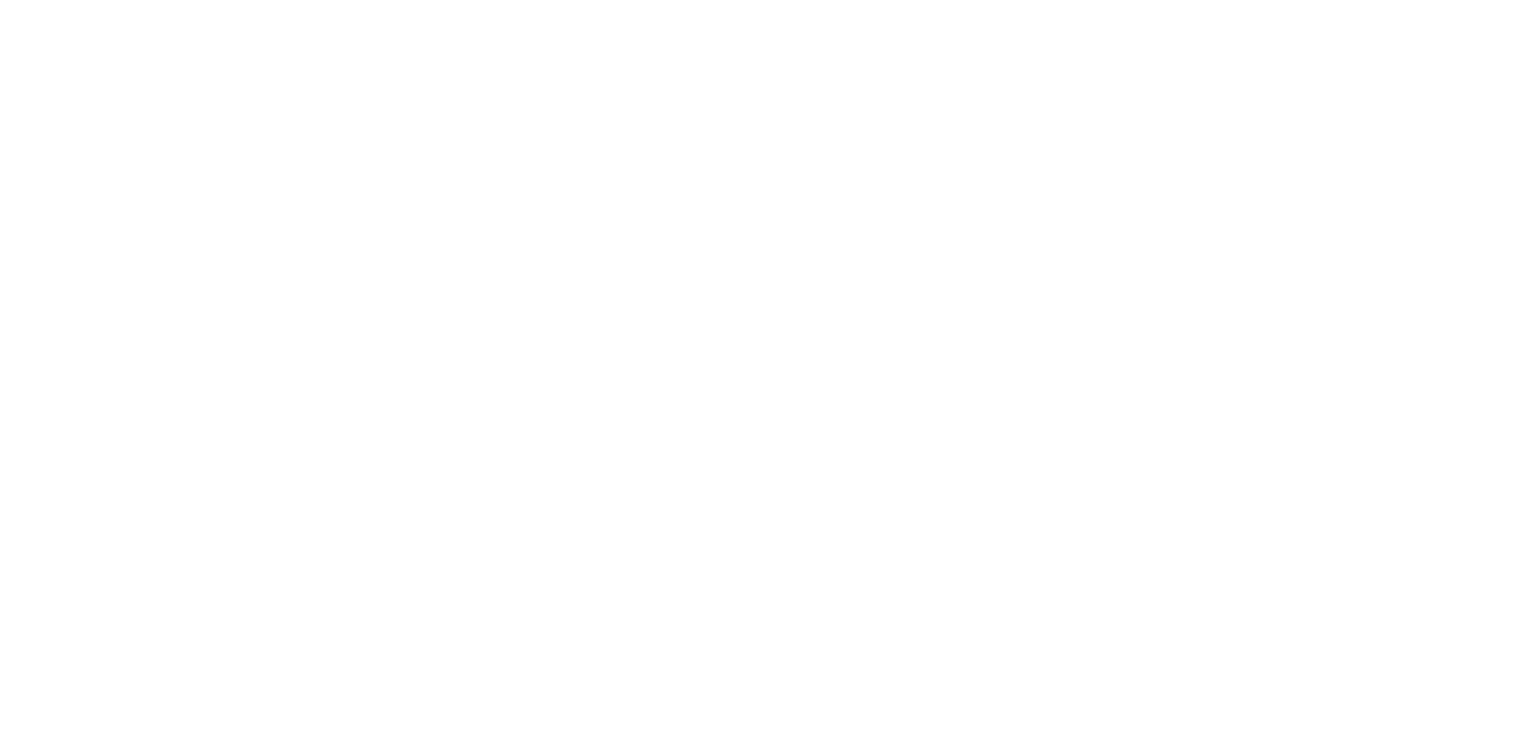 scroll, scrollTop: 0, scrollLeft: 0, axis: both 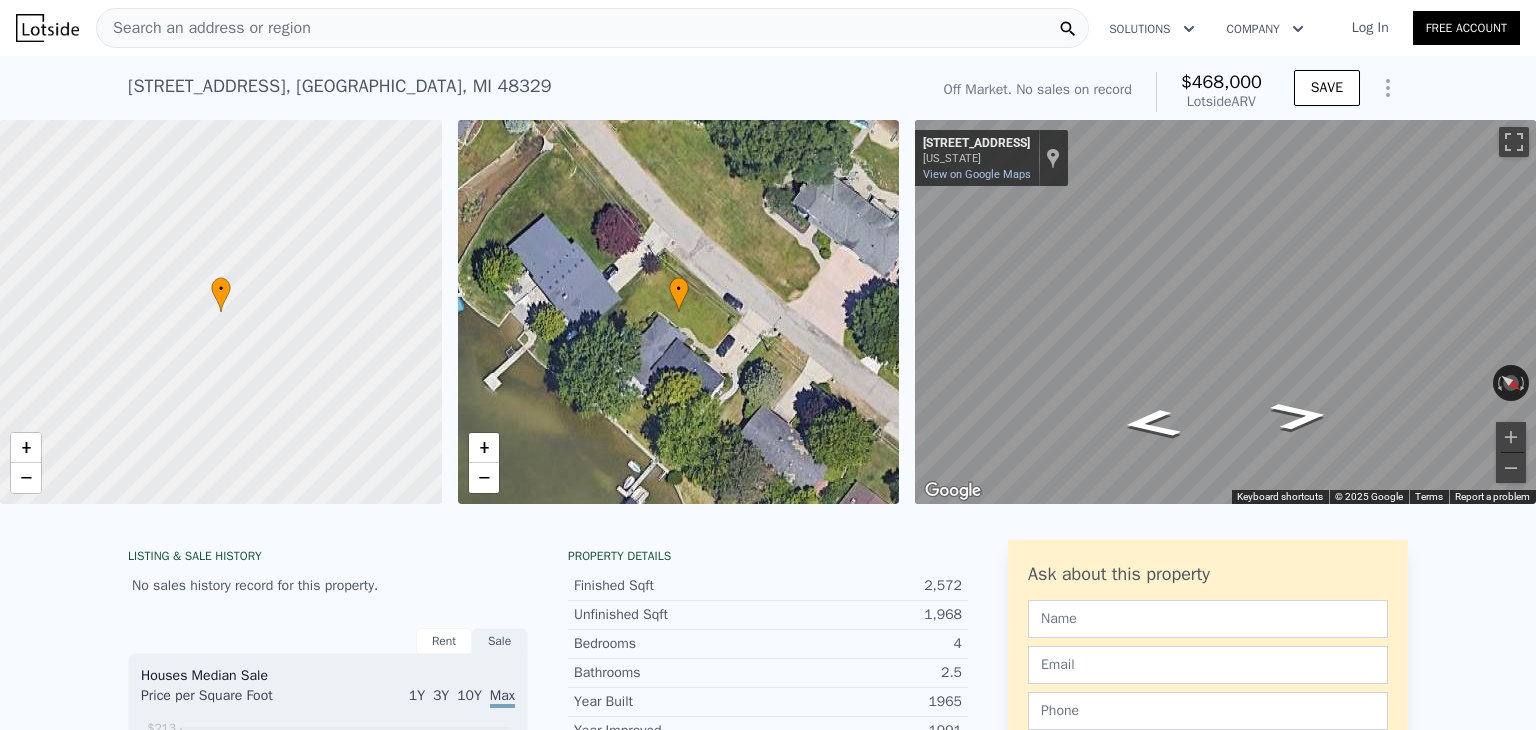 click on "Search an address or region" at bounding box center (204, 28) 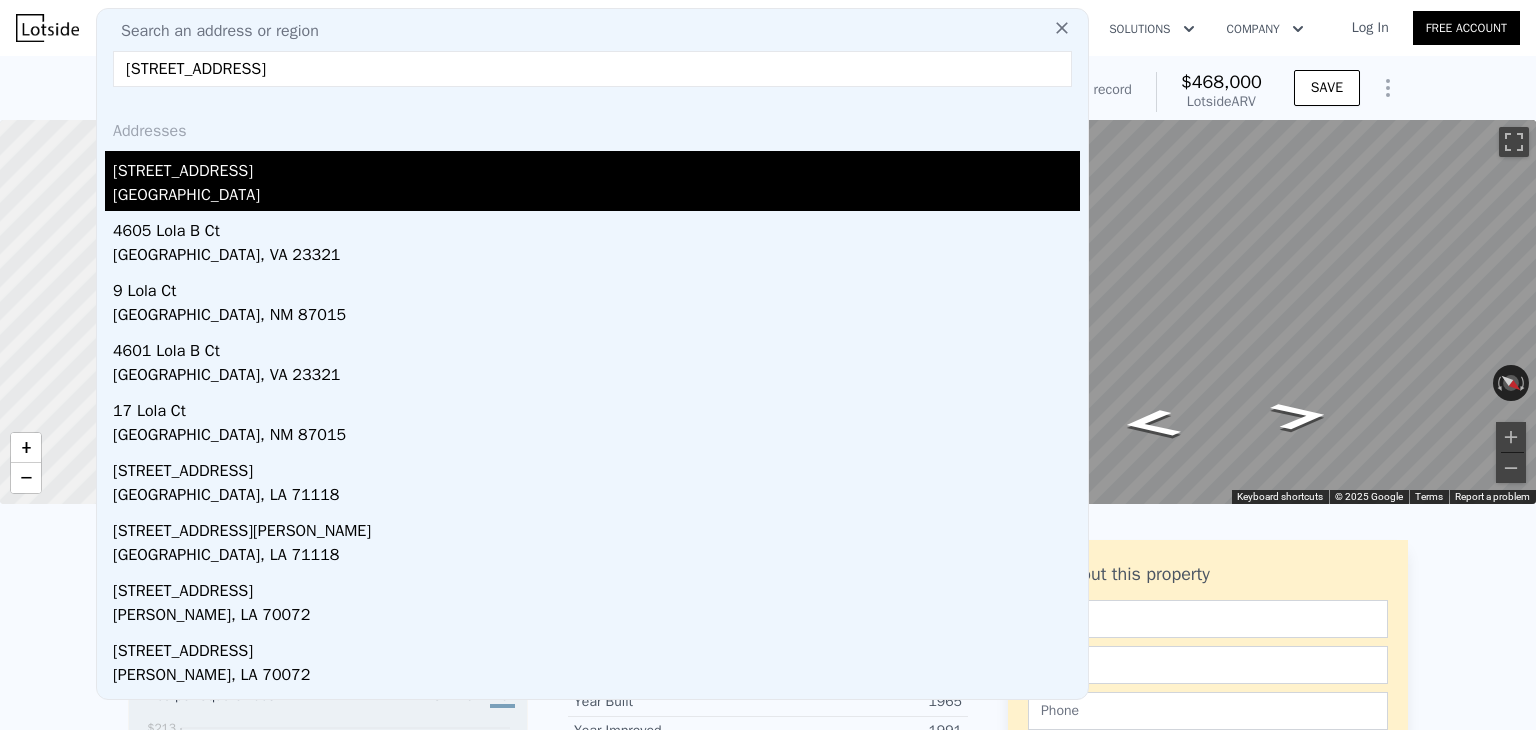 type on "[STREET_ADDRESS]" 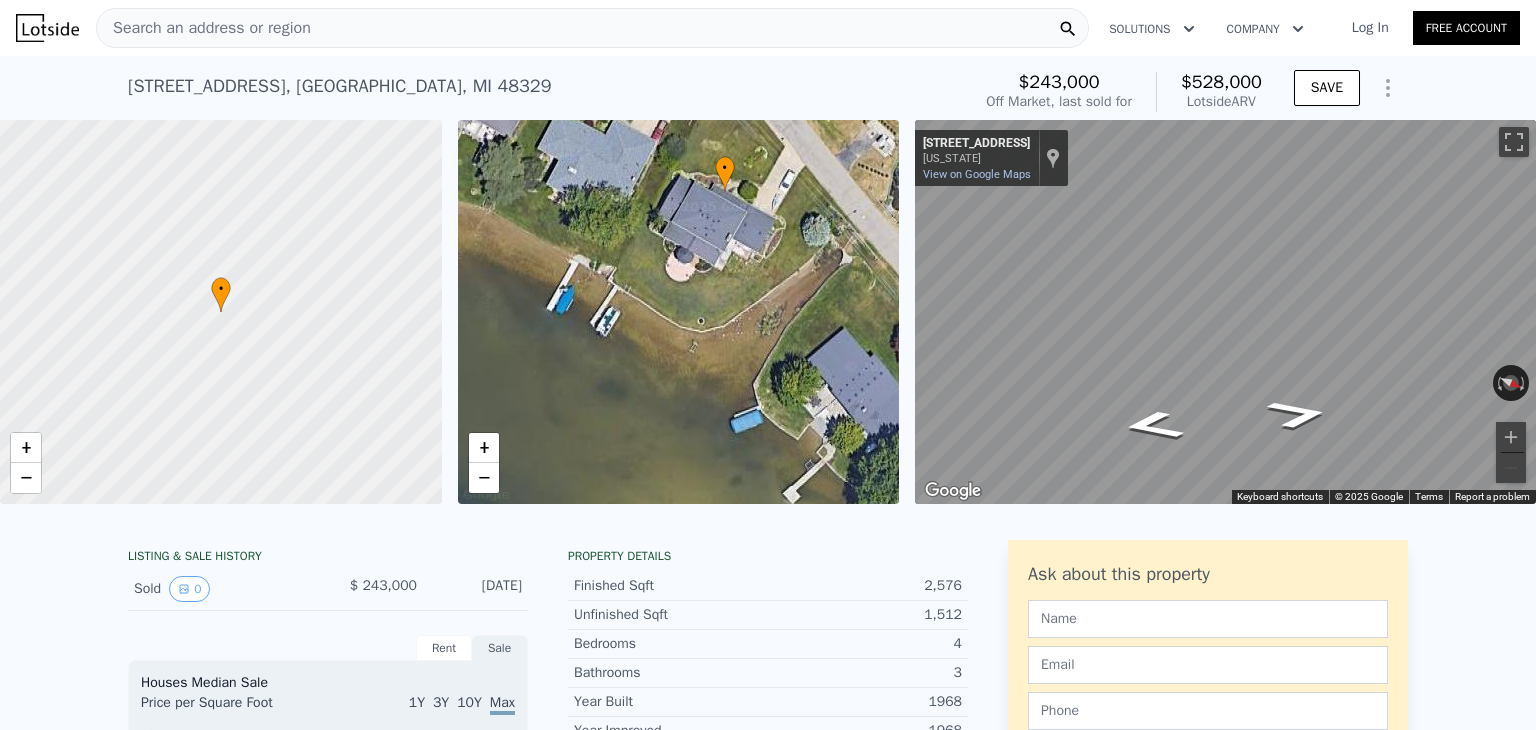 drag, startPoint x: 803, startPoint y: 404, endPoint x: 874, endPoint y: 323, distance: 107.71258 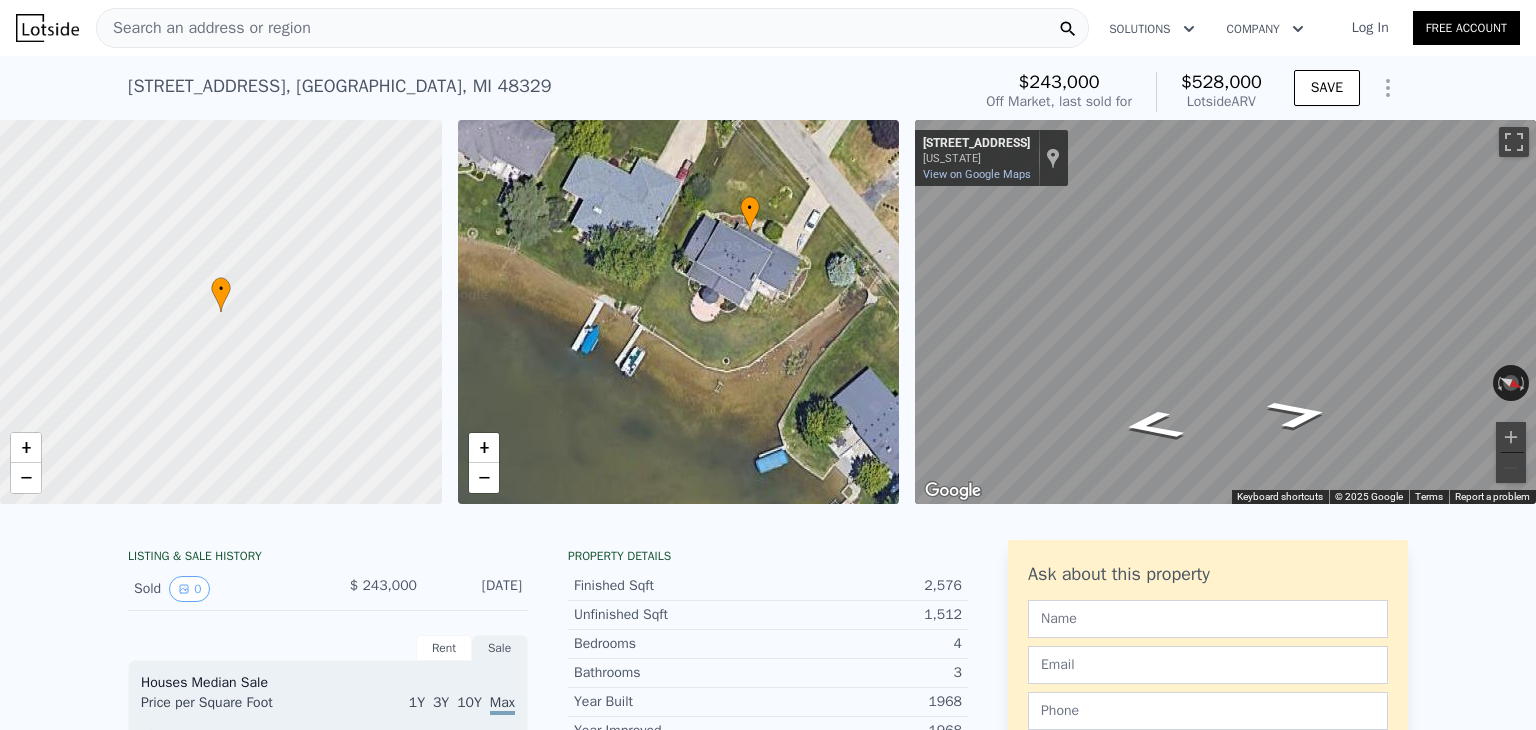 click on "•
+ −" at bounding box center (679, 312) 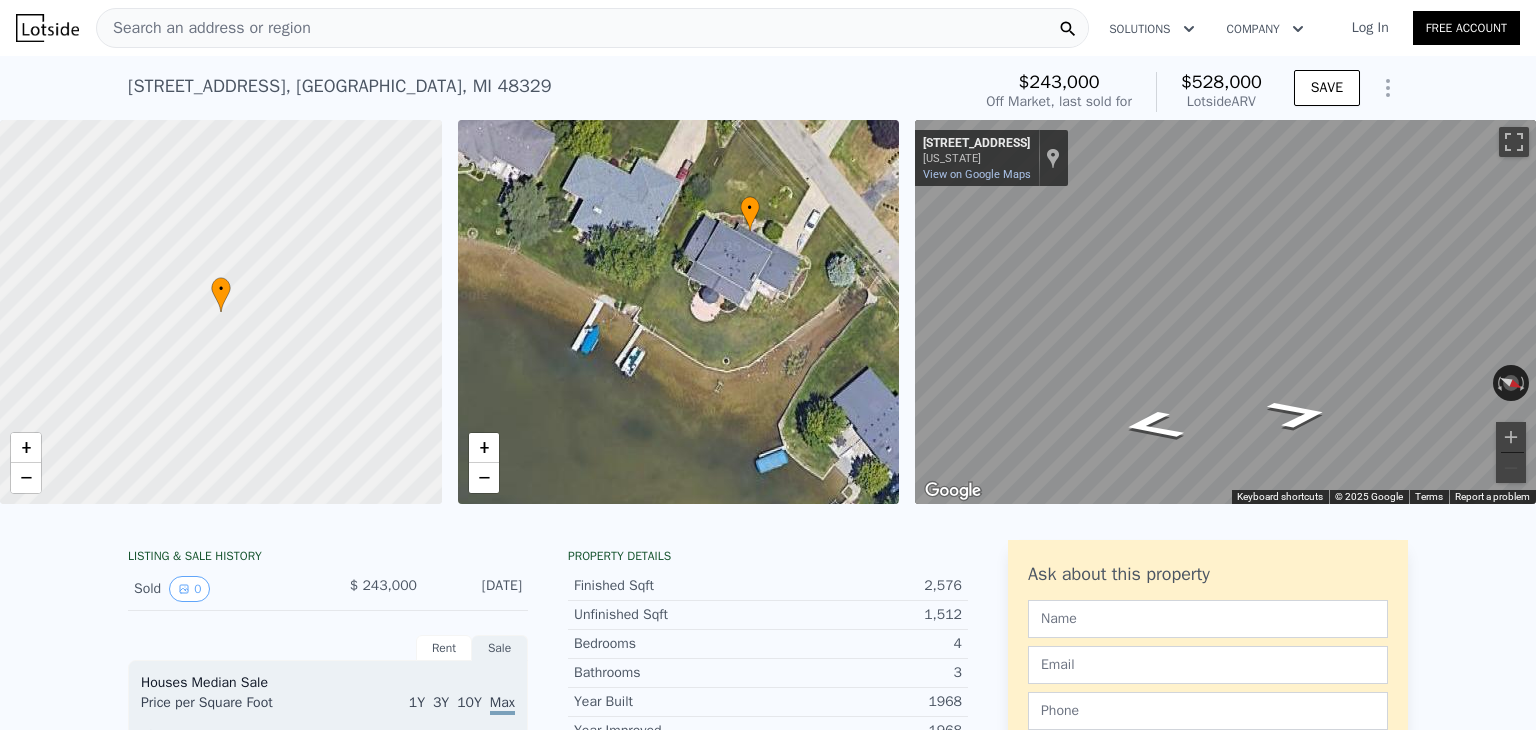 click on "Search an address or region" at bounding box center [204, 28] 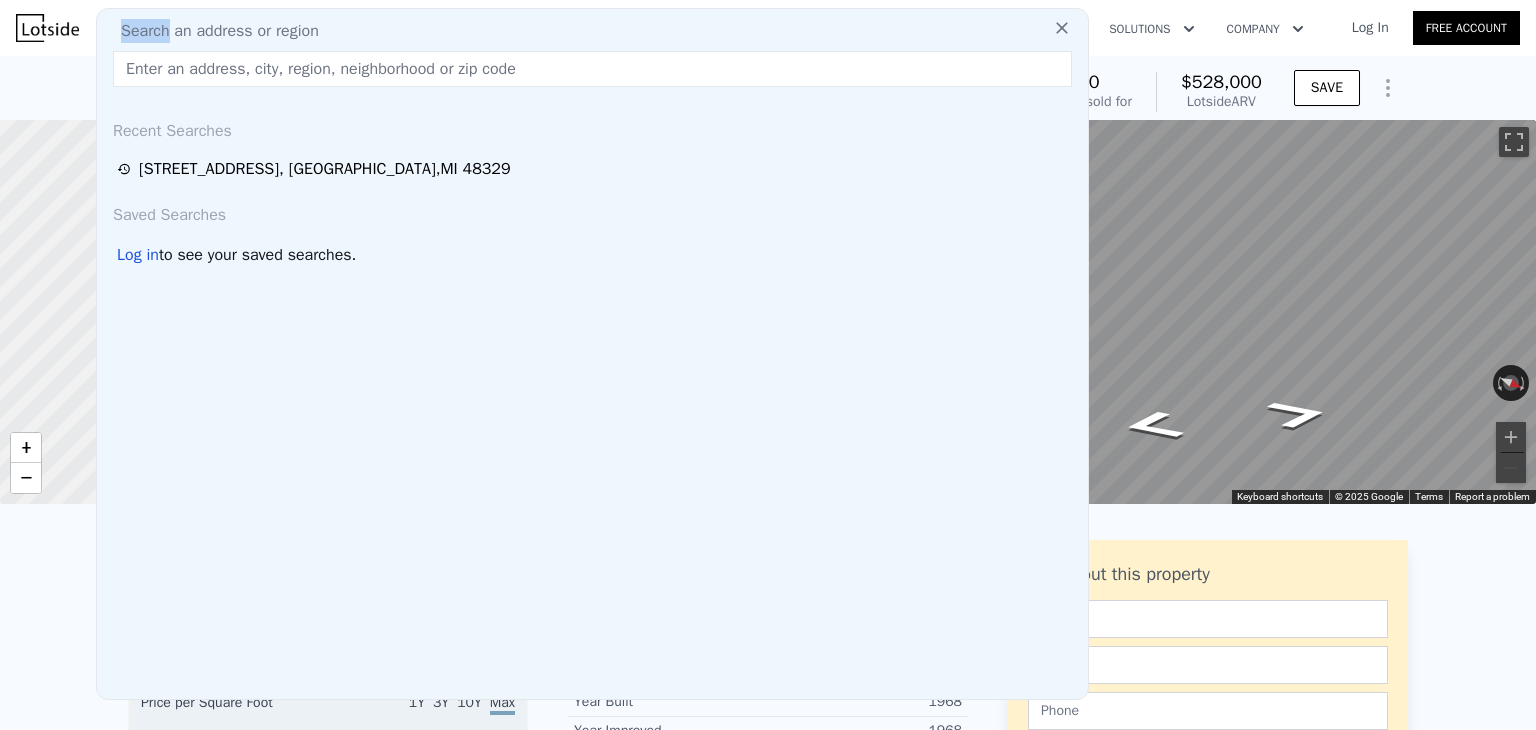 click on "Search an address or region" at bounding box center (212, 31) 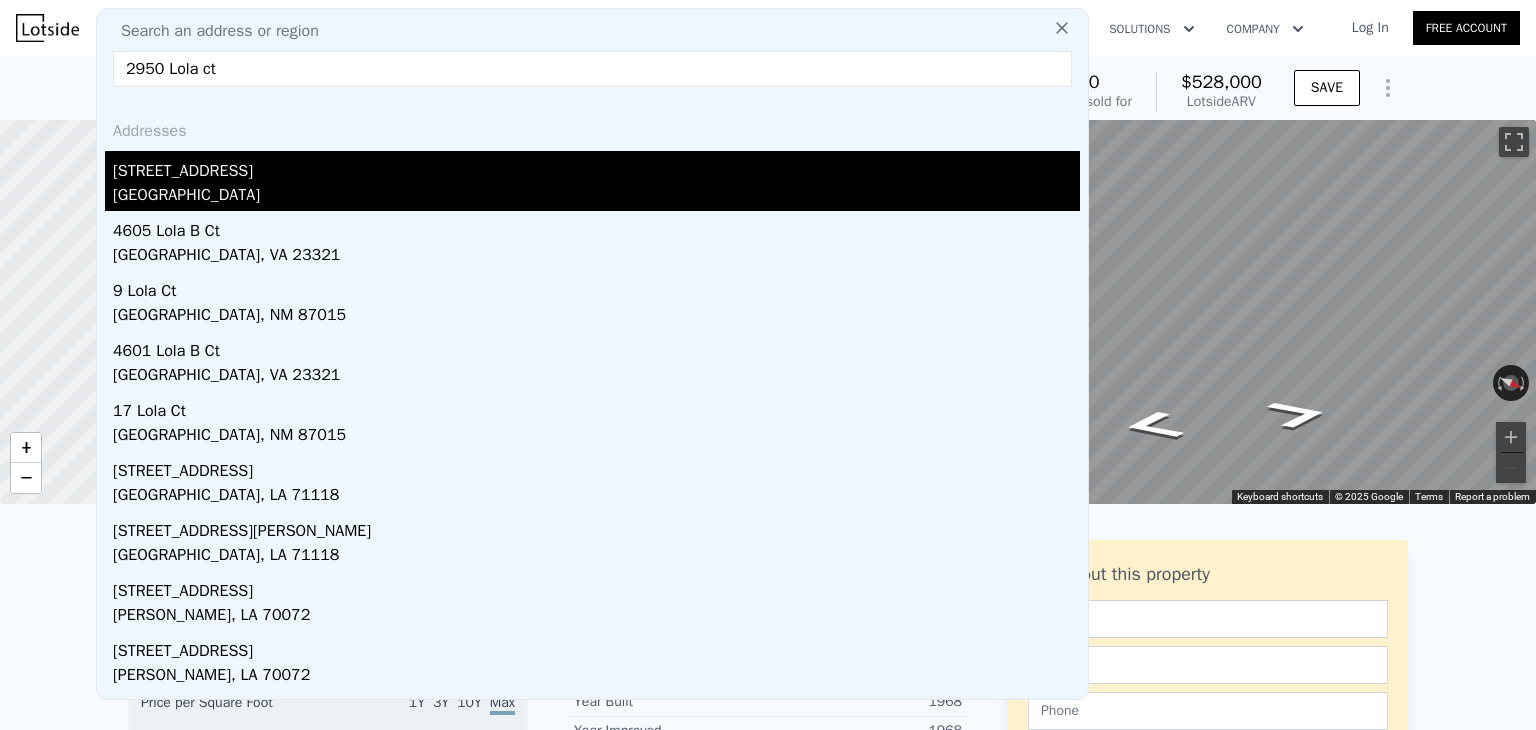 type on "2950 Lola ct" 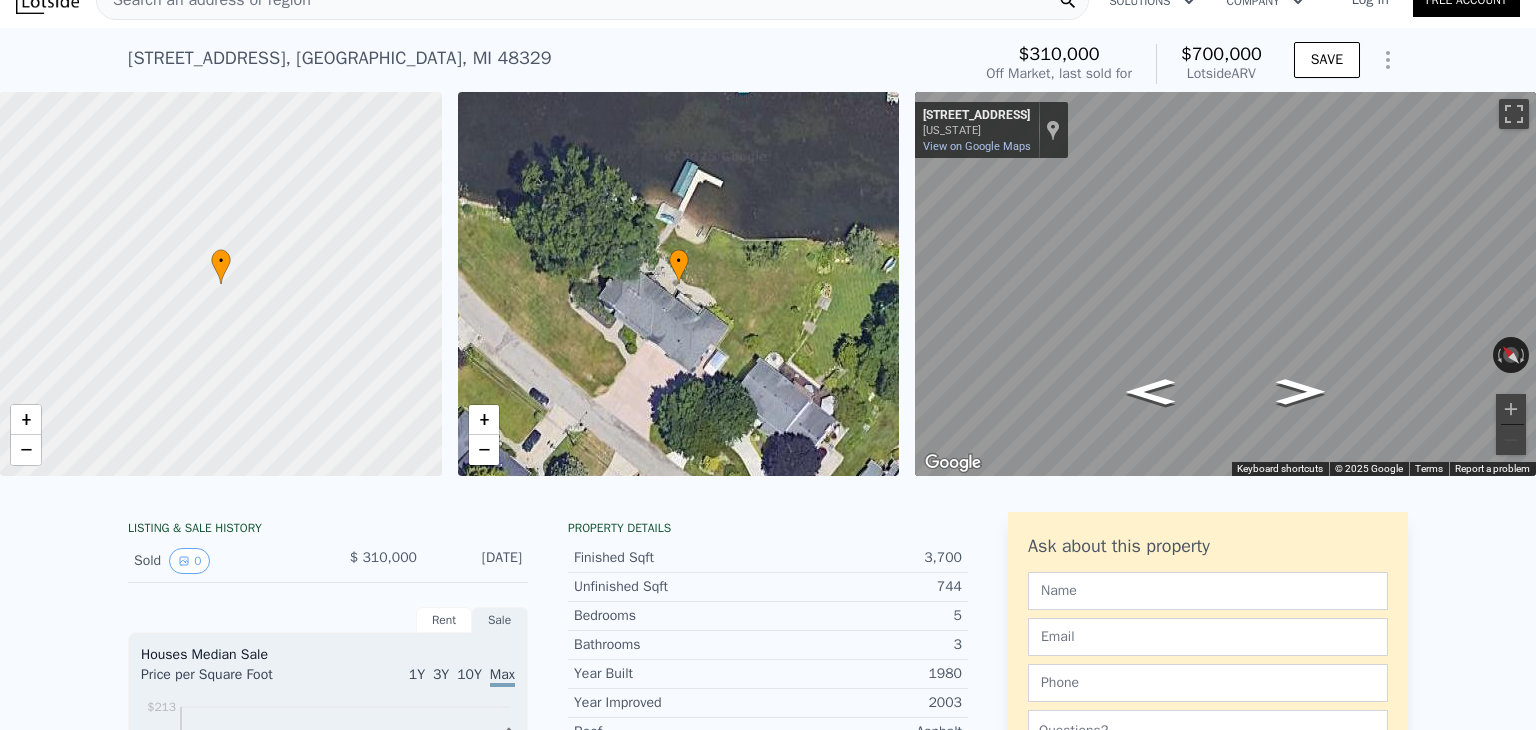 scroll, scrollTop: 0, scrollLeft: 0, axis: both 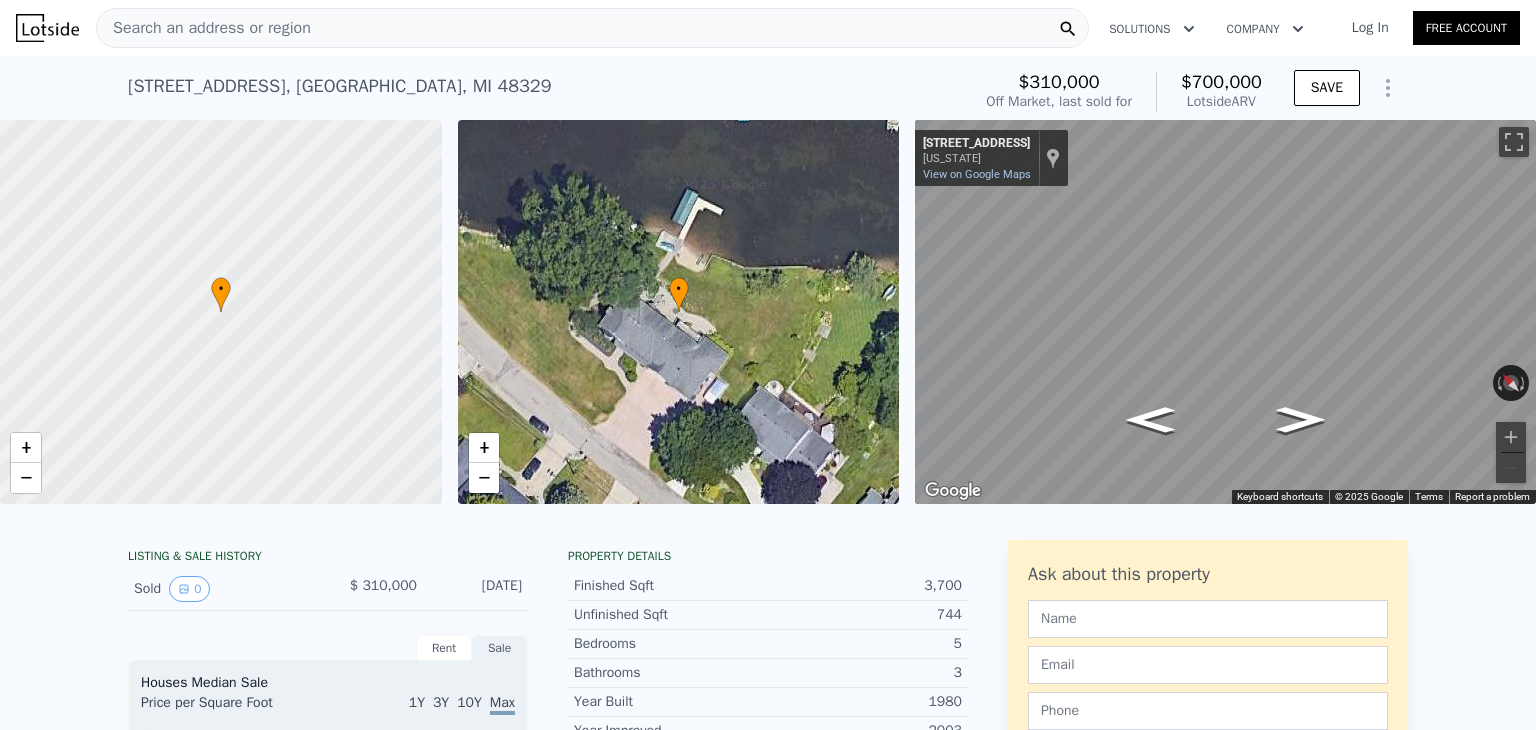 click on "Search an address or region" at bounding box center (204, 28) 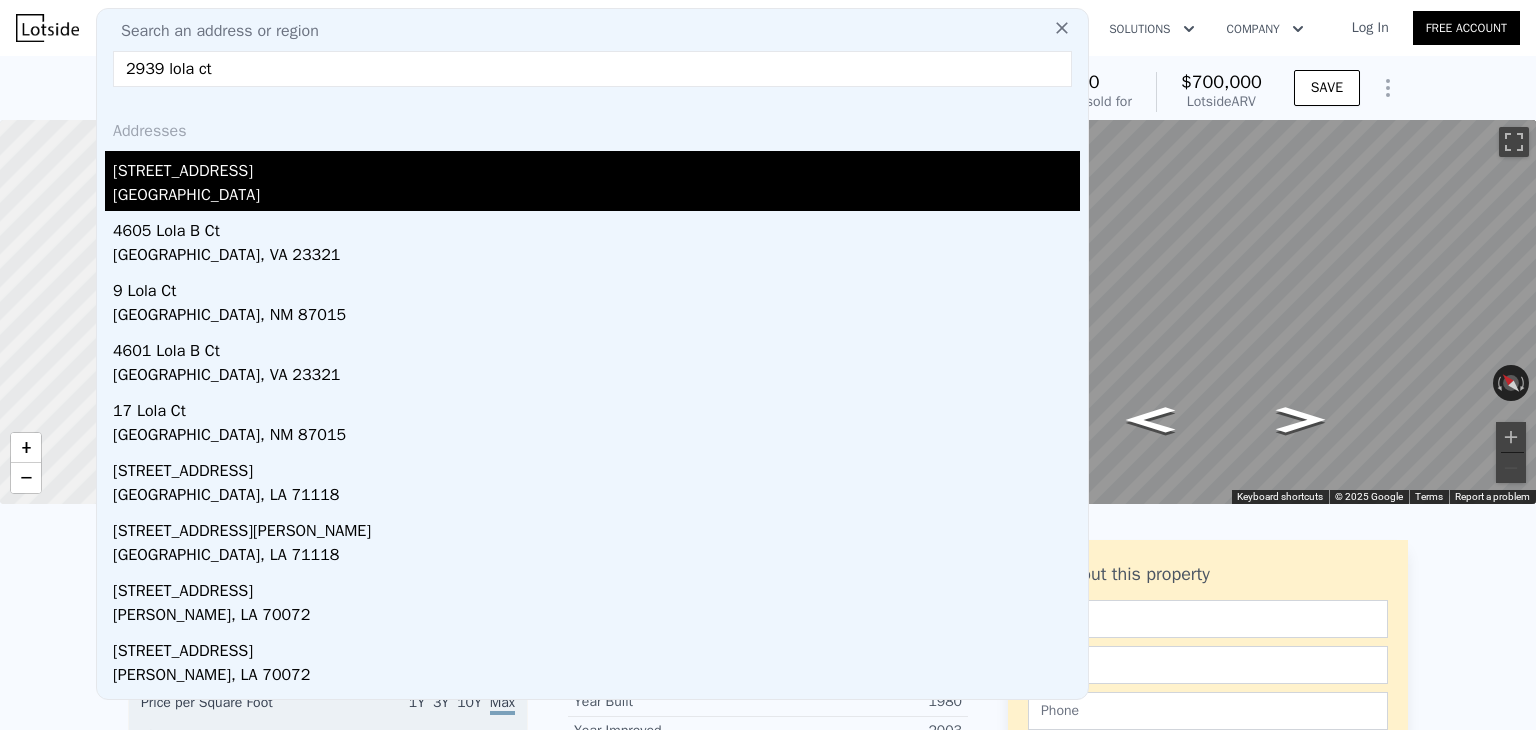 type on "2939 lola ct" 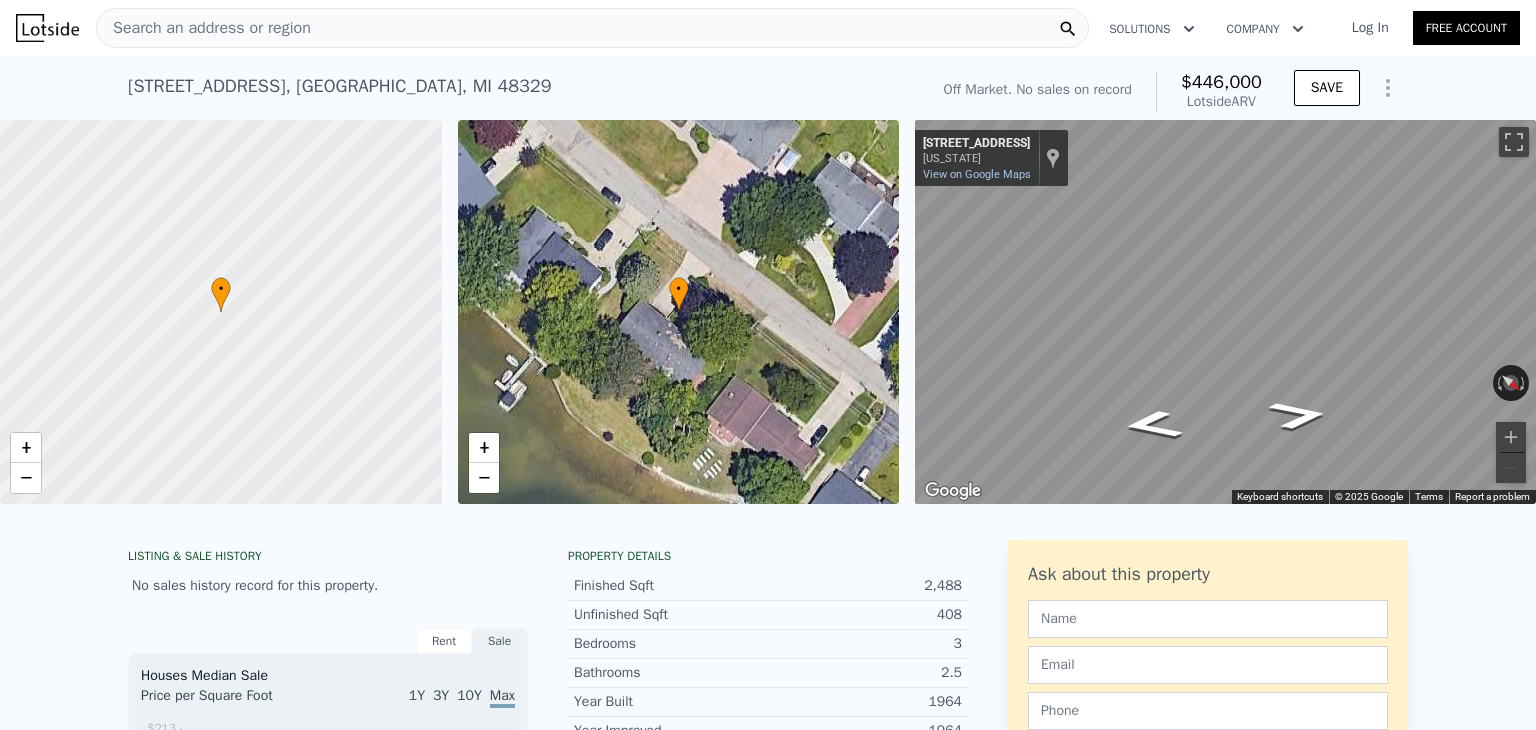 click on "Search an address or region" at bounding box center [204, 28] 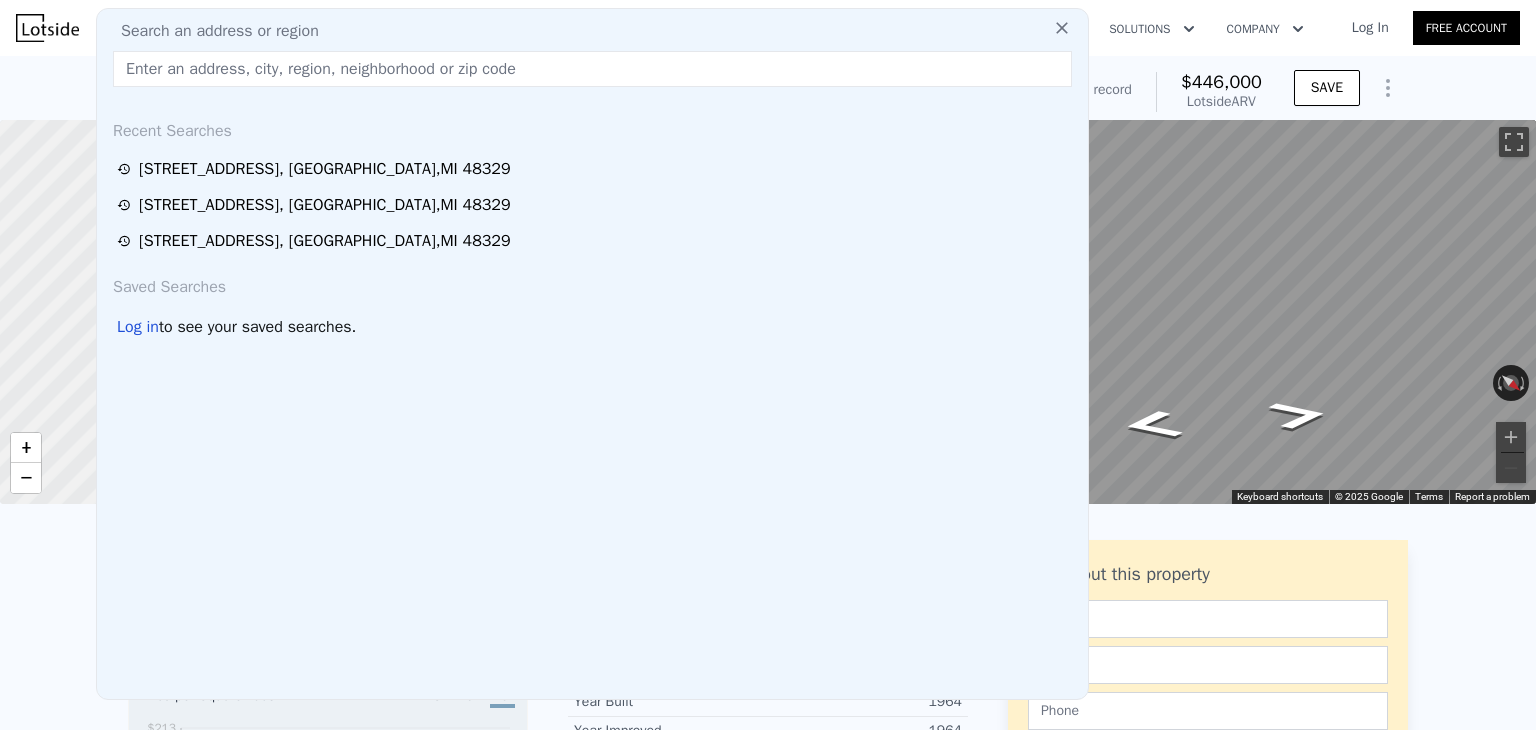 click on "Search an address or region" at bounding box center (212, 31) 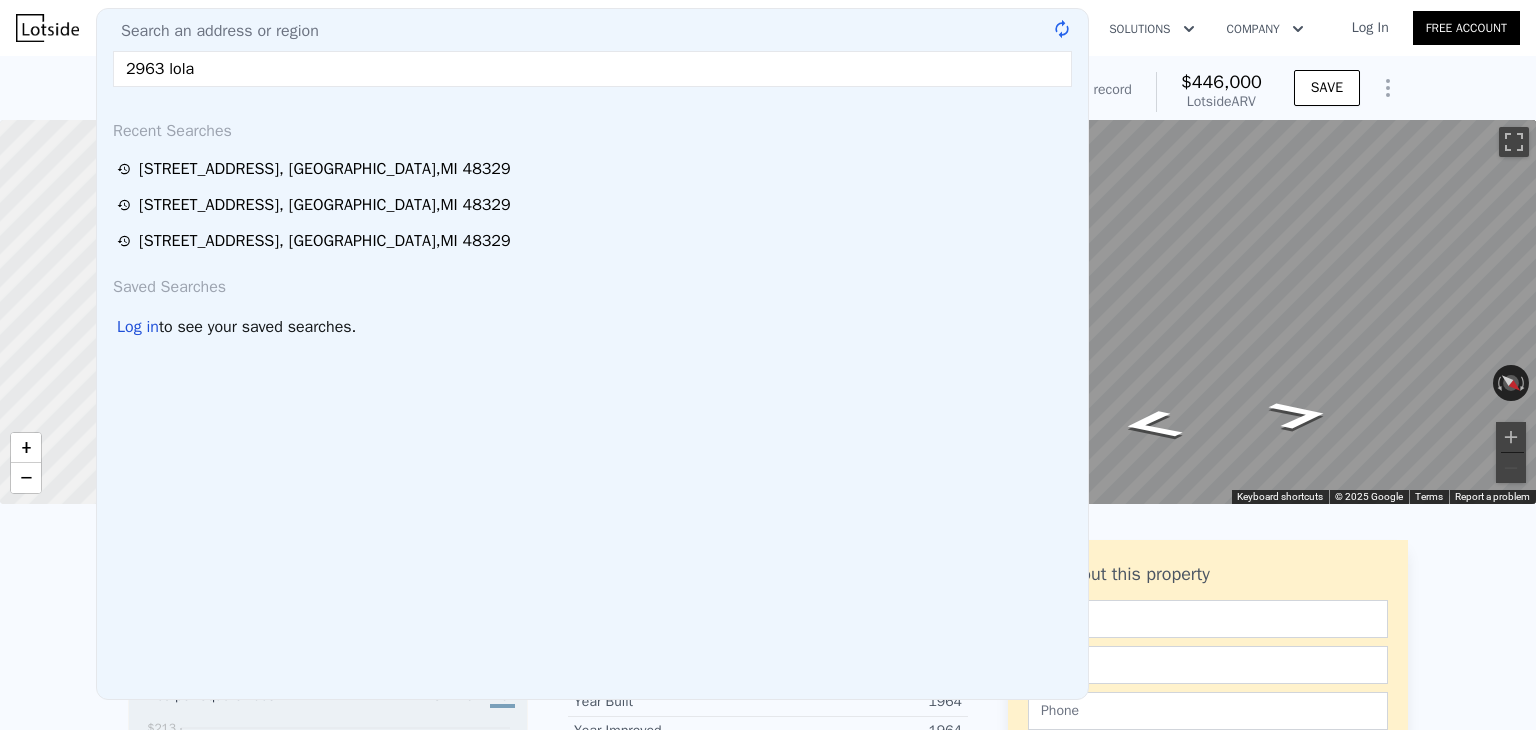 type on "2963 [PERSON_NAME]" 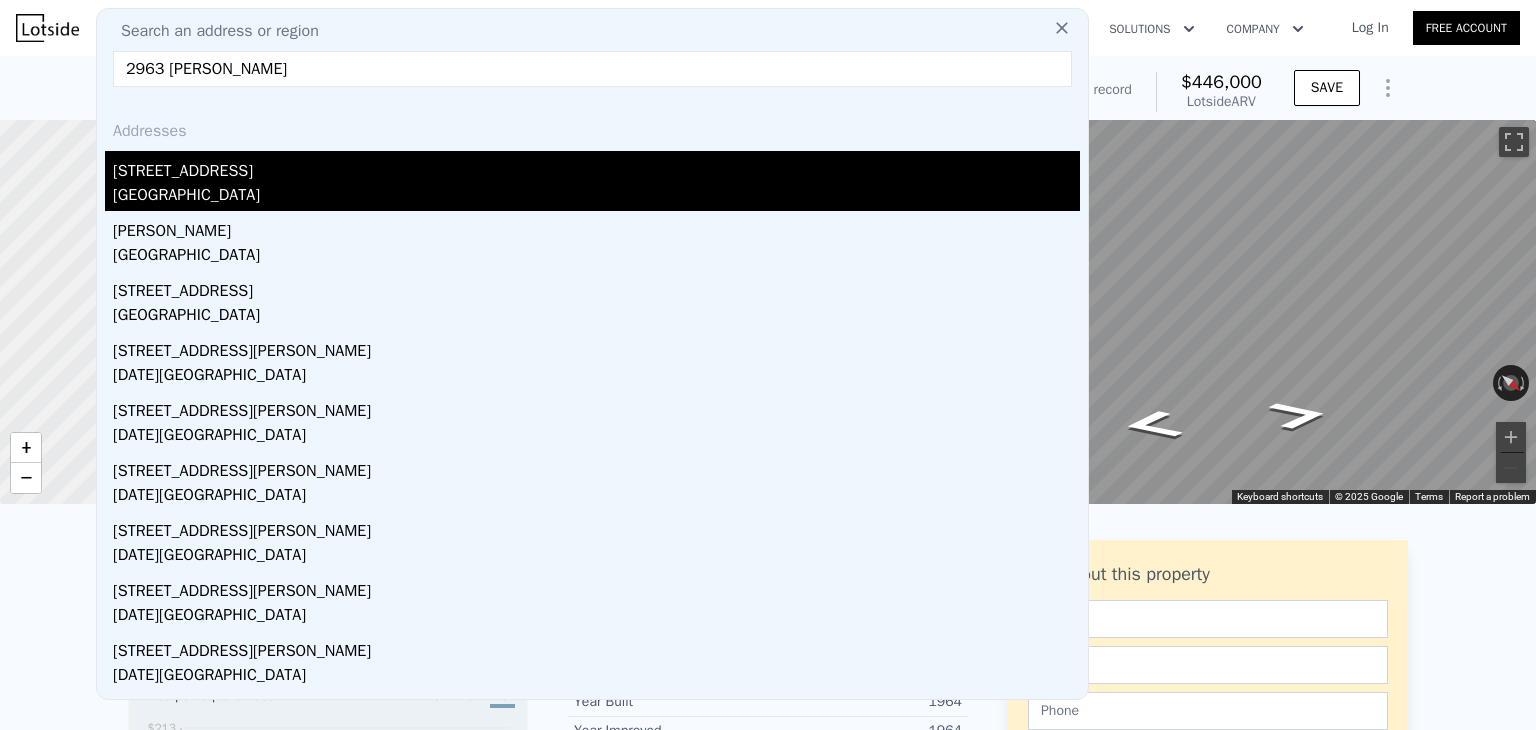click on "[GEOGRAPHIC_DATA]" at bounding box center [596, 197] 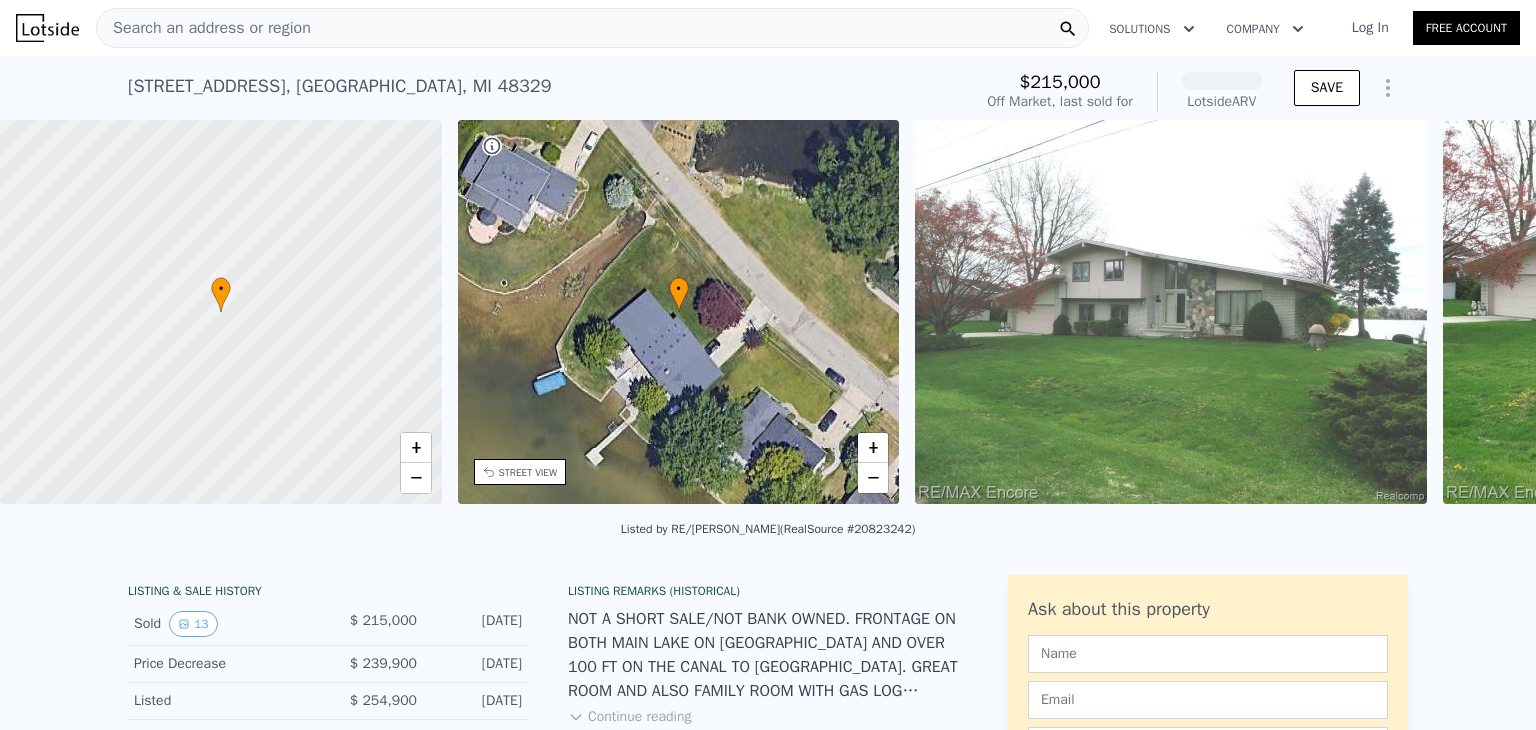 scroll, scrollTop: 0, scrollLeft: 465, axis: horizontal 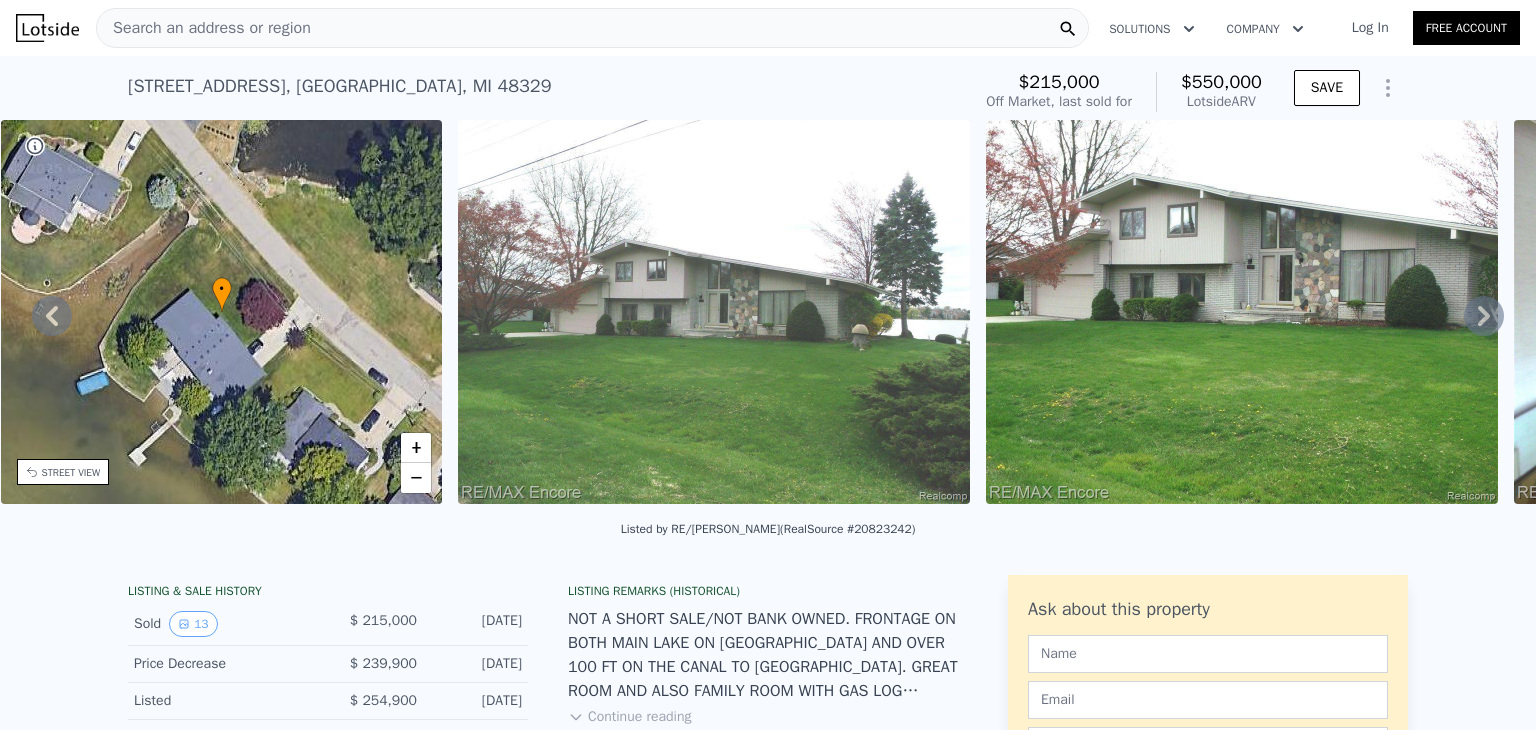click at bounding box center [714, 312] 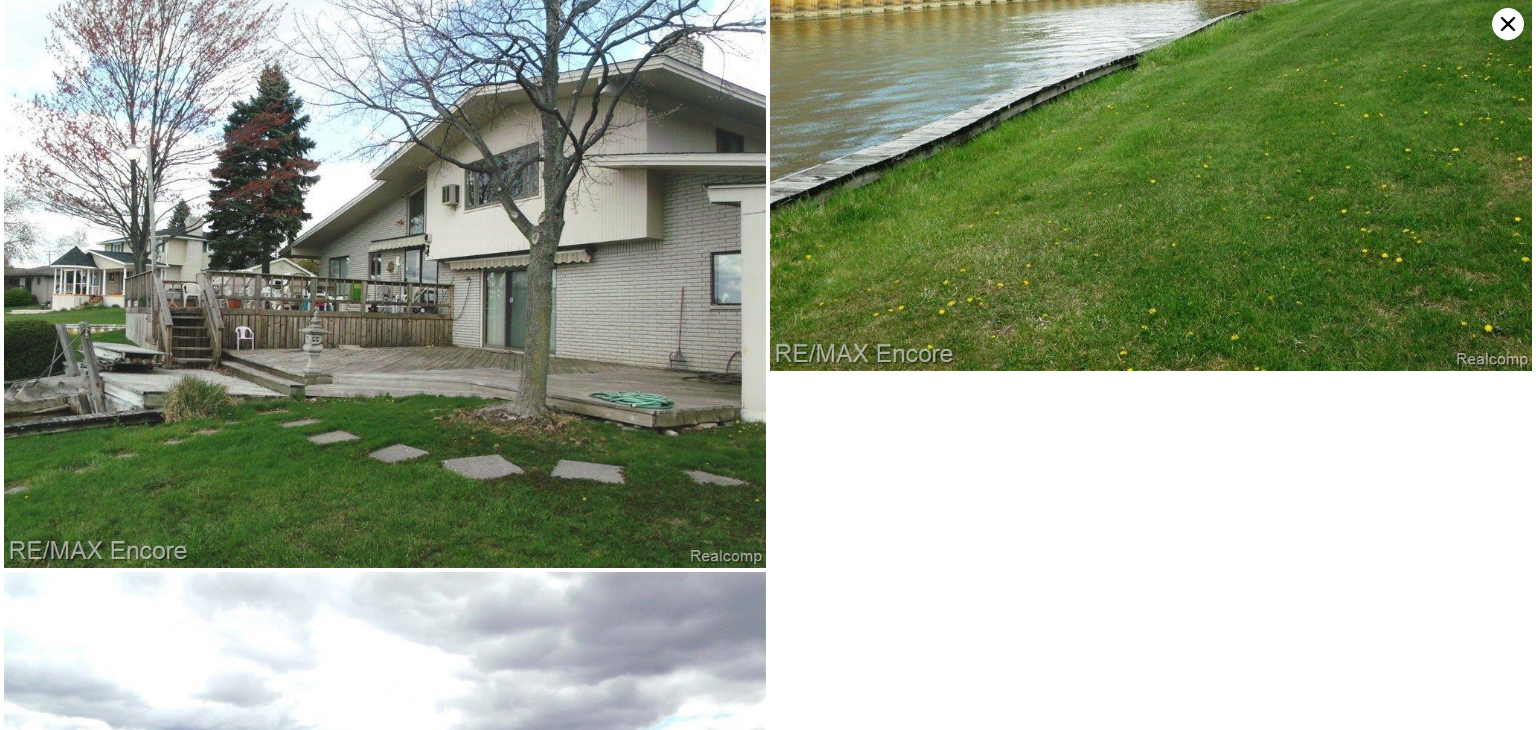 scroll, scrollTop: 3074, scrollLeft: 0, axis: vertical 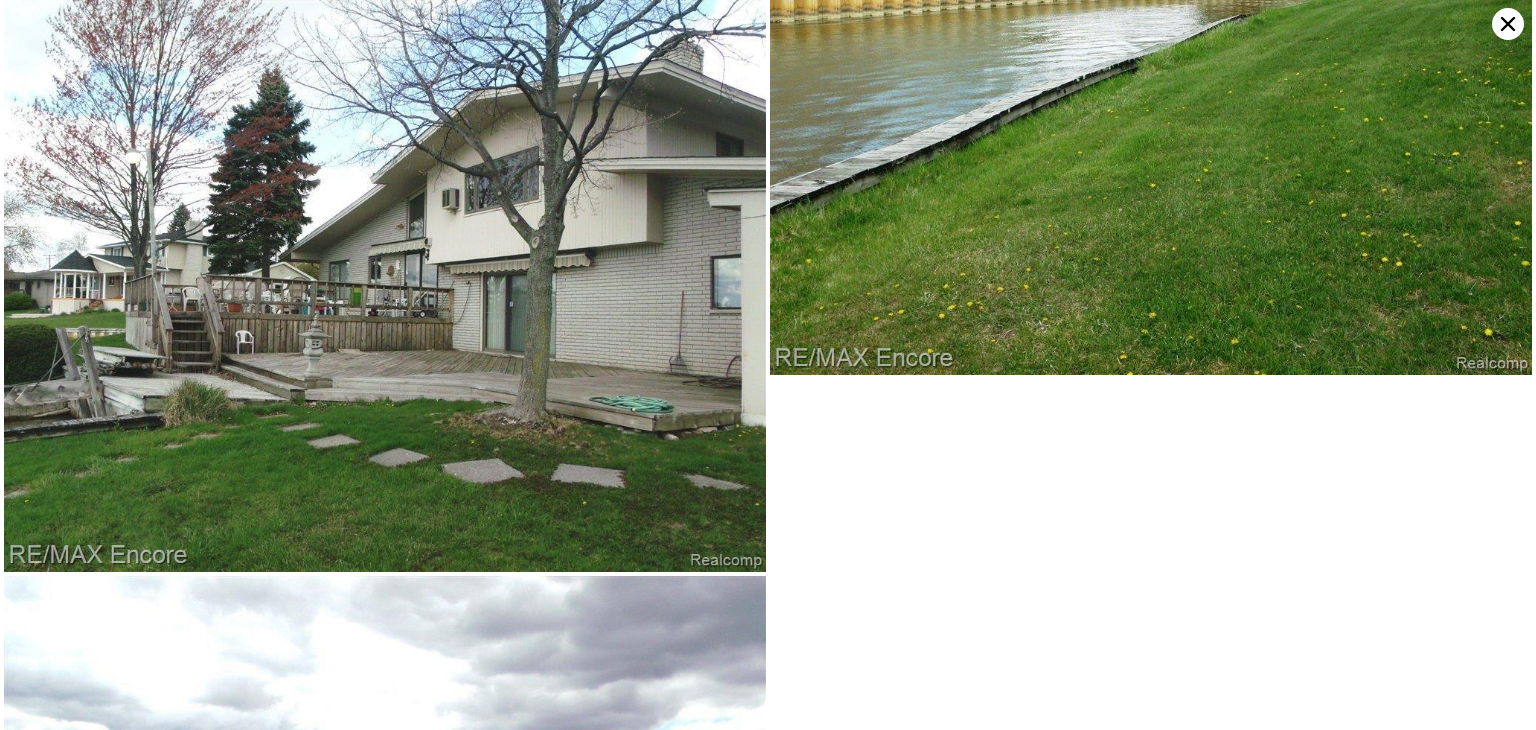 click at bounding box center (385, 286) 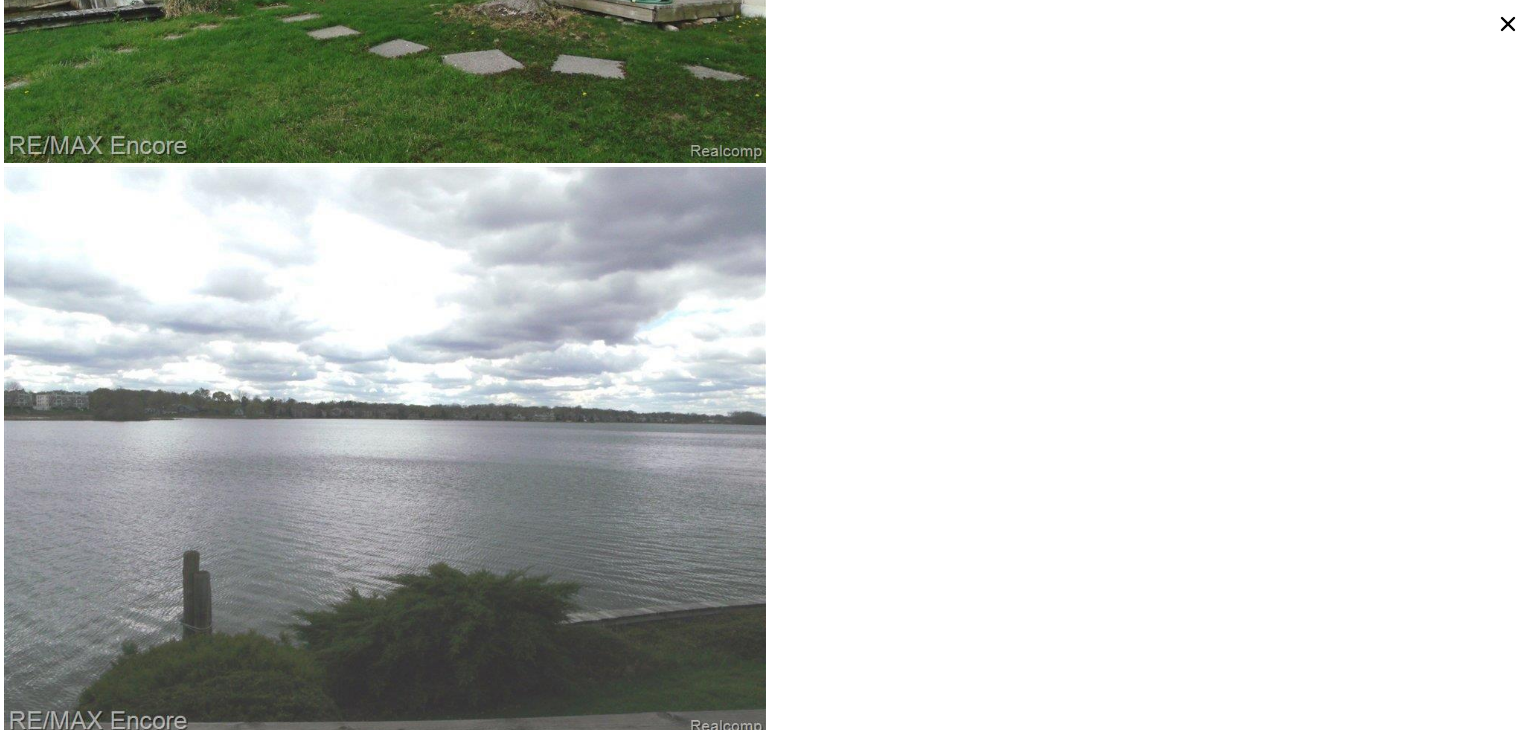 scroll, scrollTop: 3491, scrollLeft: 0, axis: vertical 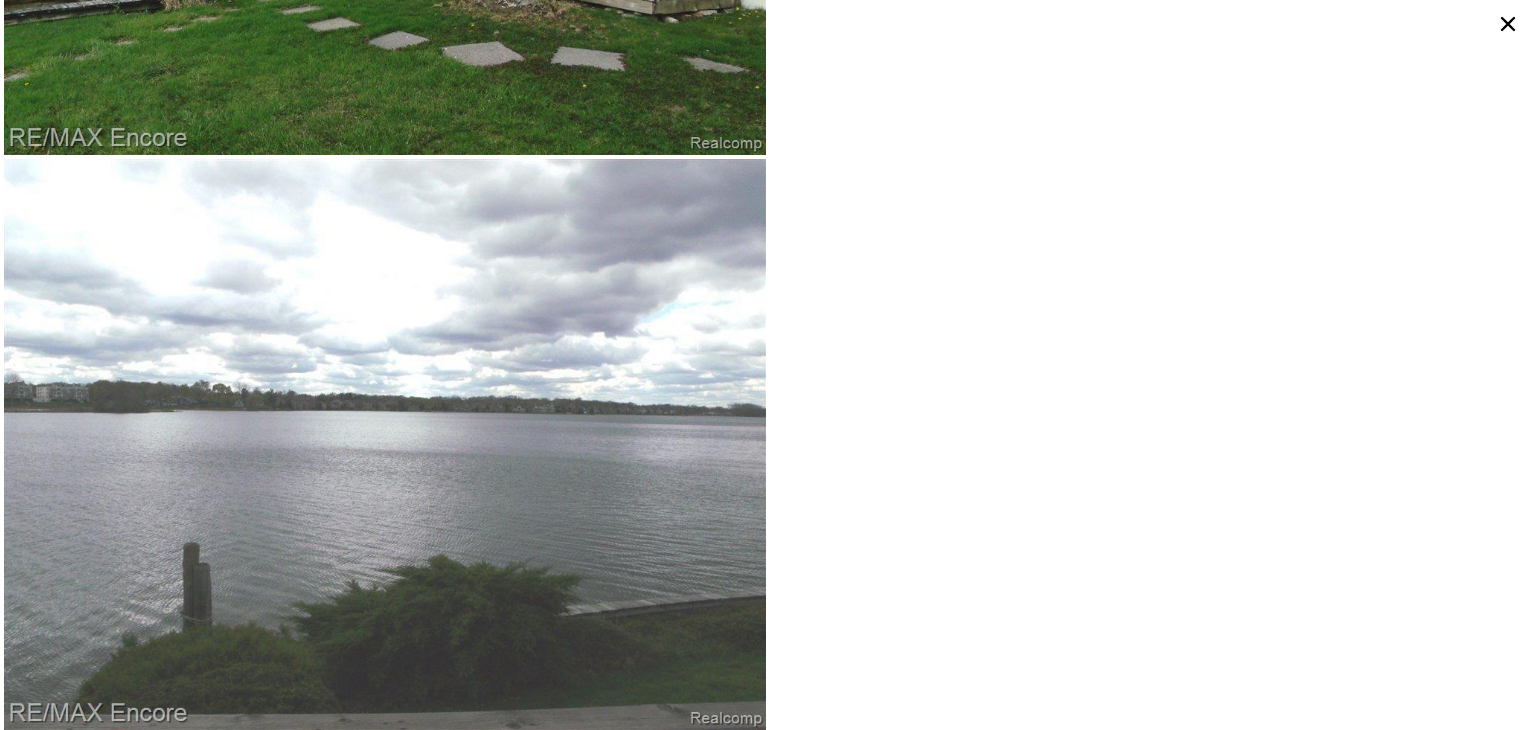 click at bounding box center [385, 445] 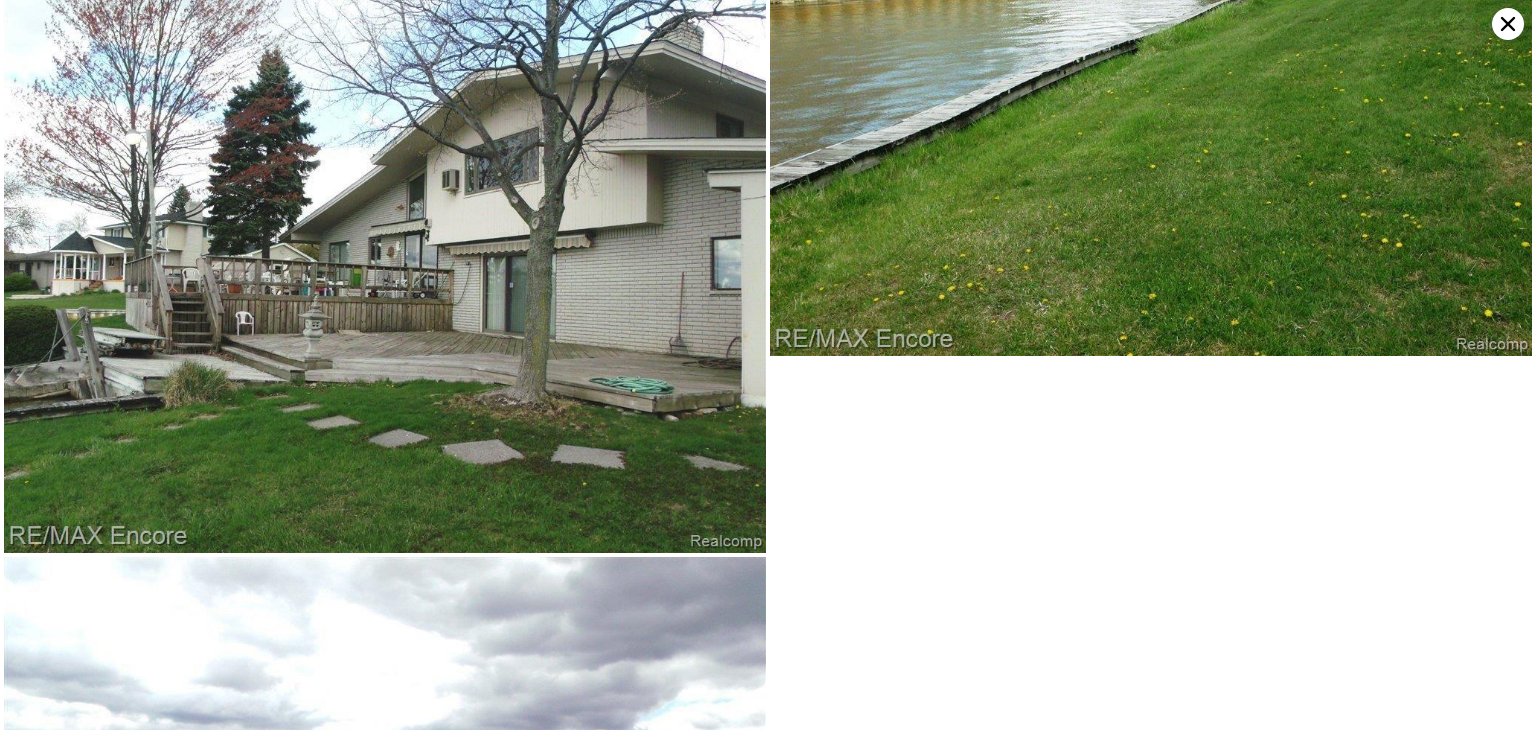 scroll, scrollTop: 3074, scrollLeft: 0, axis: vertical 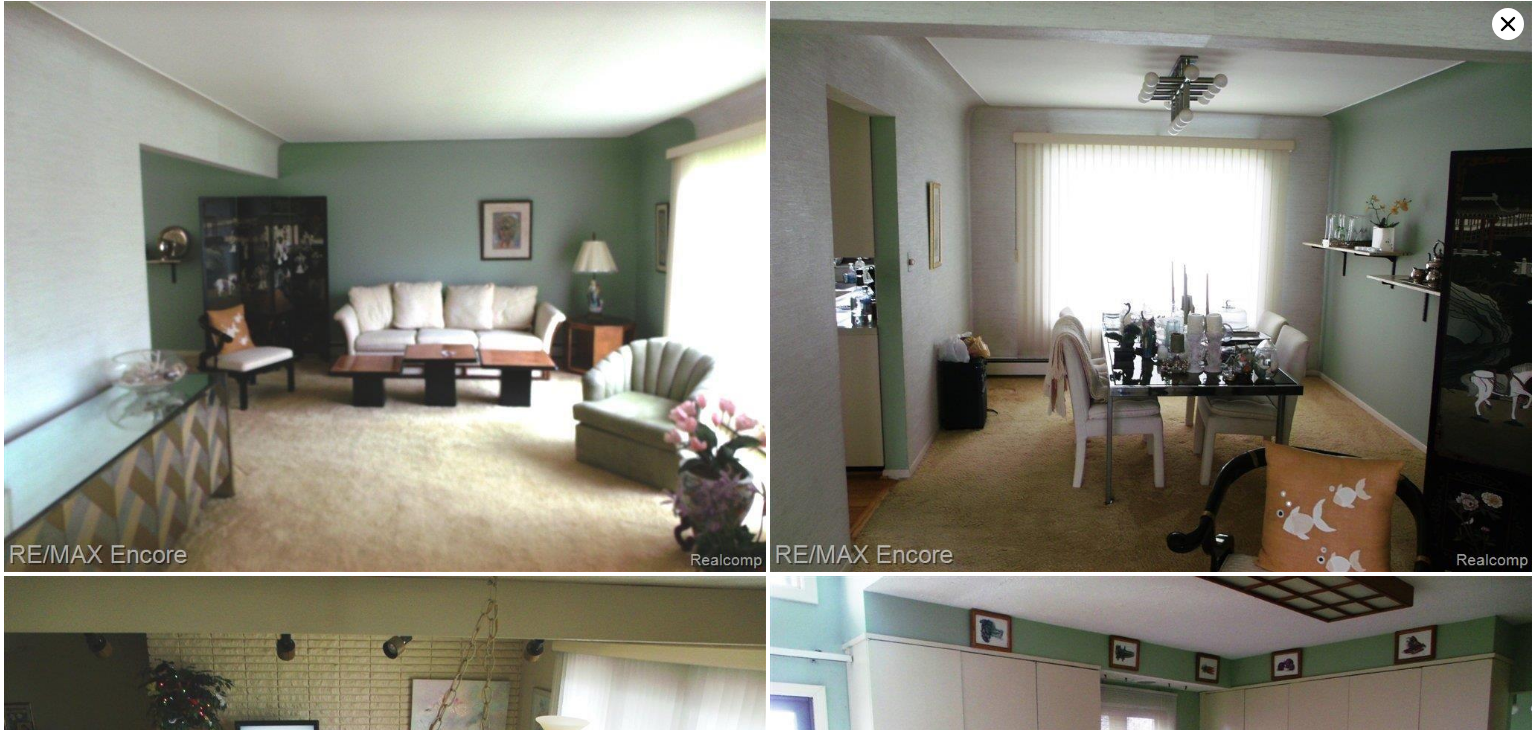 click 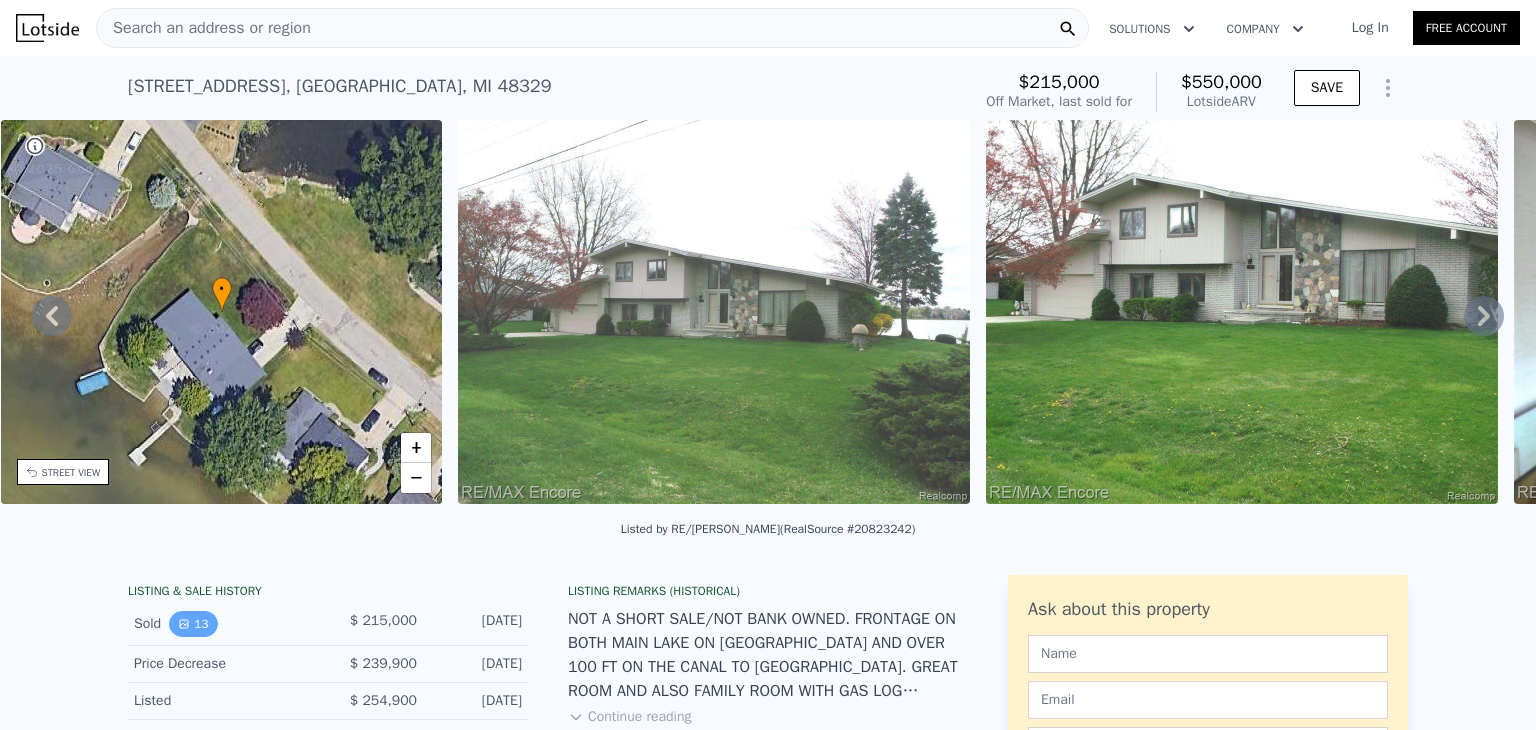 click on "13" at bounding box center (193, 624) 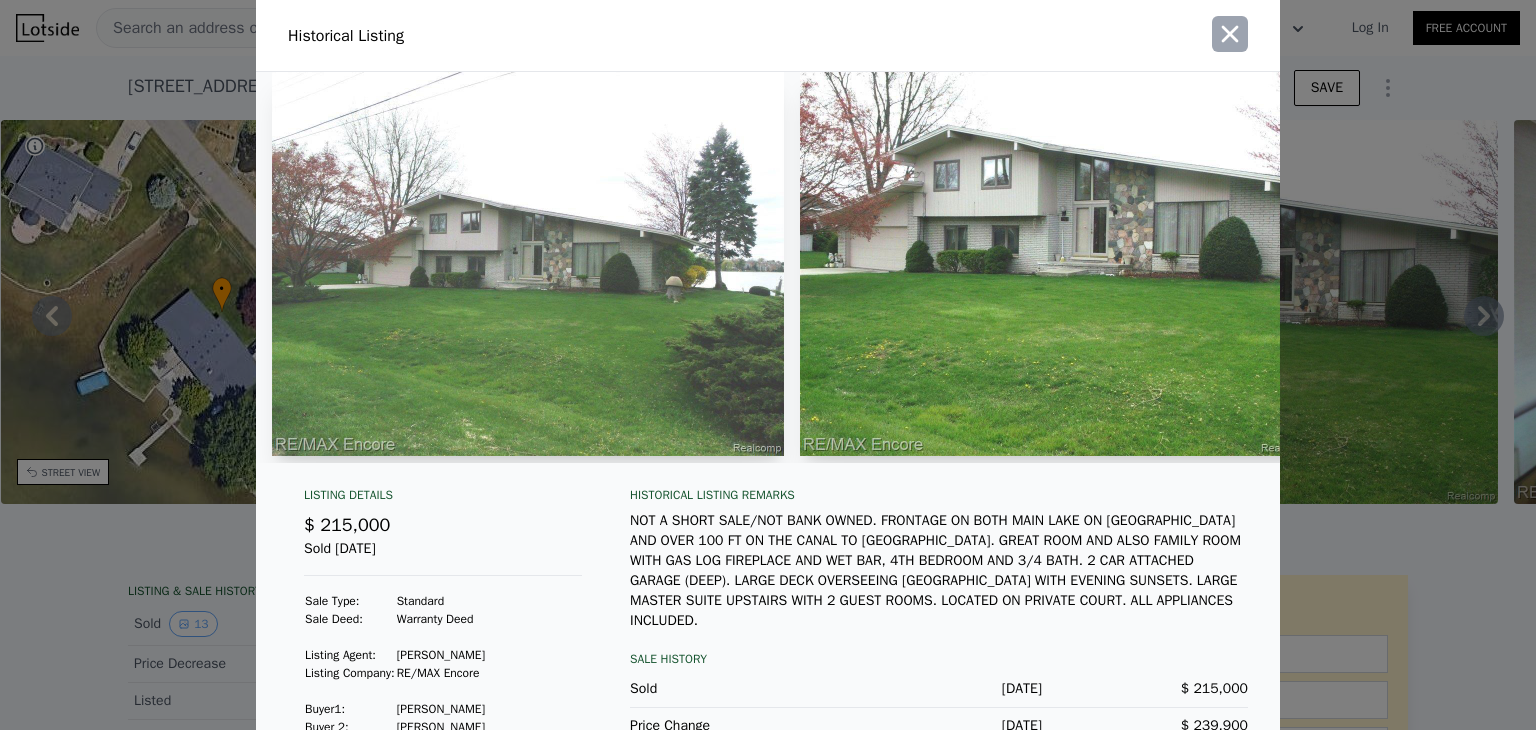 click at bounding box center [1230, 34] 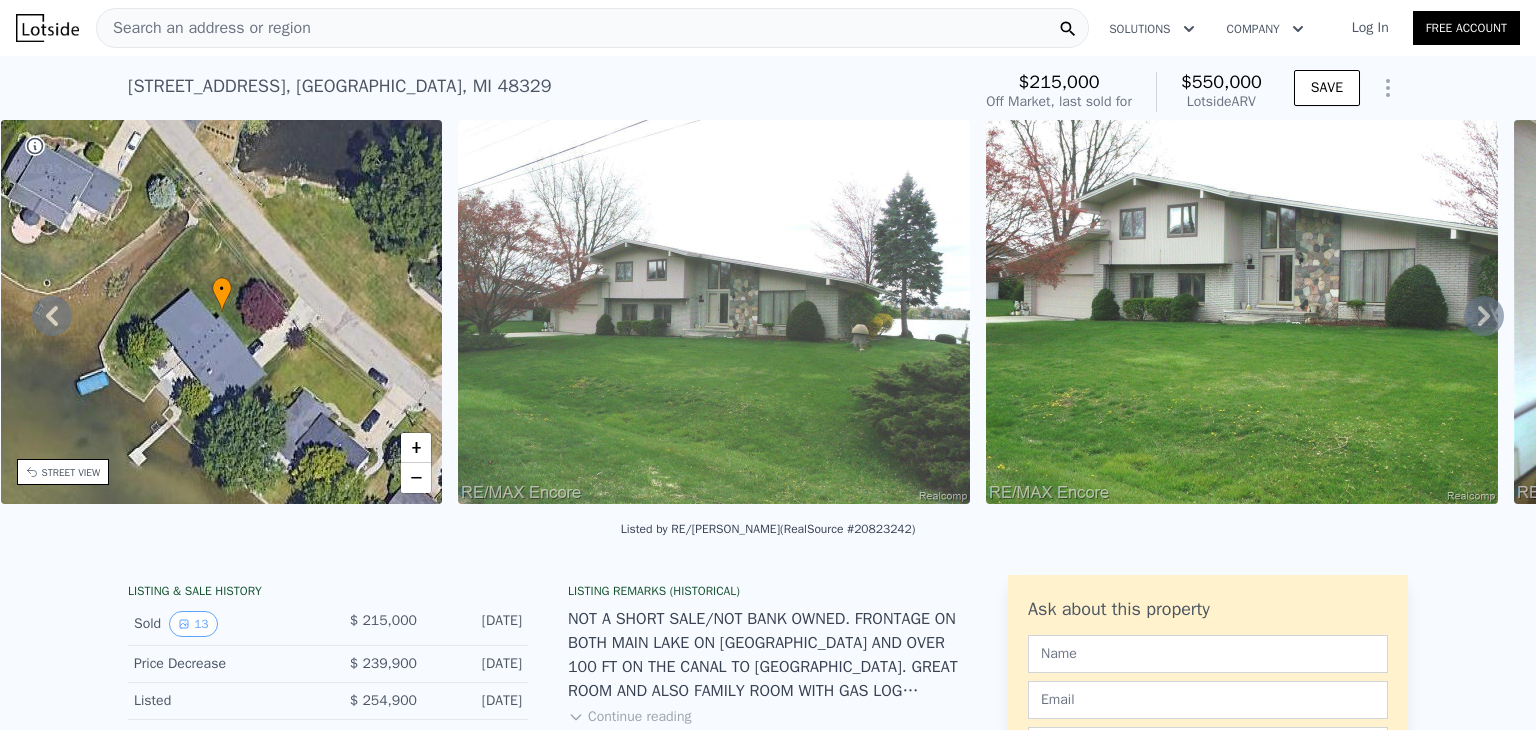 click at bounding box center [1242, 312] 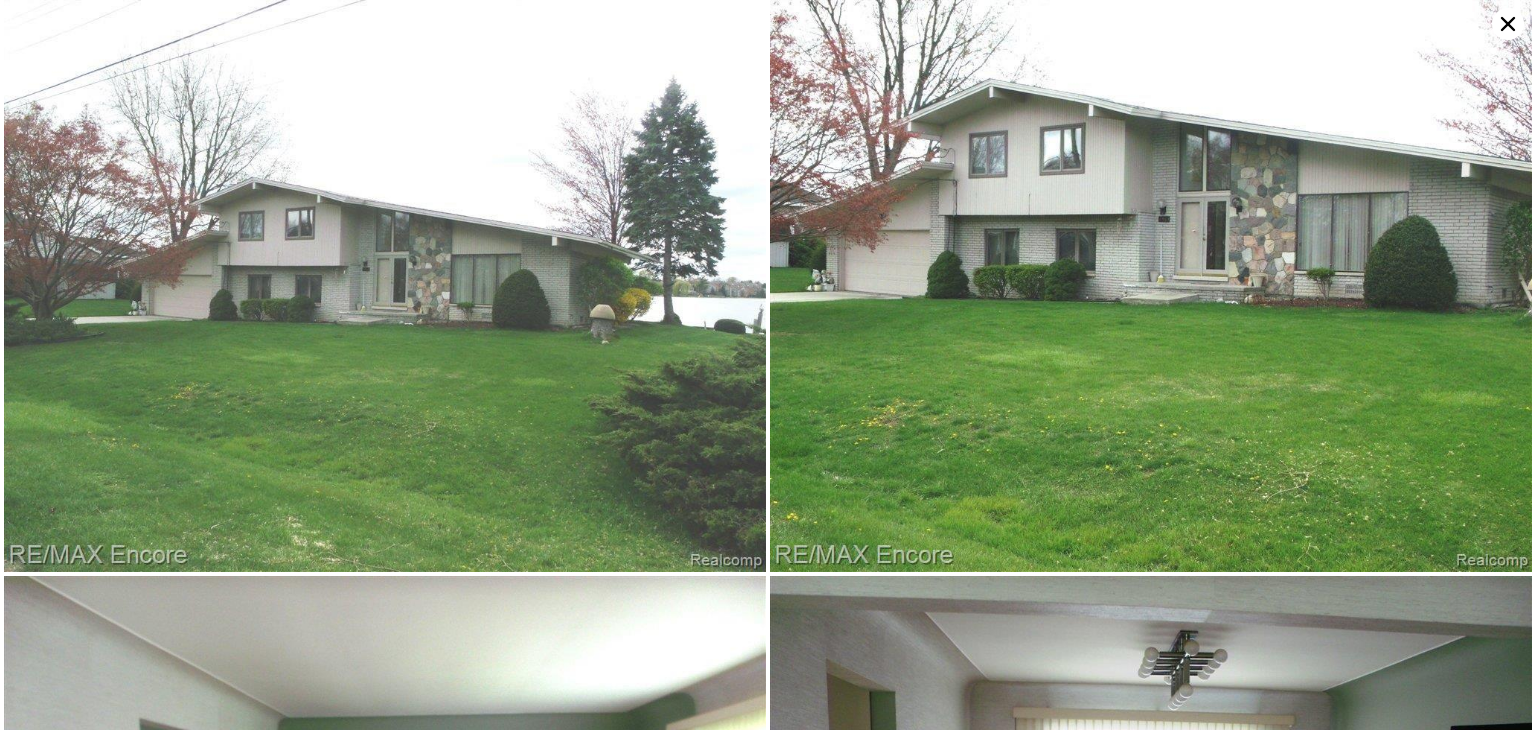 scroll, scrollTop: 272, scrollLeft: 0, axis: vertical 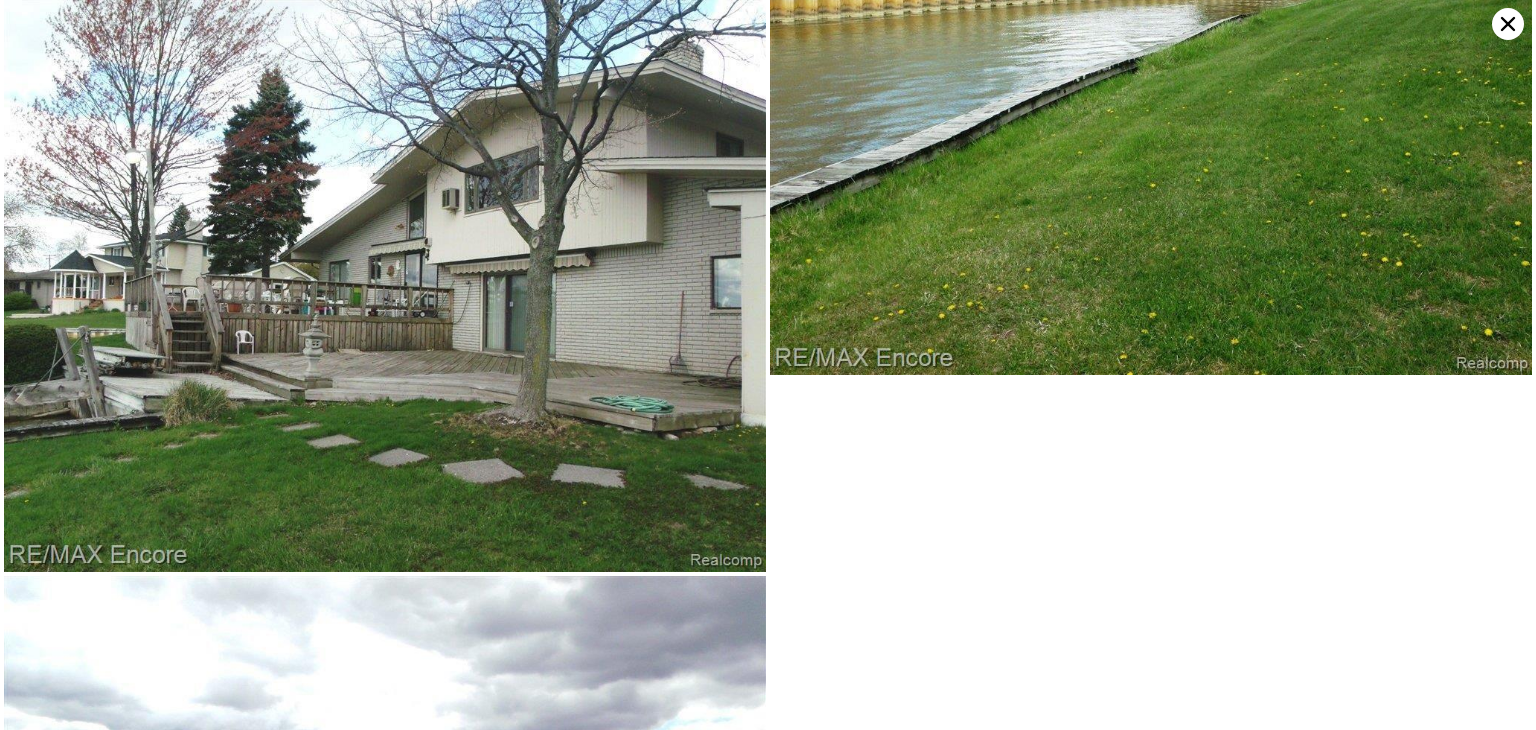 click at bounding box center [1150, -964] 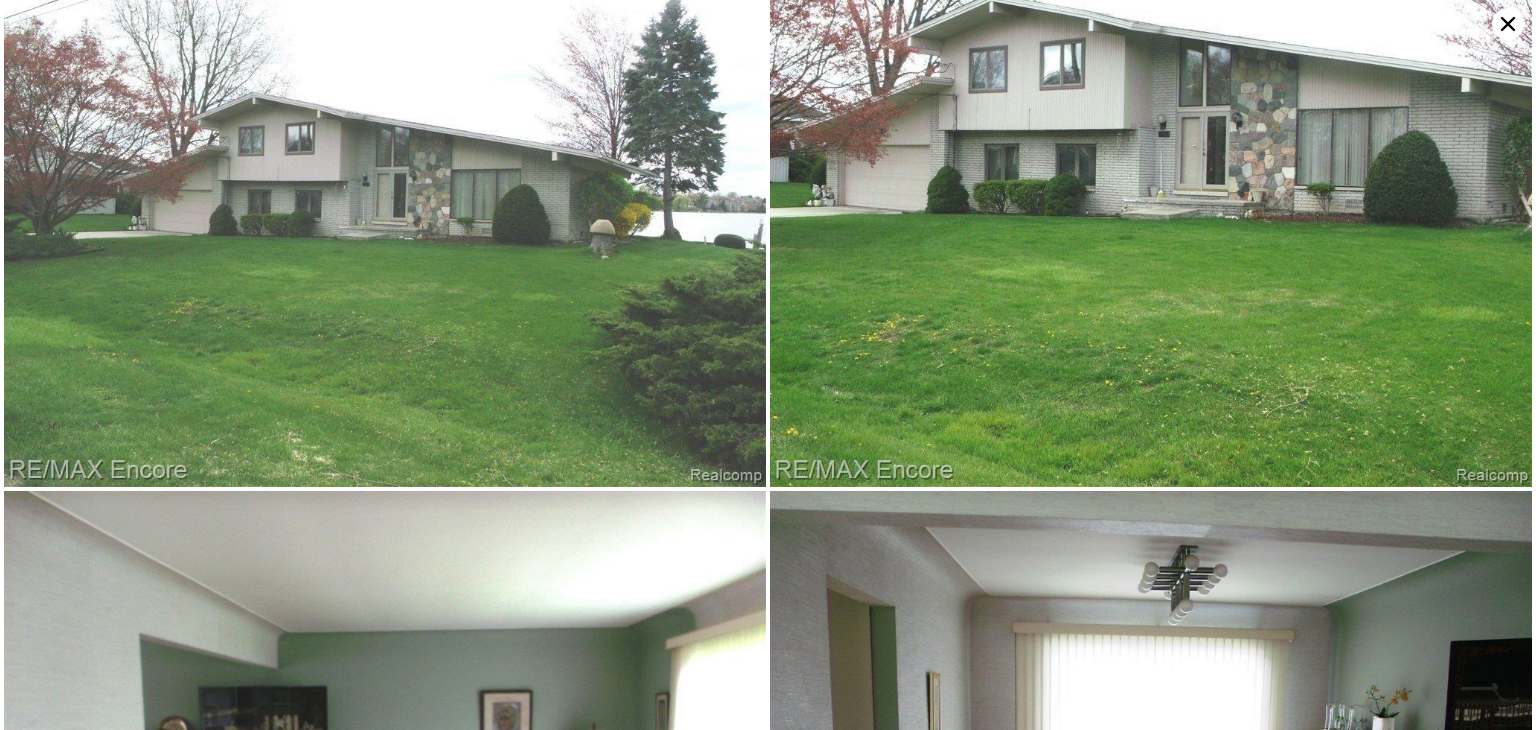 scroll, scrollTop: 62, scrollLeft: 0, axis: vertical 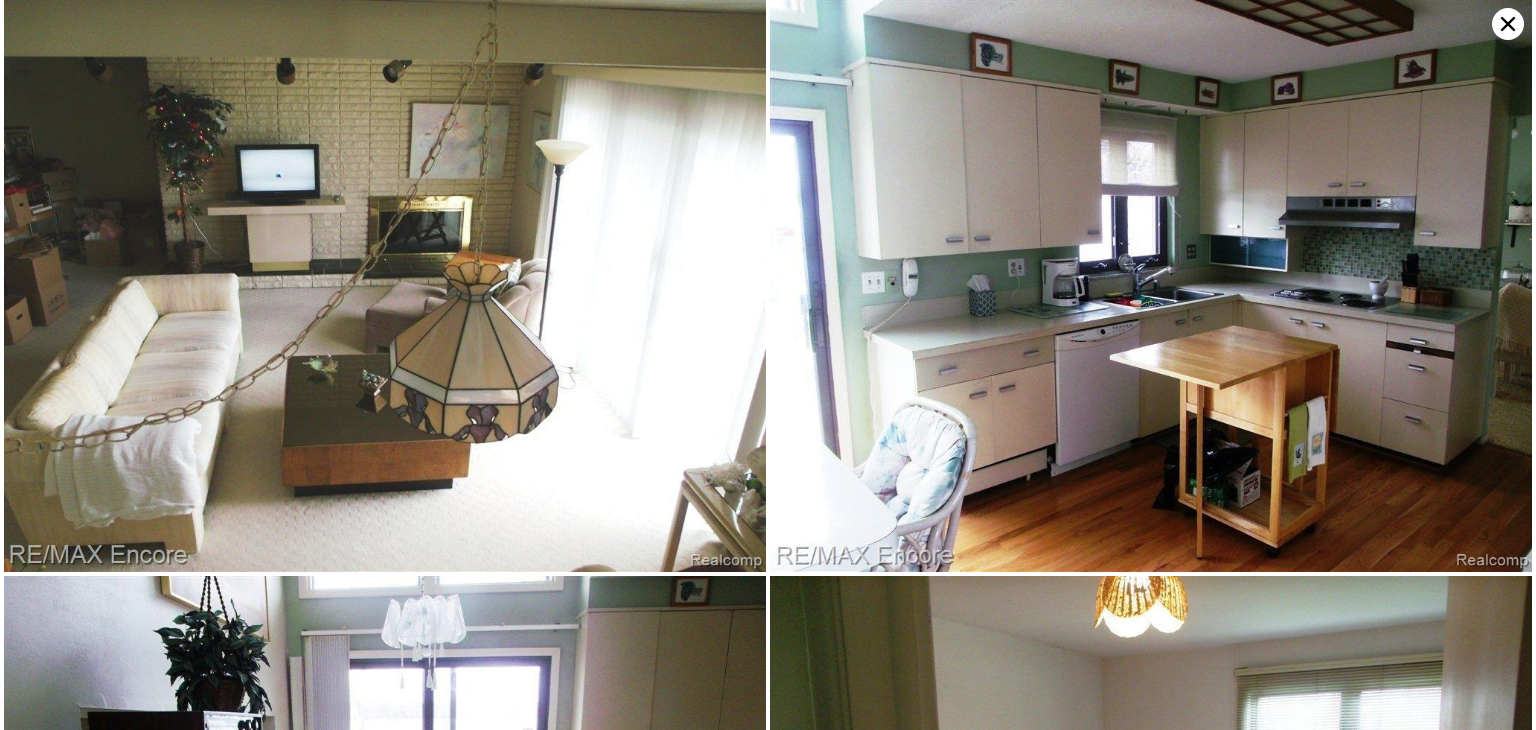 click 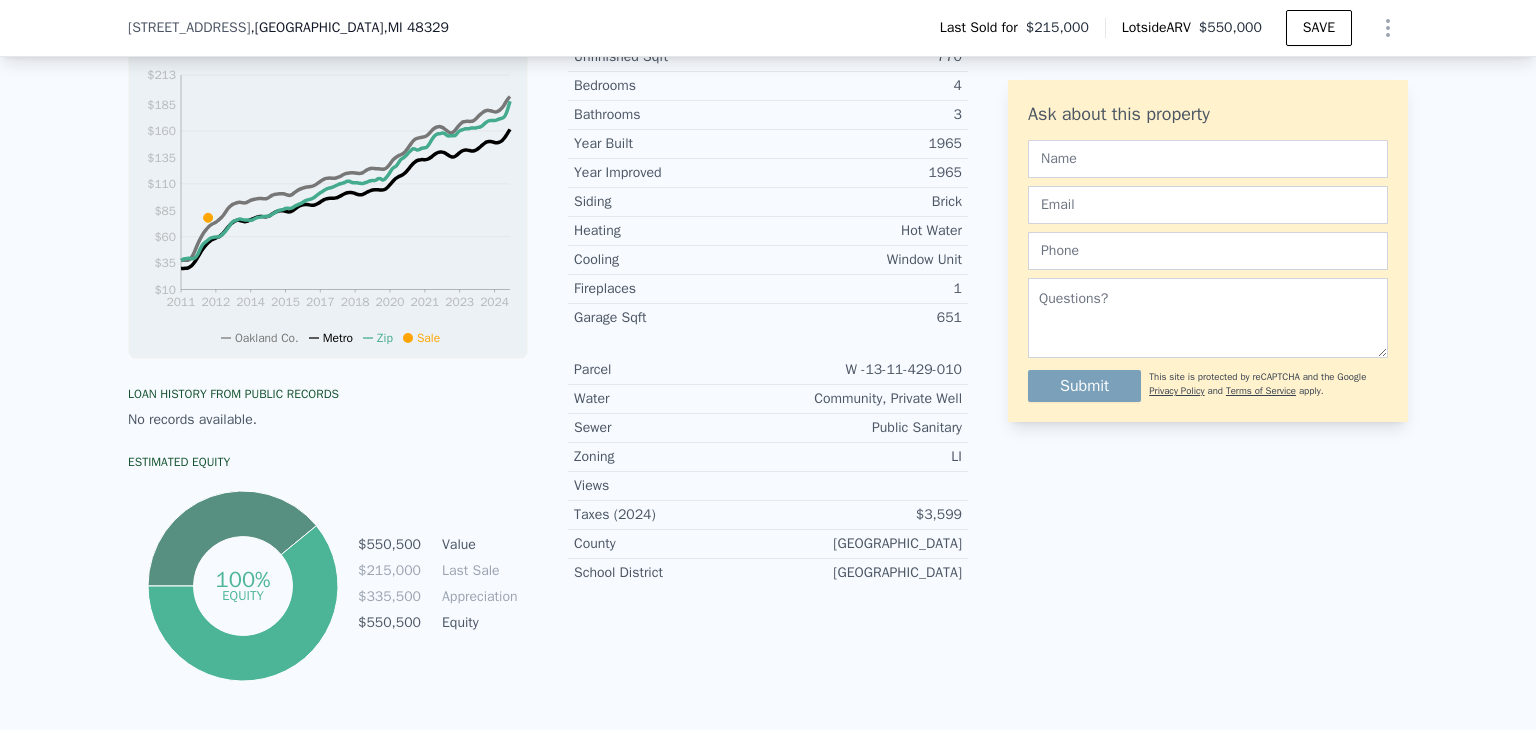 scroll, scrollTop: 764, scrollLeft: 0, axis: vertical 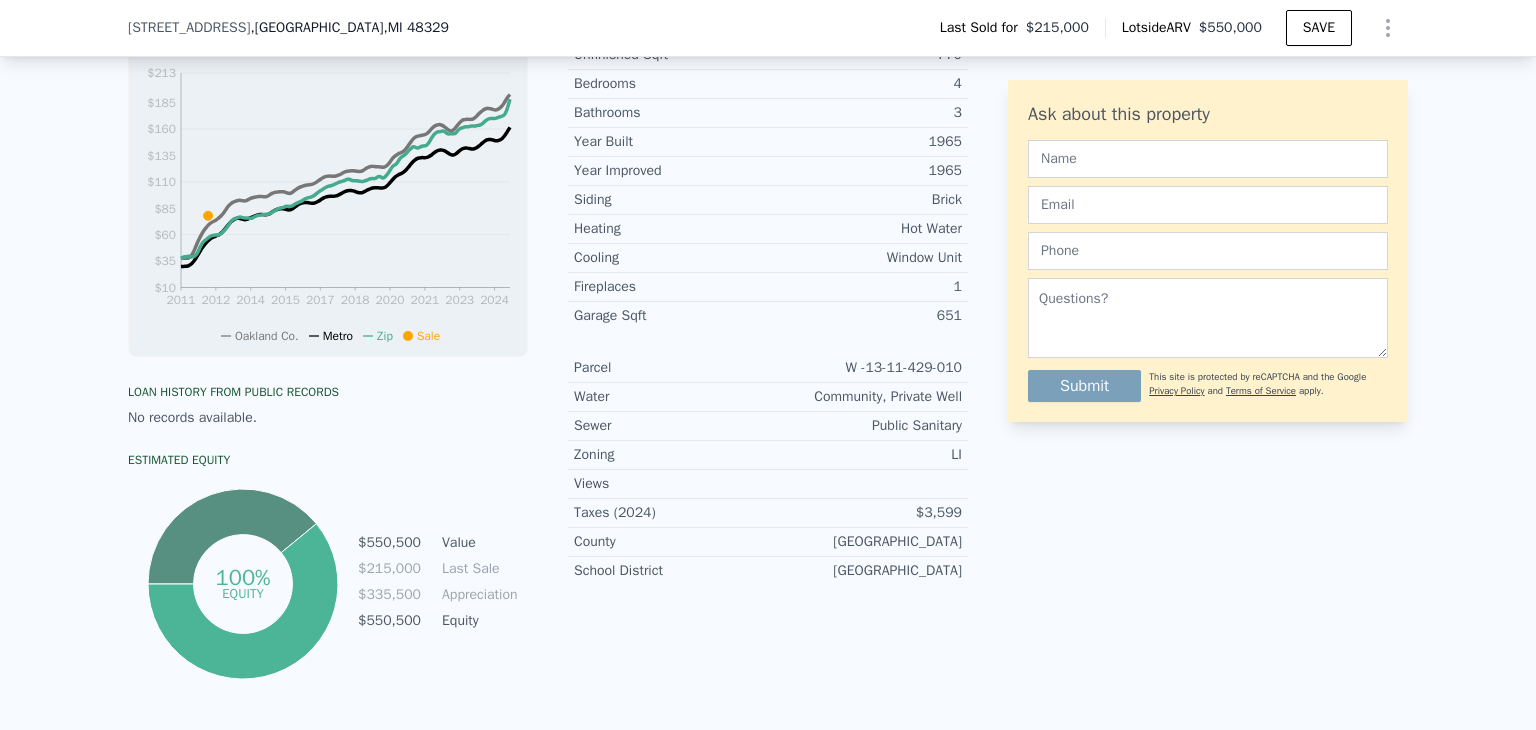 click on "Ask about this property Submit This site is protected by reCAPTCHA and the Google   Privacy Policy   and   Terms of Service   apply." at bounding box center (1208, 244) 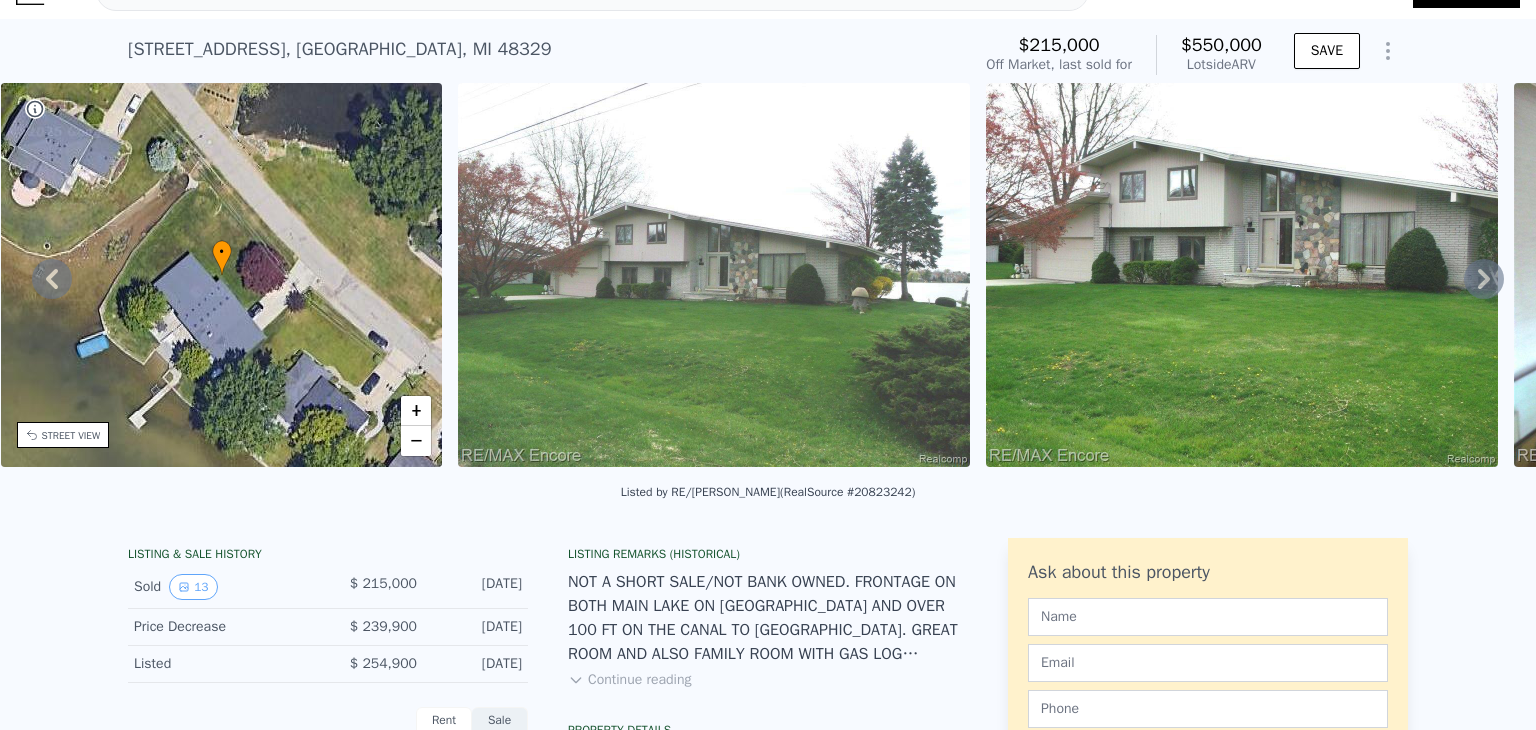 scroll, scrollTop: 7, scrollLeft: 0, axis: vertical 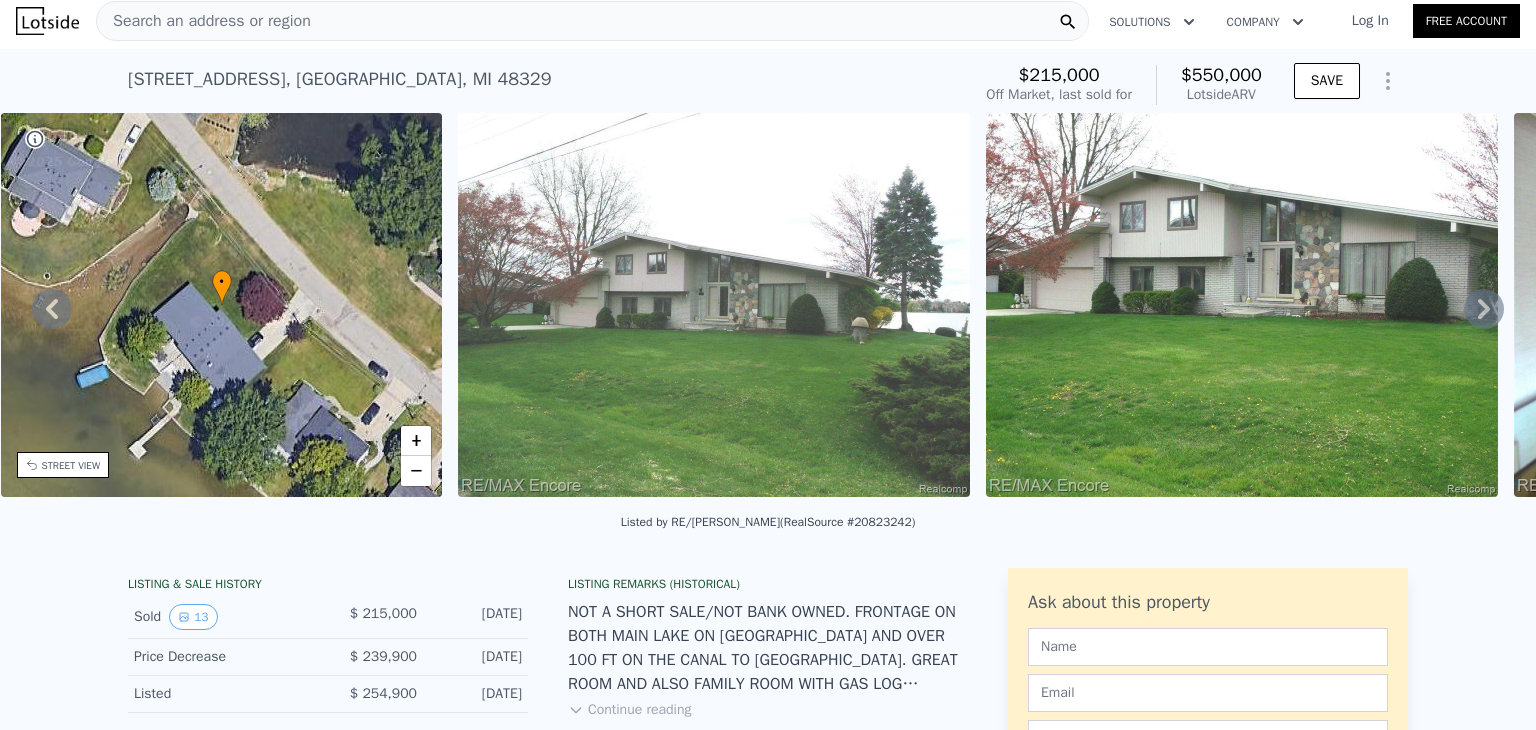 click at bounding box center (714, 305) 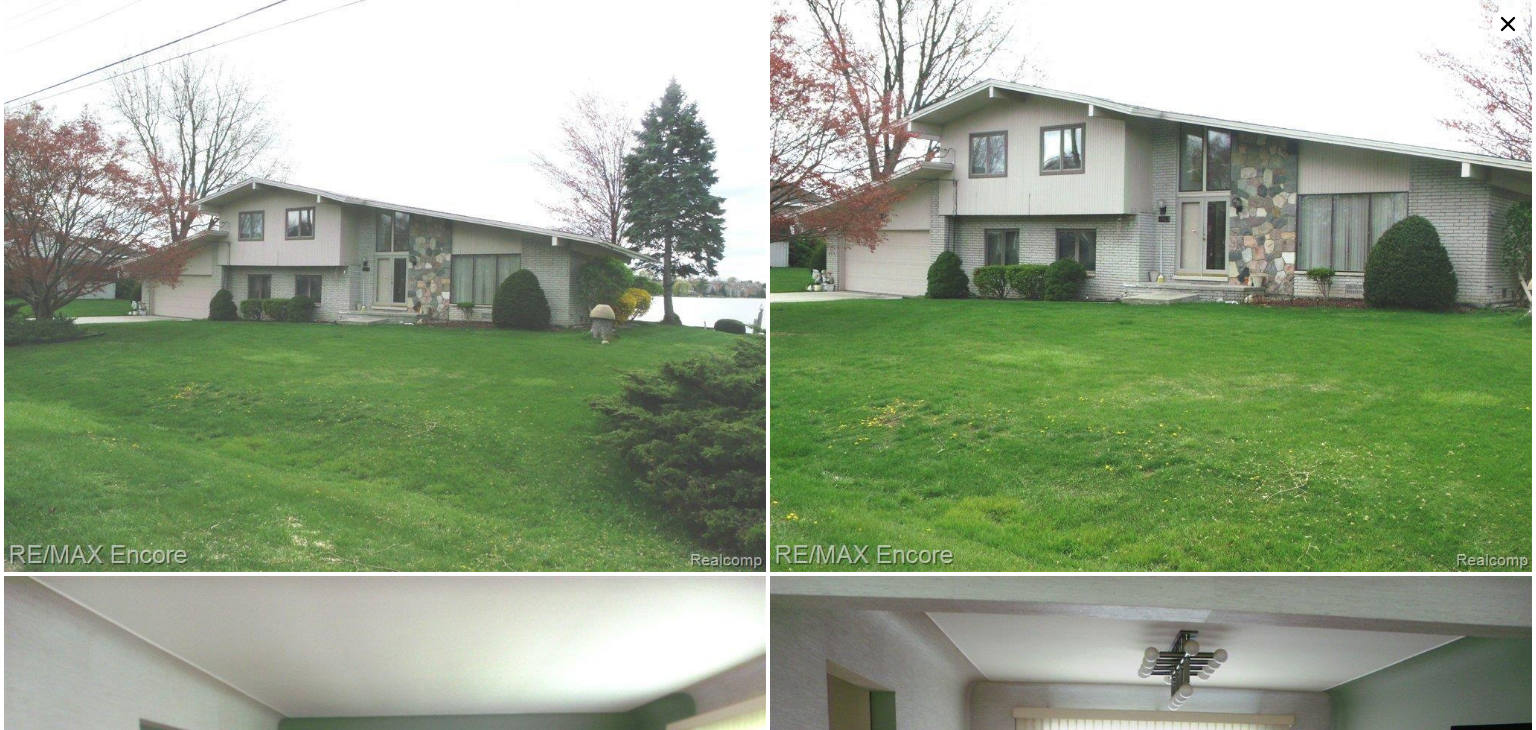 click at bounding box center [385, 286] 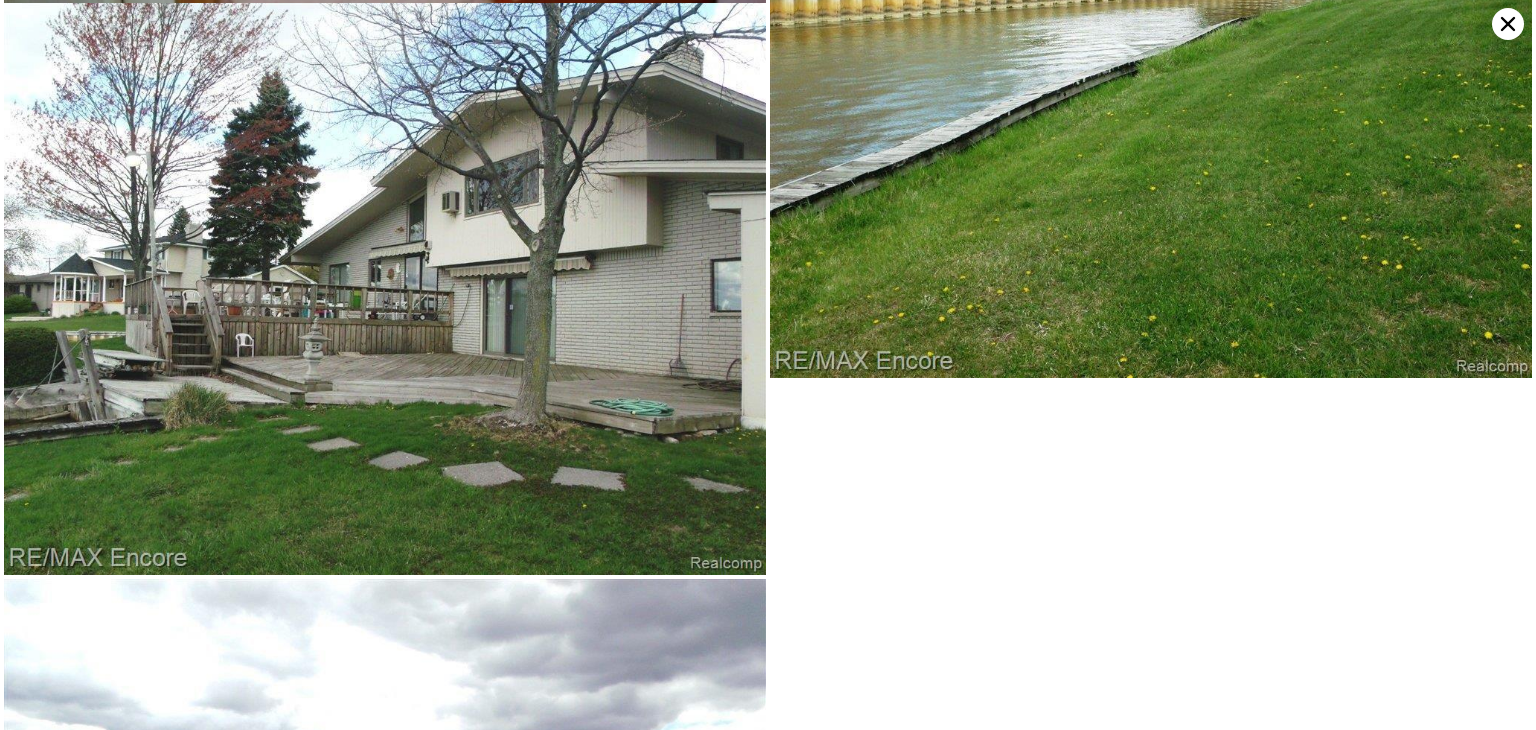 scroll, scrollTop: 3074, scrollLeft: 0, axis: vertical 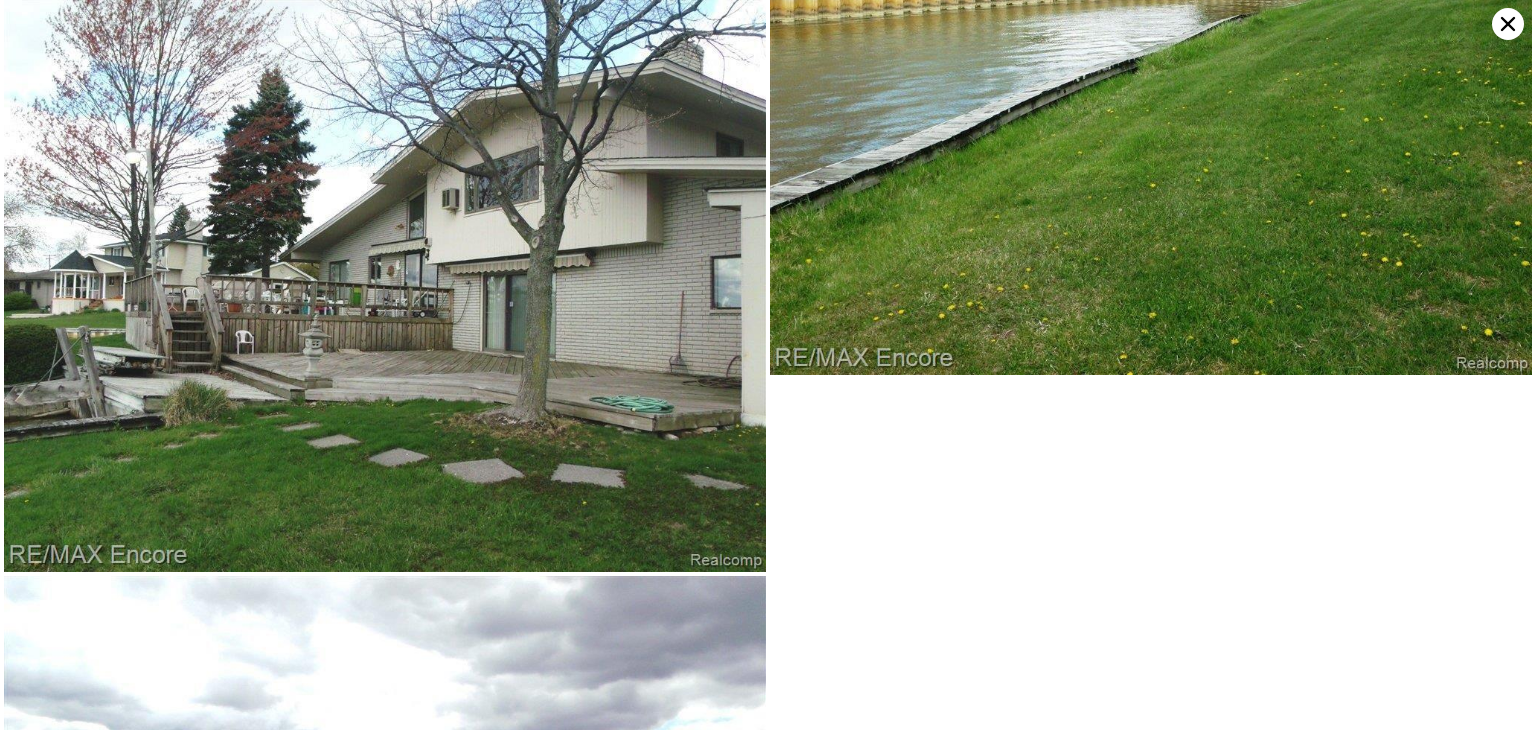 click 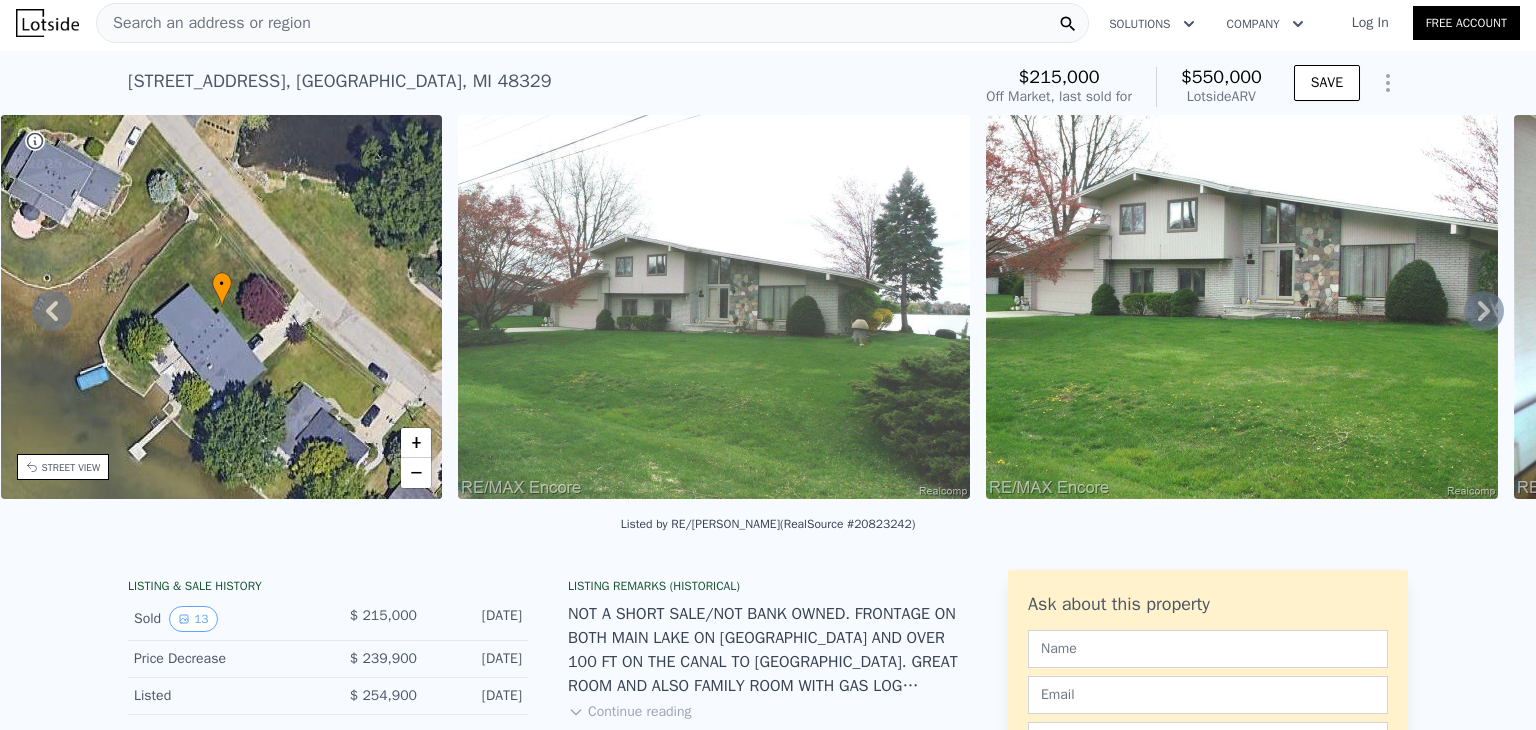 scroll, scrollTop: 0, scrollLeft: 0, axis: both 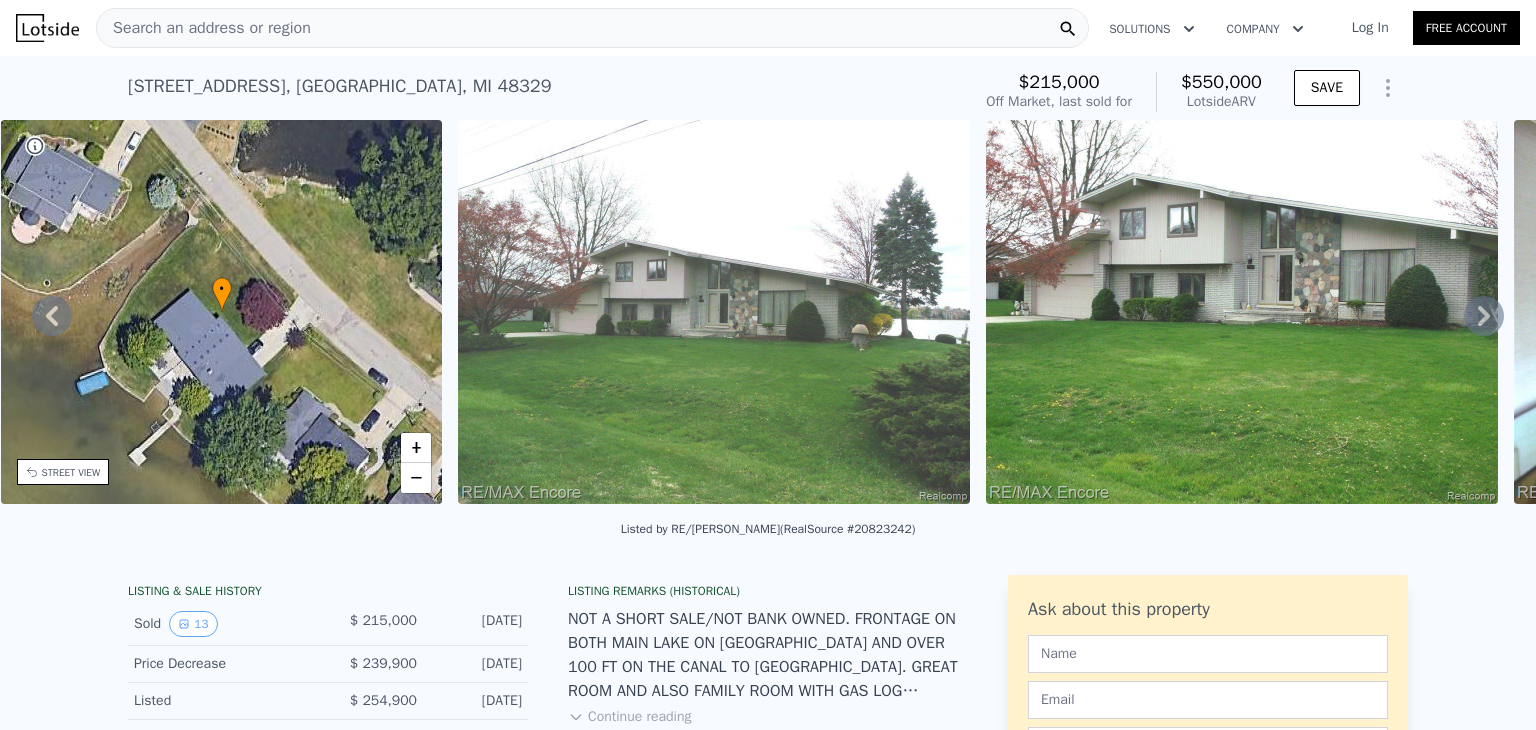click 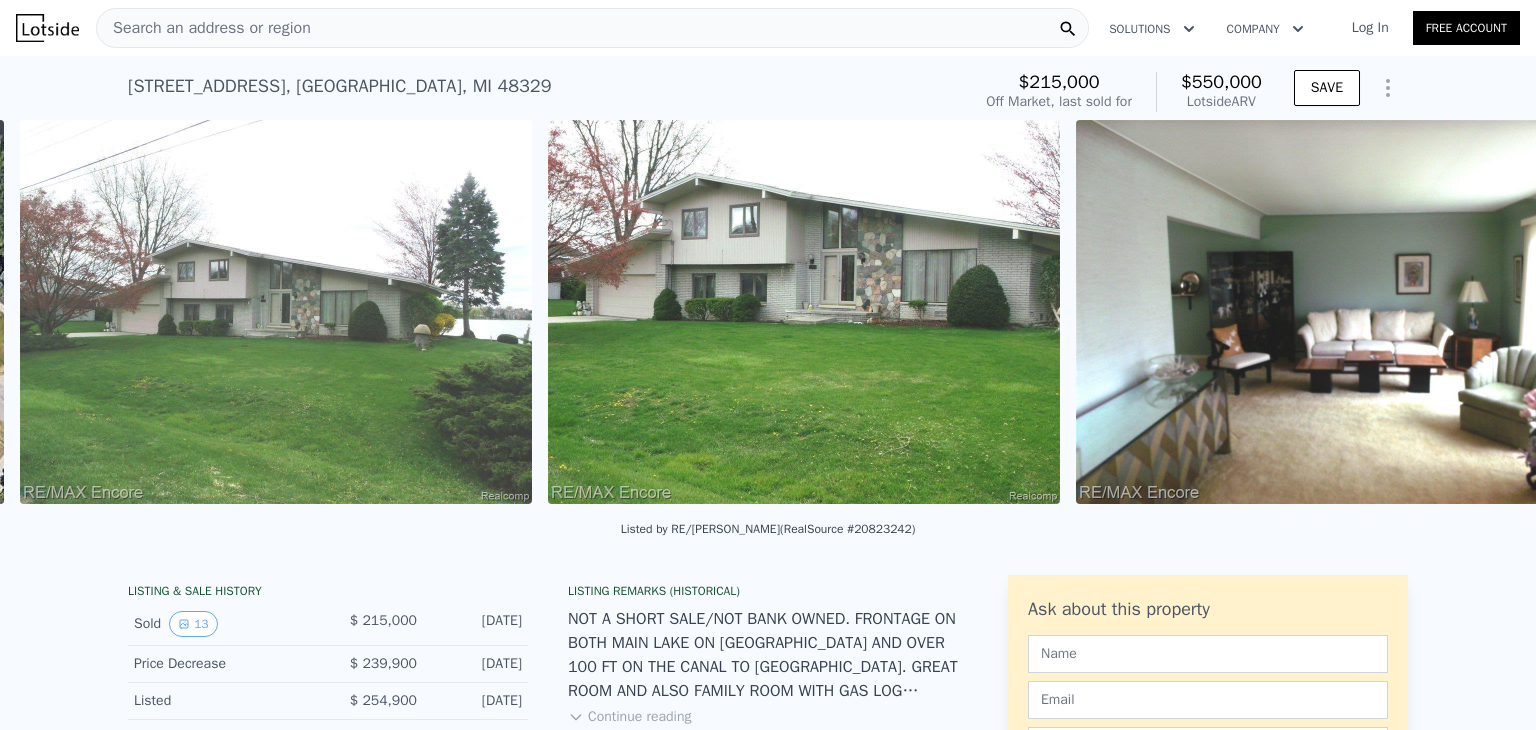scroll, scrollTop: 0, scrollLeft: 915, axis: horizontal 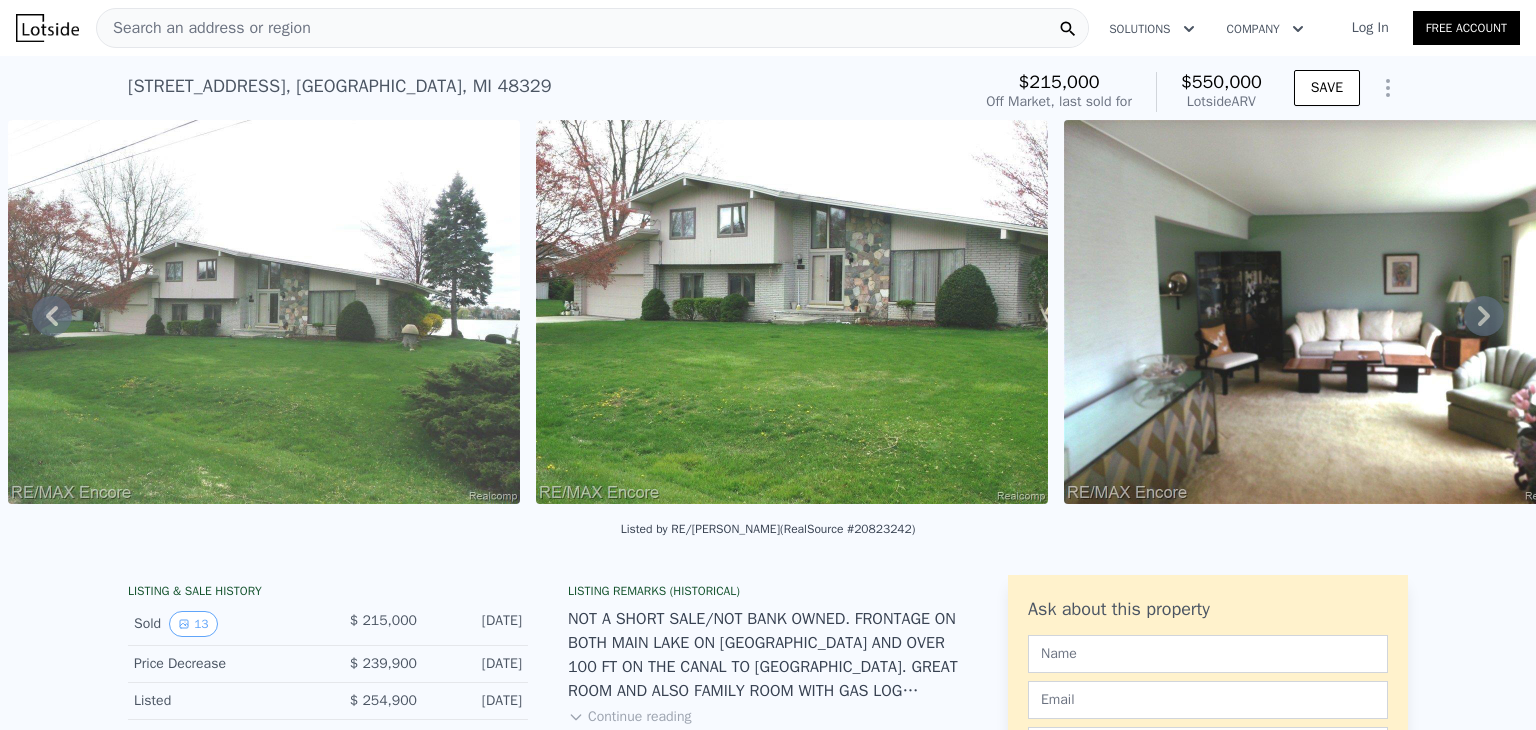 click 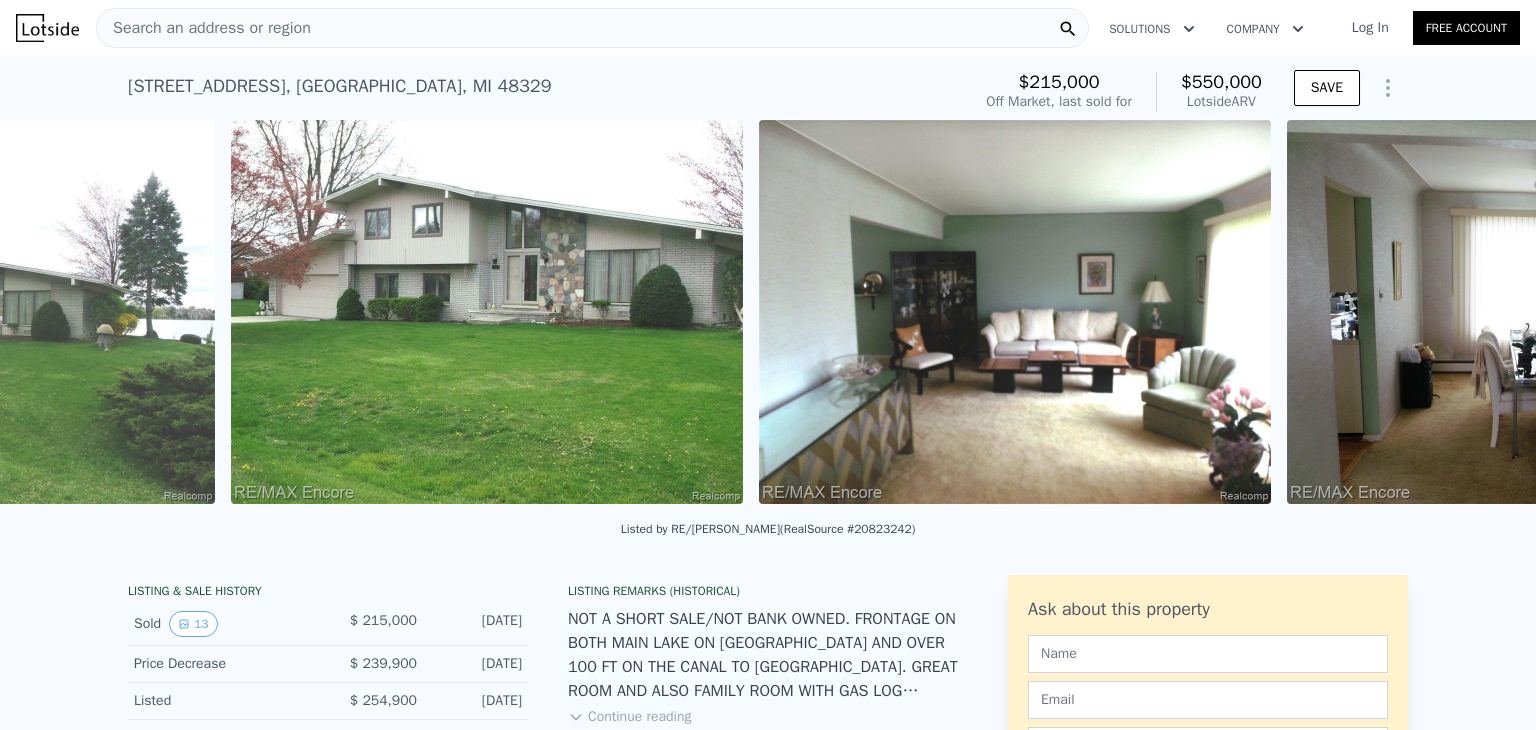 scroll, scrollTop: 0, scrollLeft: 1443, axis: horizontal 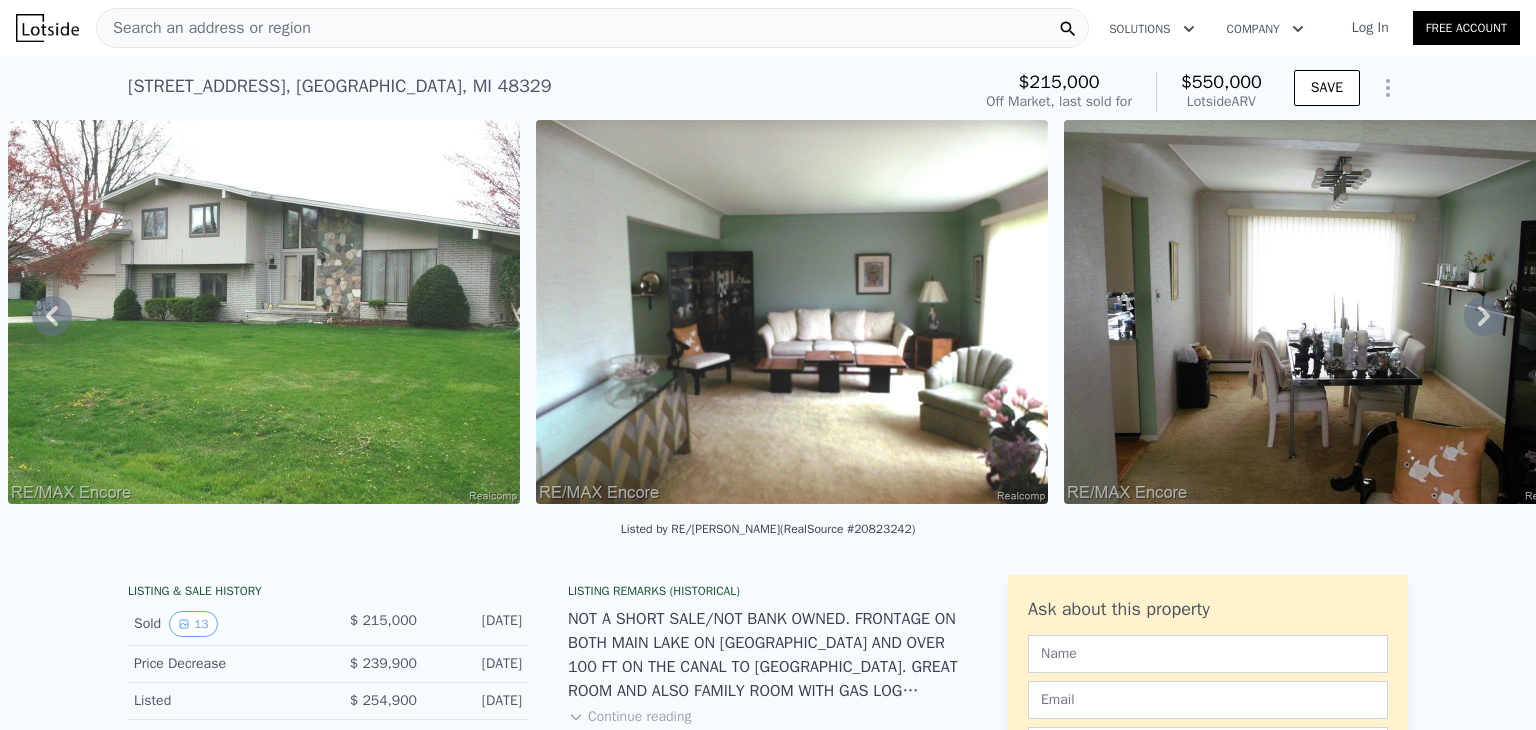 click 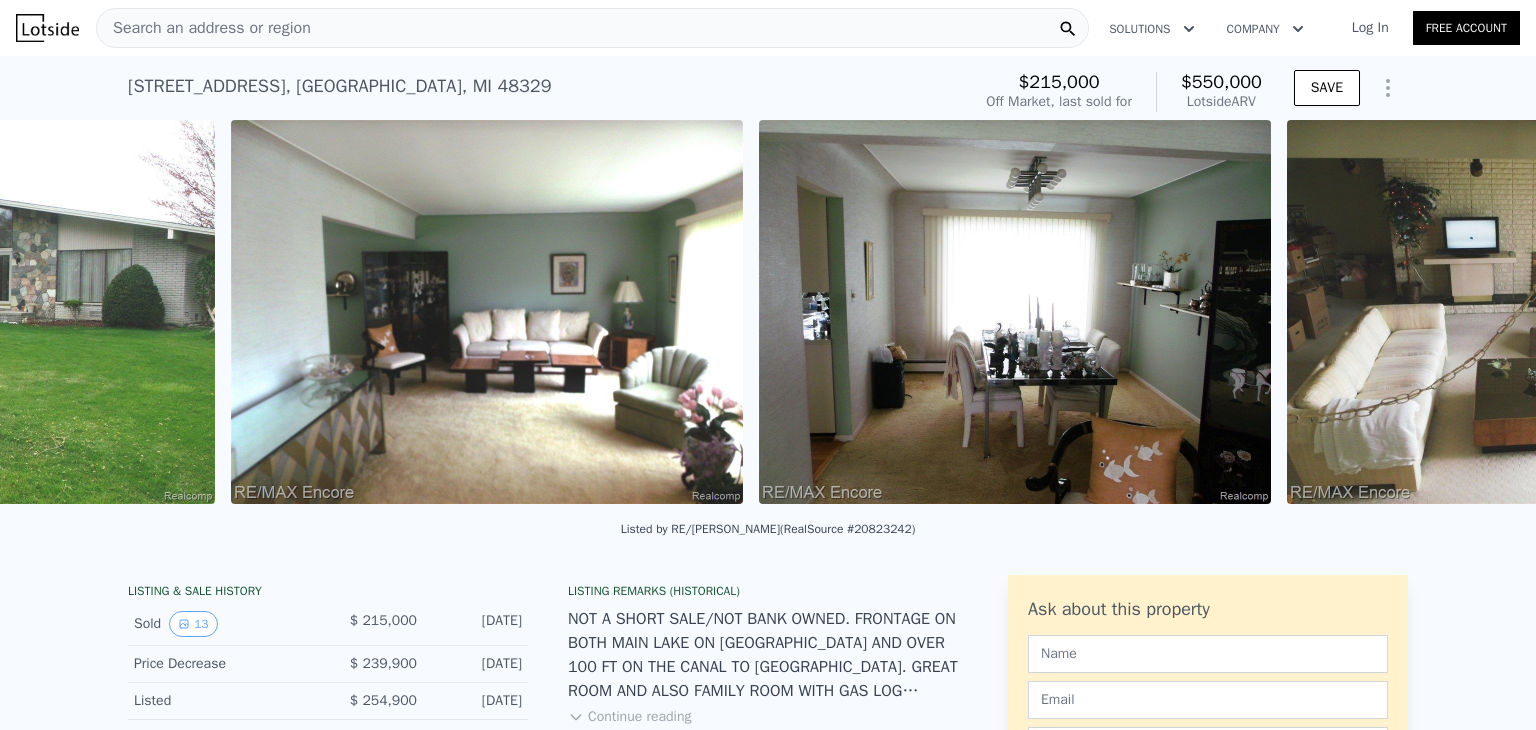scroll, scrollTop: 0, scrollLeft: 1971, axis: horizontal 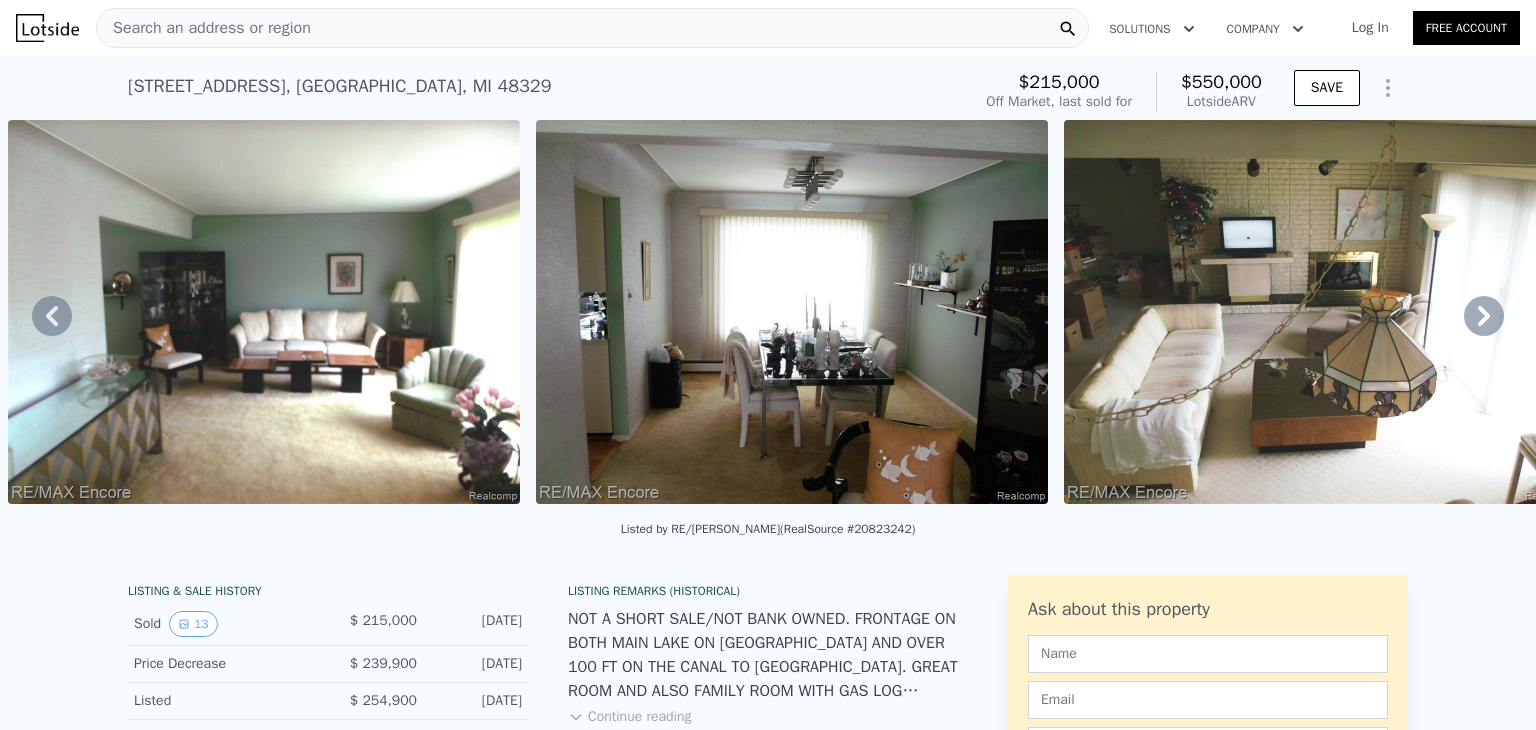 click 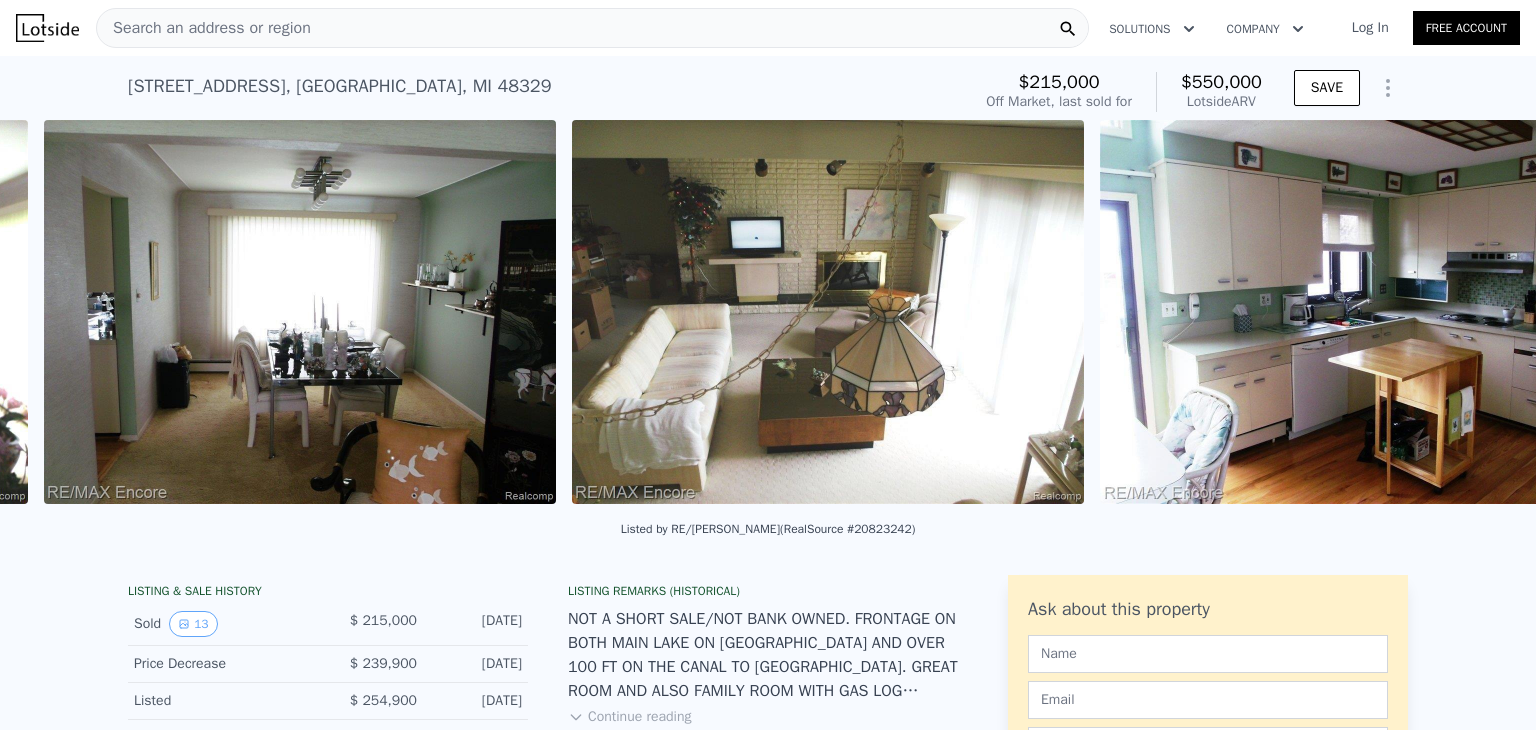 scroll, scrollTop: 0, scrollLeft: 2499, axis: horizontal 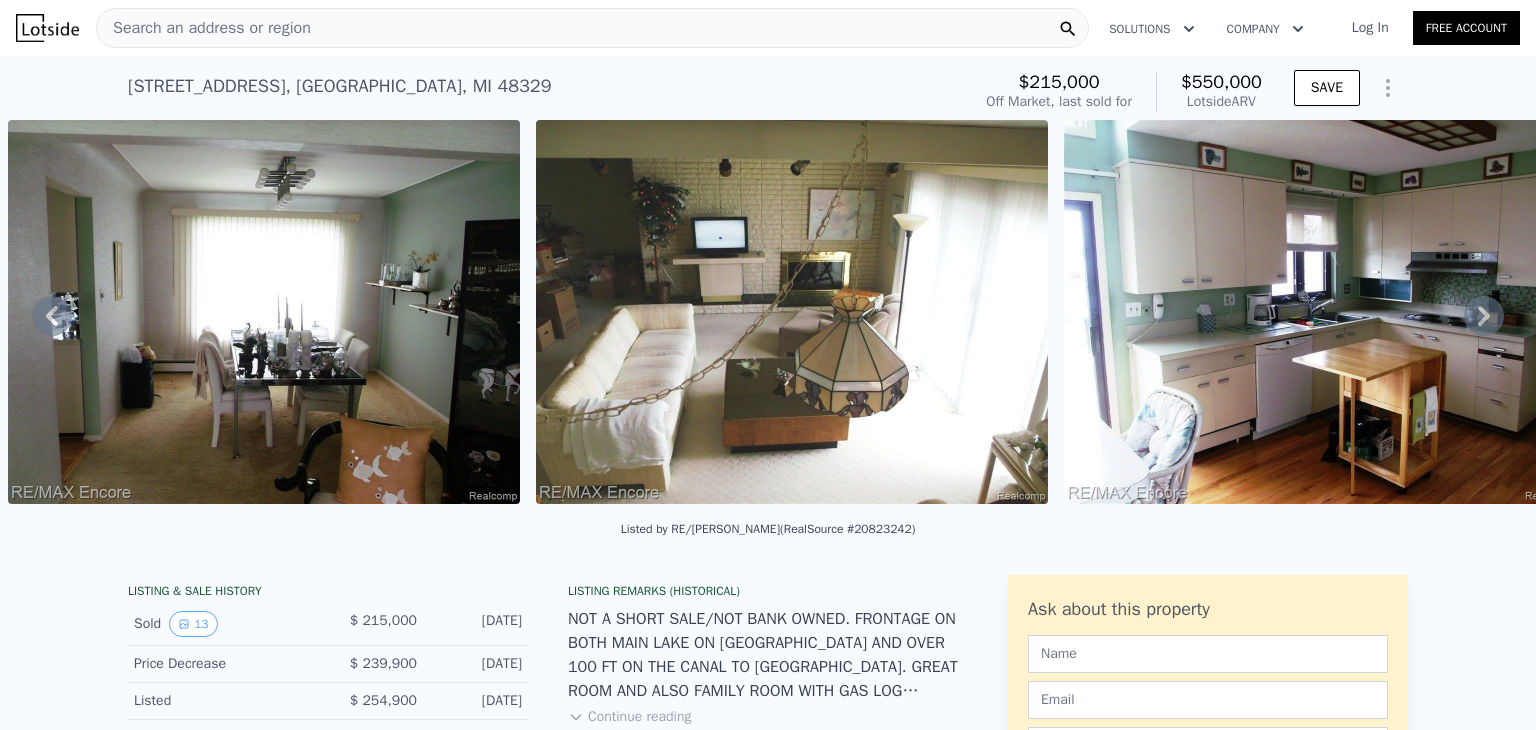 click 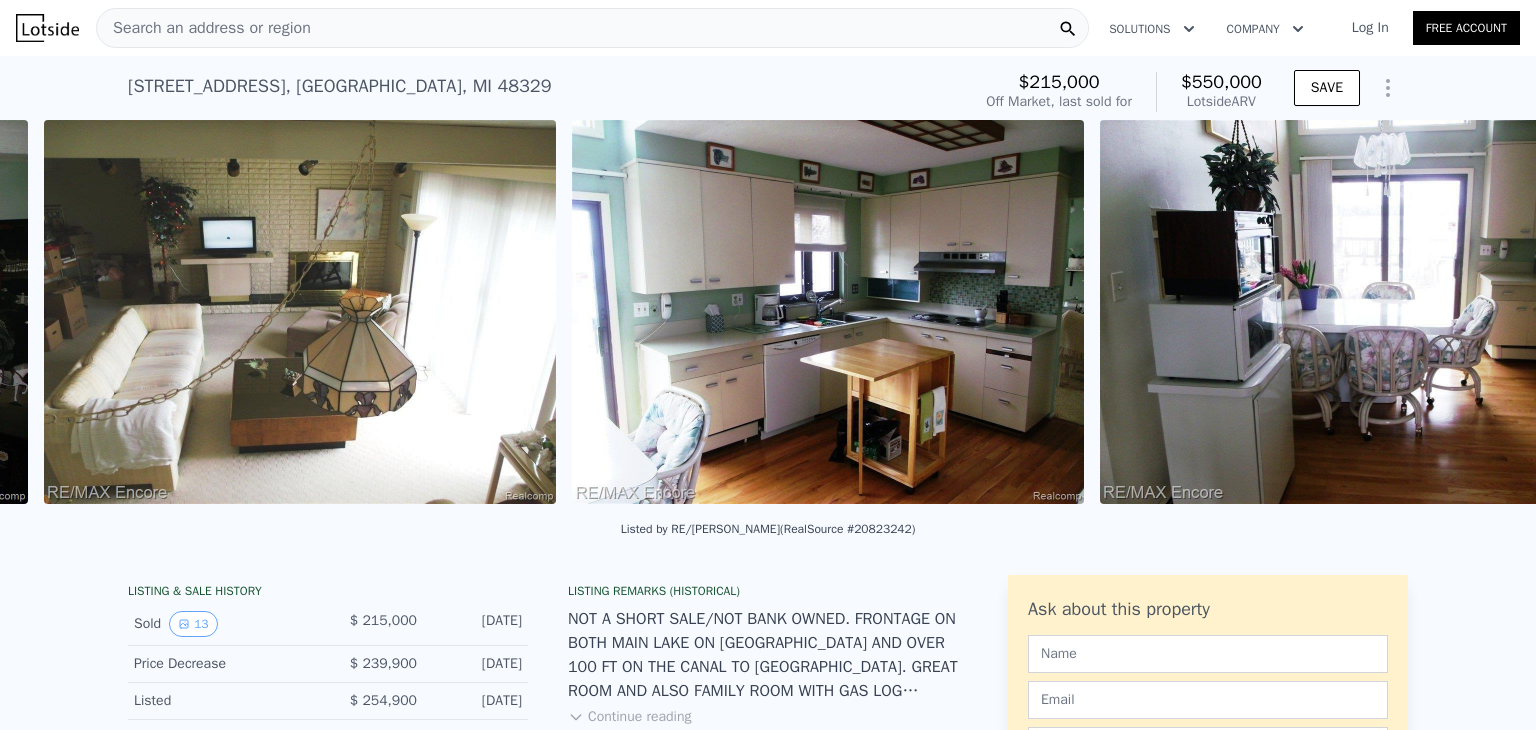 scroll, scrollTop: 0, scrollLeft: 3027, axis: horizontal 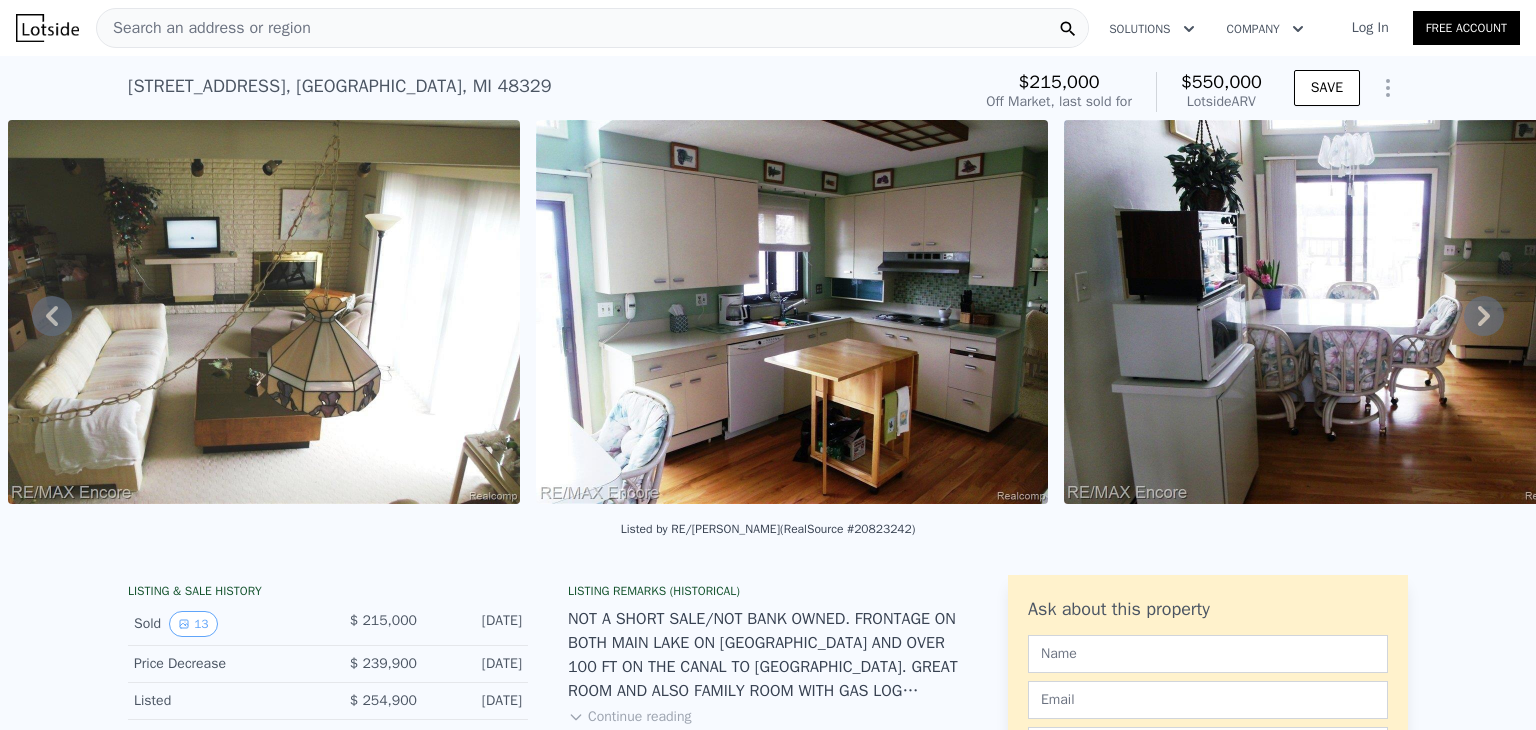 click 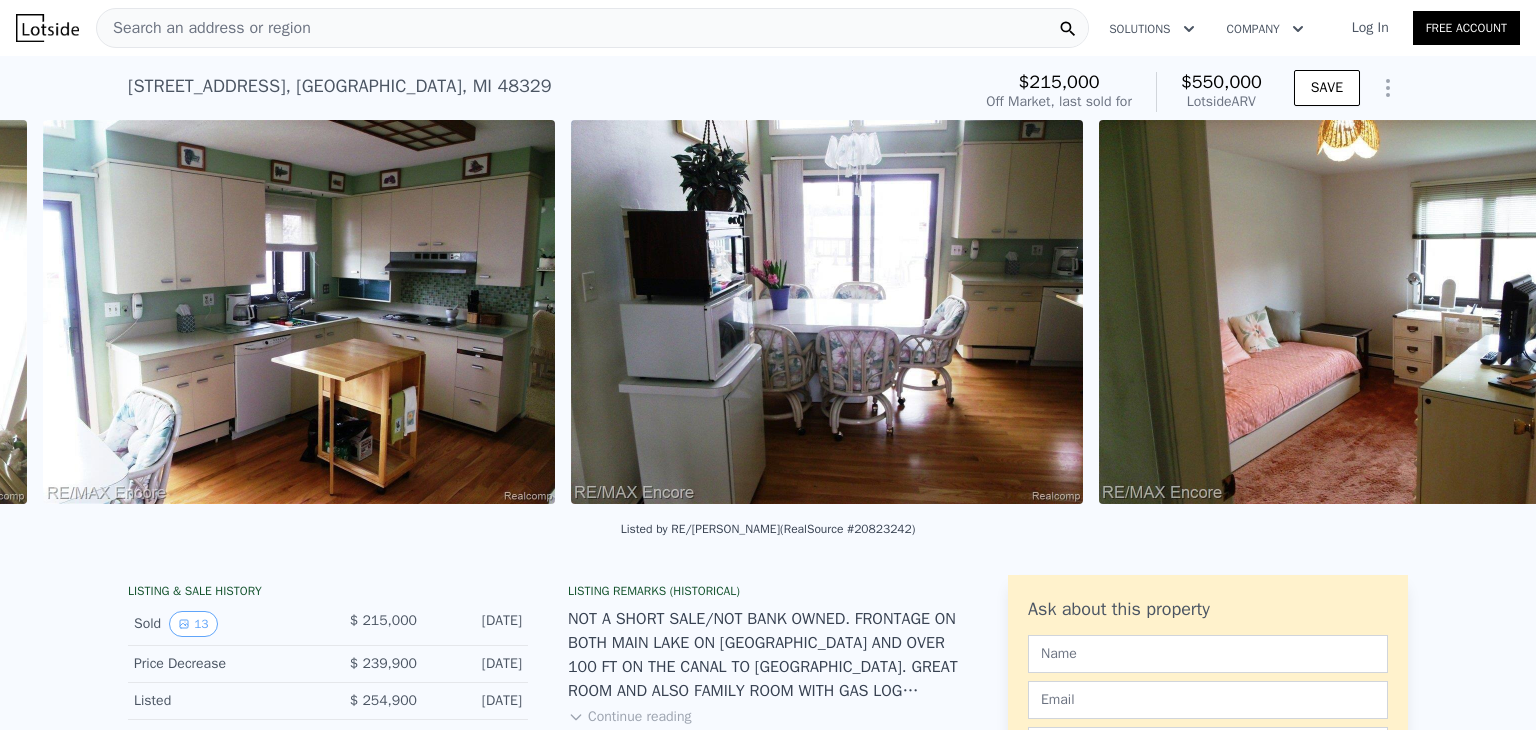 scroll, scrollTop: 0, scrollLeft: 3555, axis: horizontal 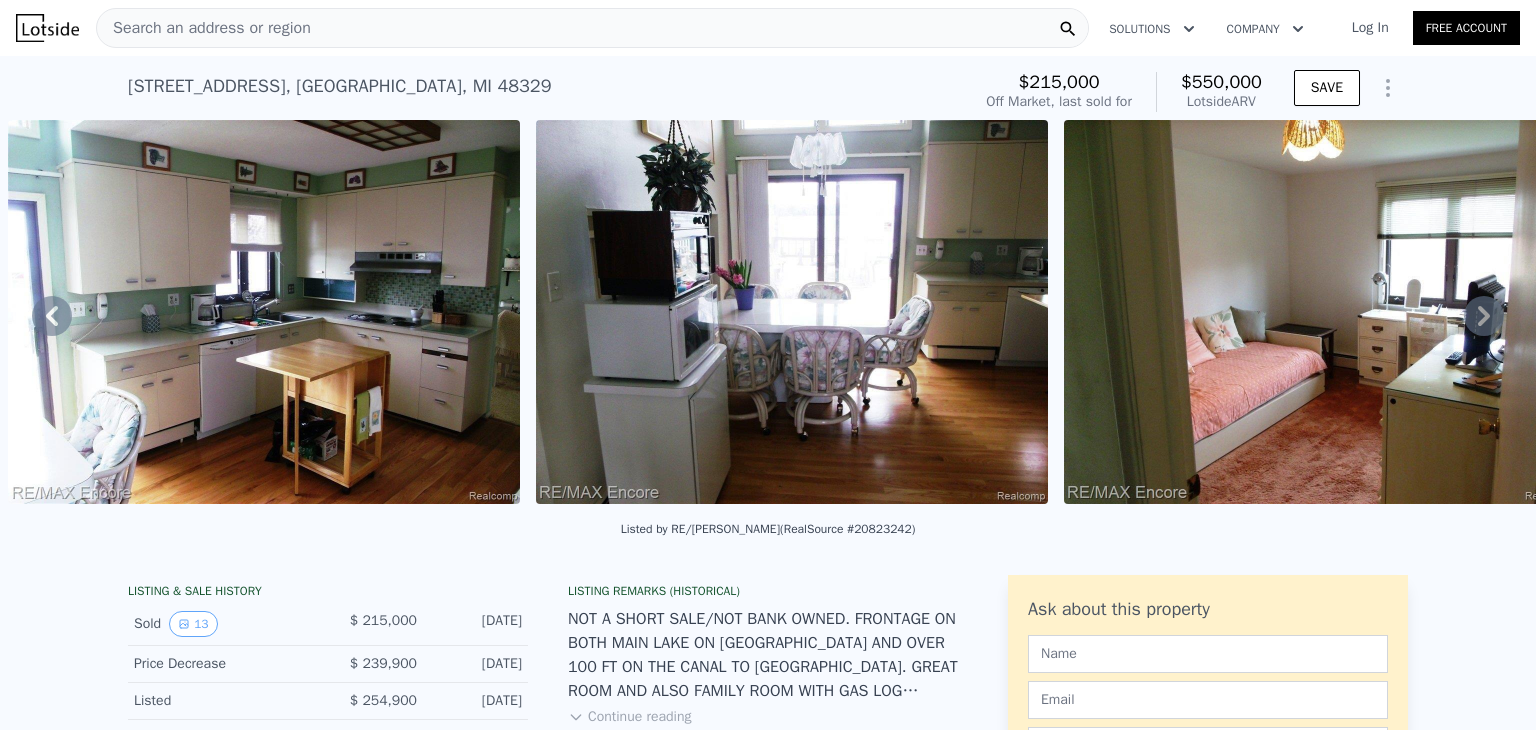 click 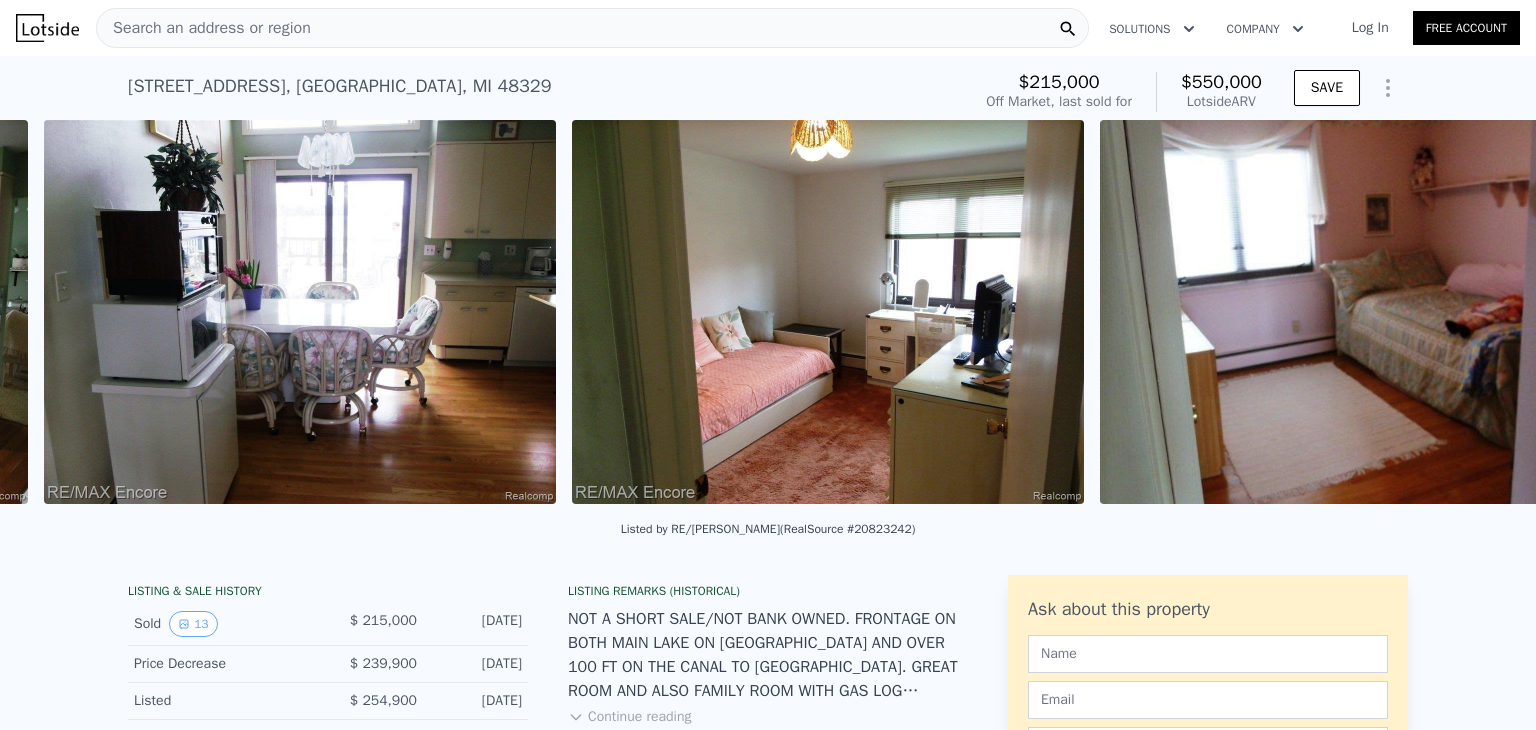 scroll, scrollTop: 0, scrollLeft: 4083, axis: horizontal 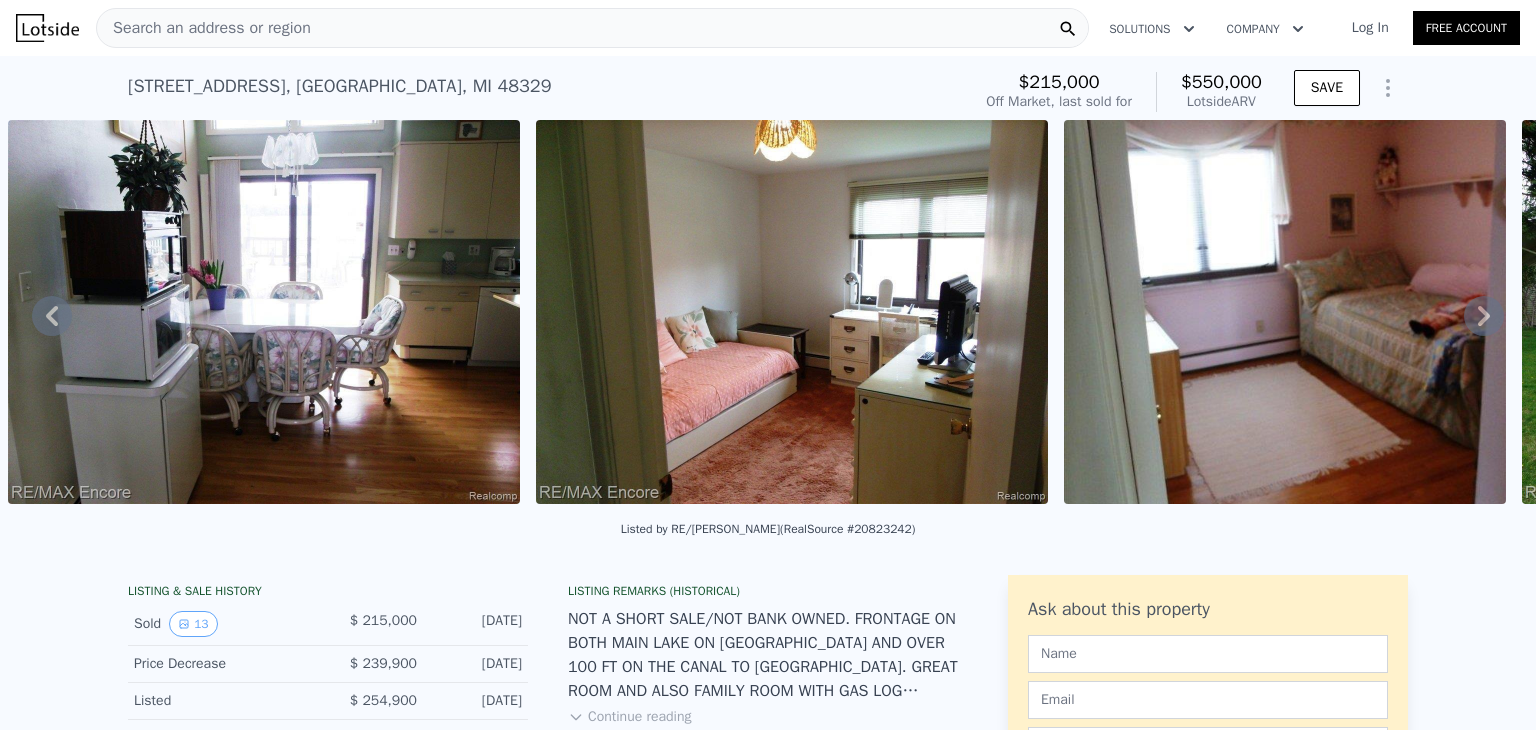 click 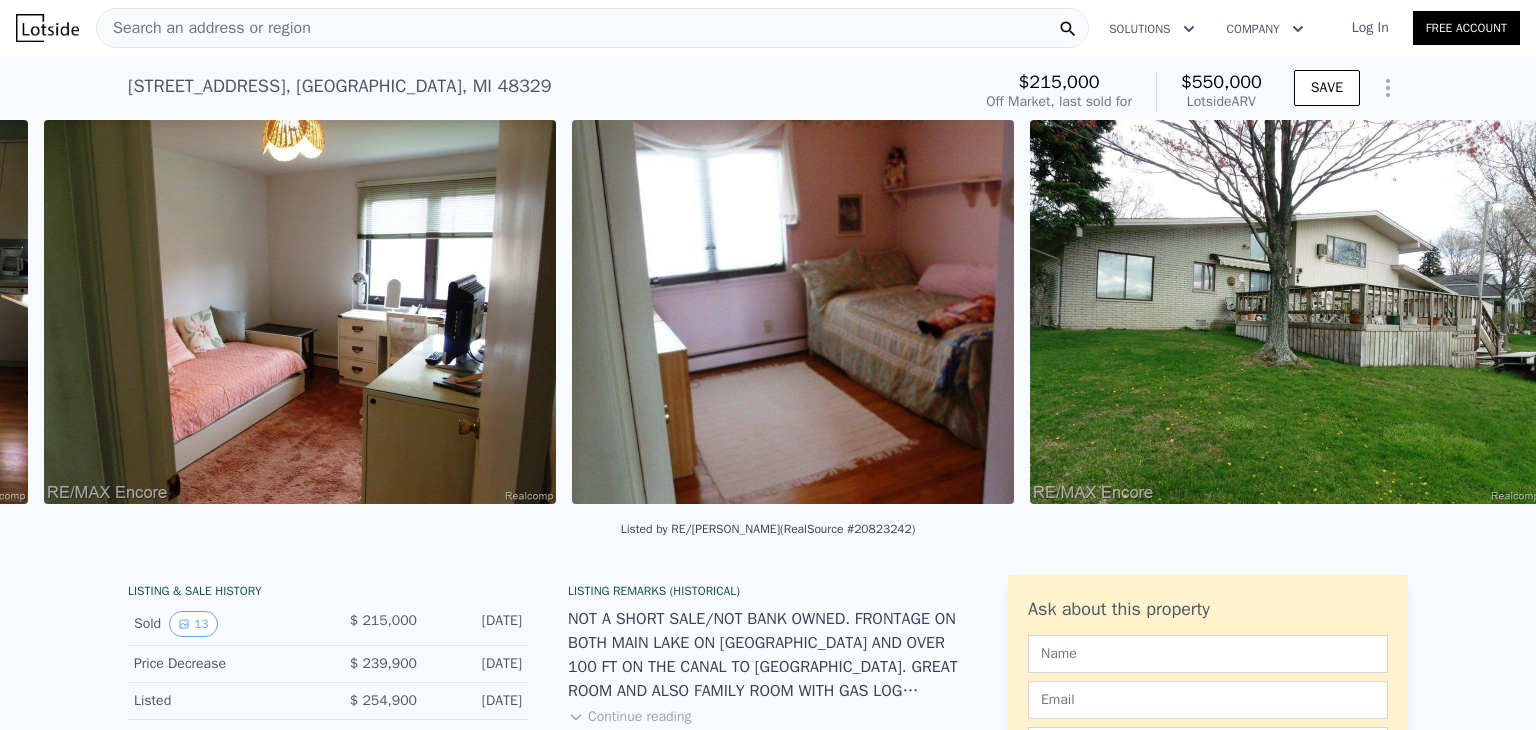 scroll, scrollTop: 0, scrollLeft: 4611, axis: horizontal 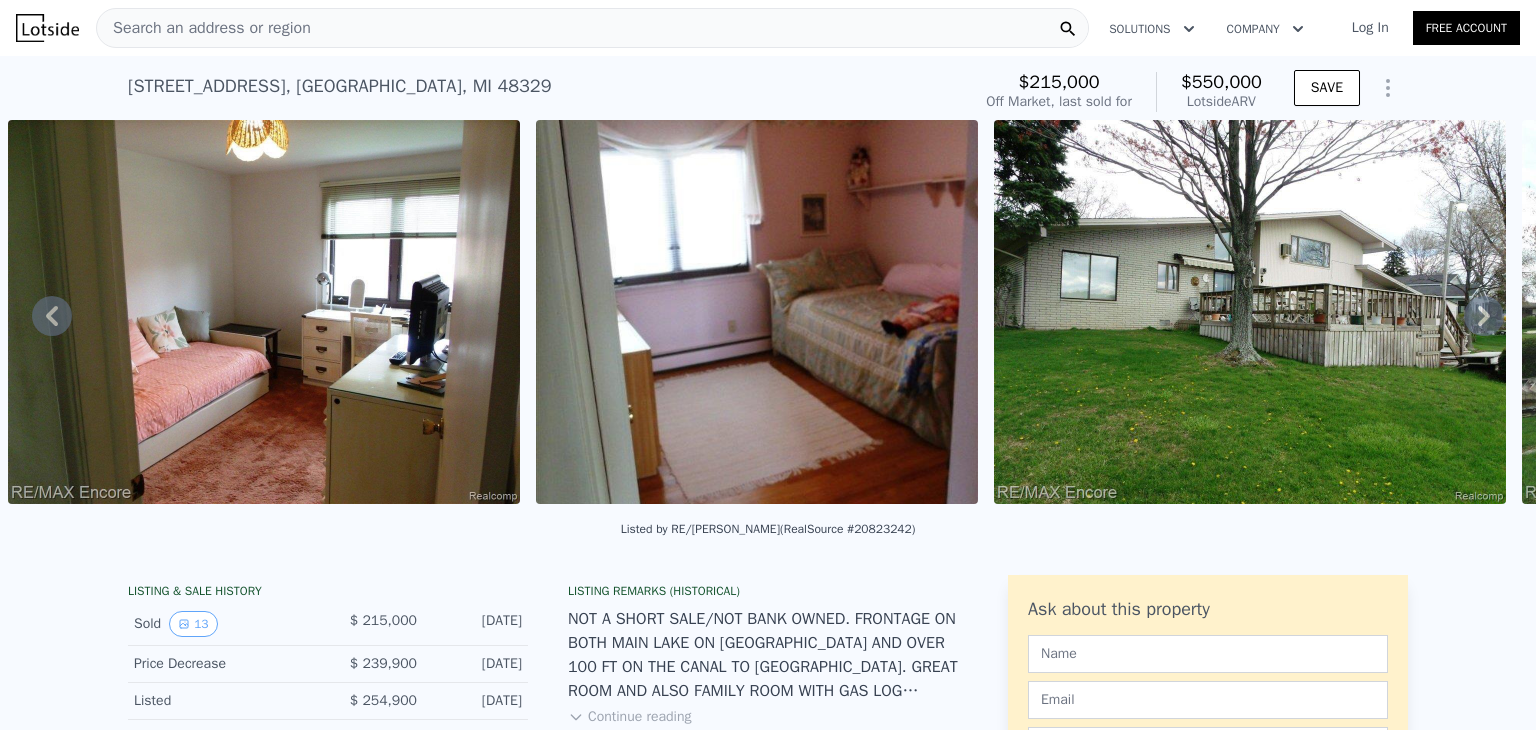 click 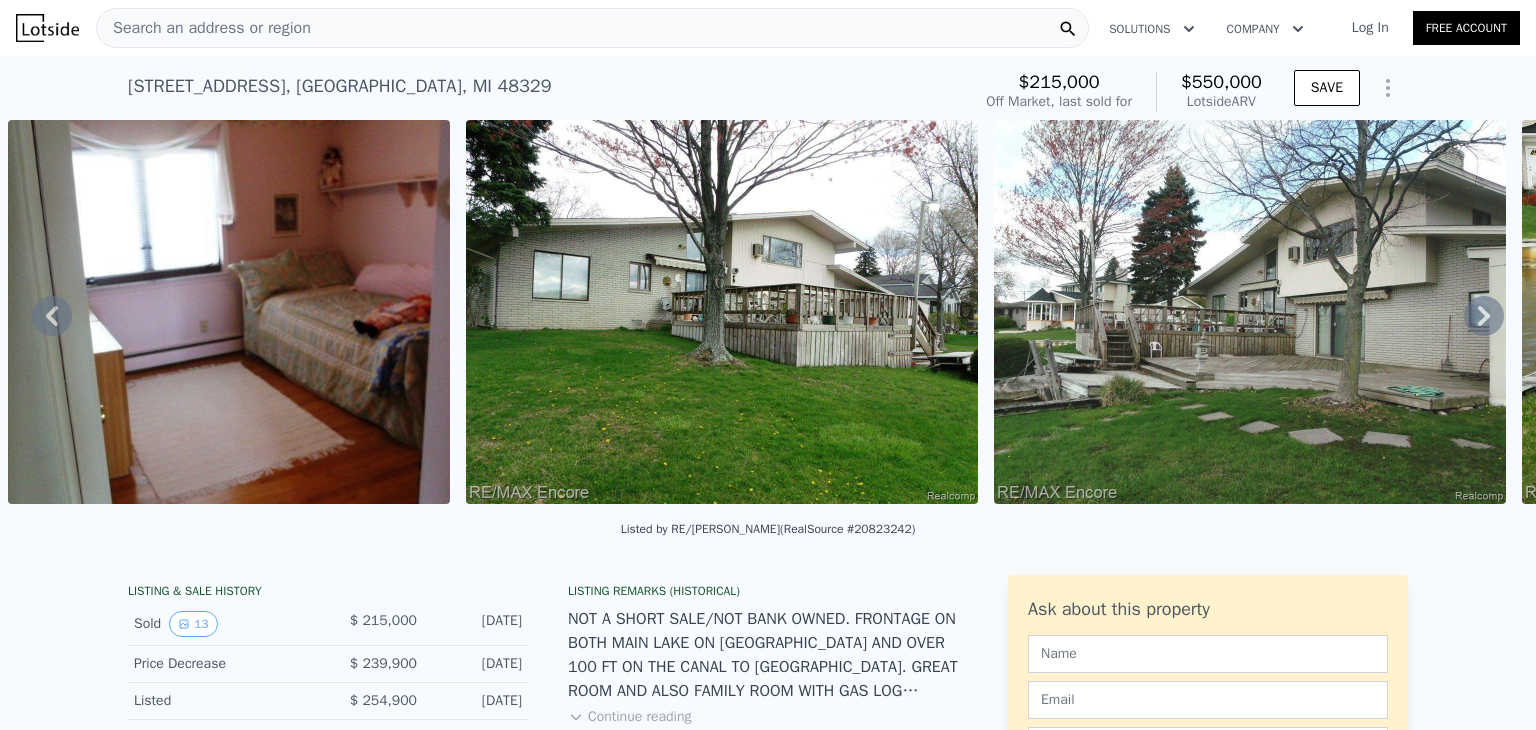 click 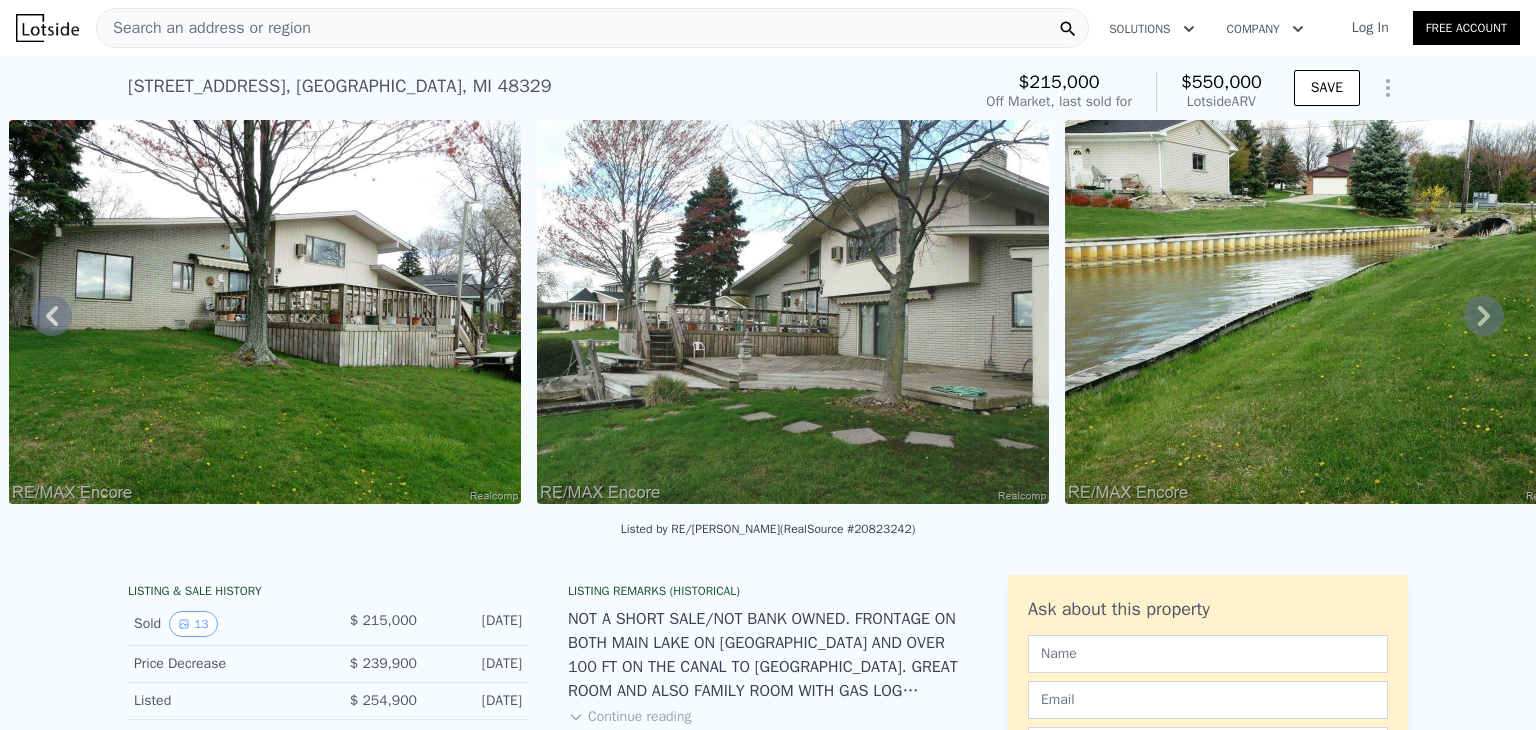 click 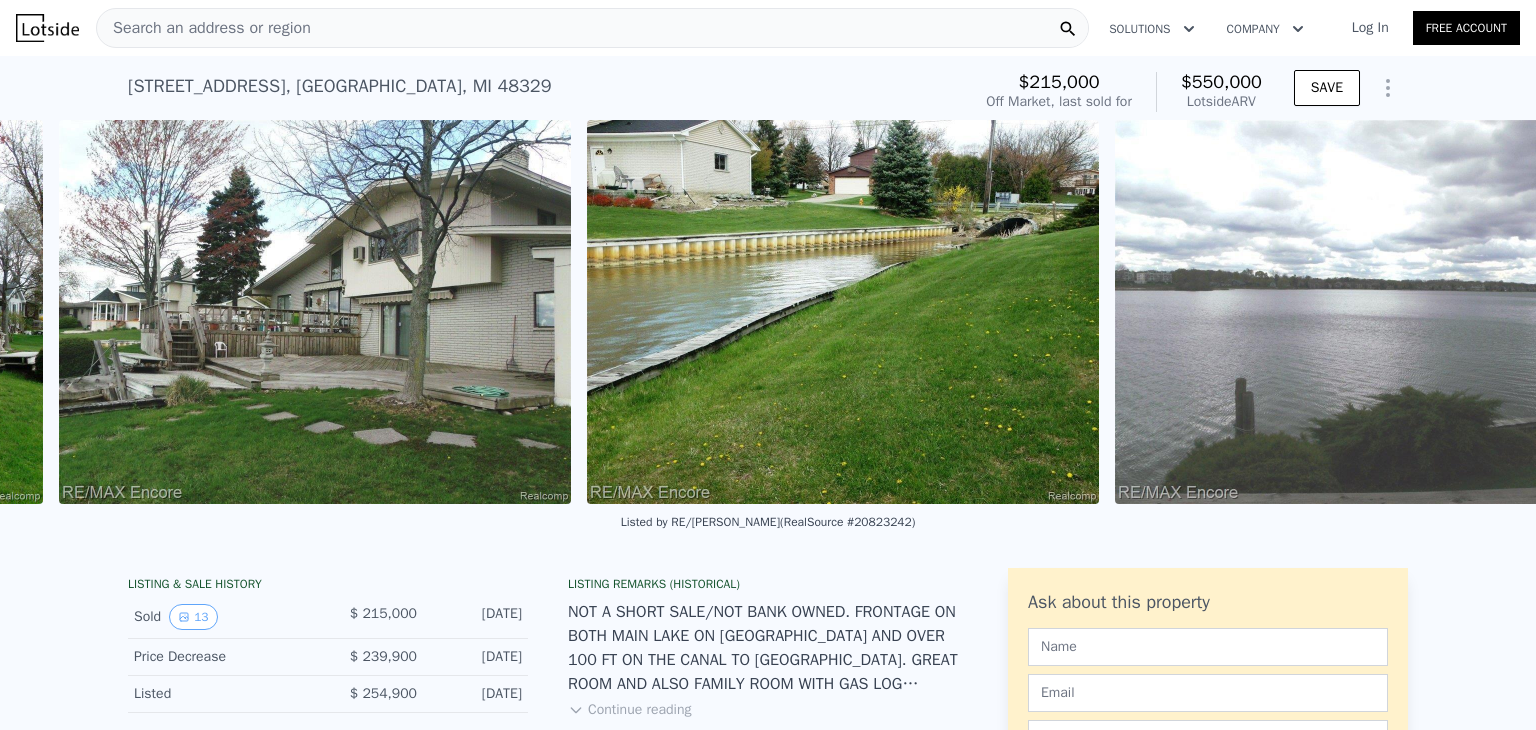 scroll, scrollTop: 0, scrollLeft: 6102, axis: horizontal 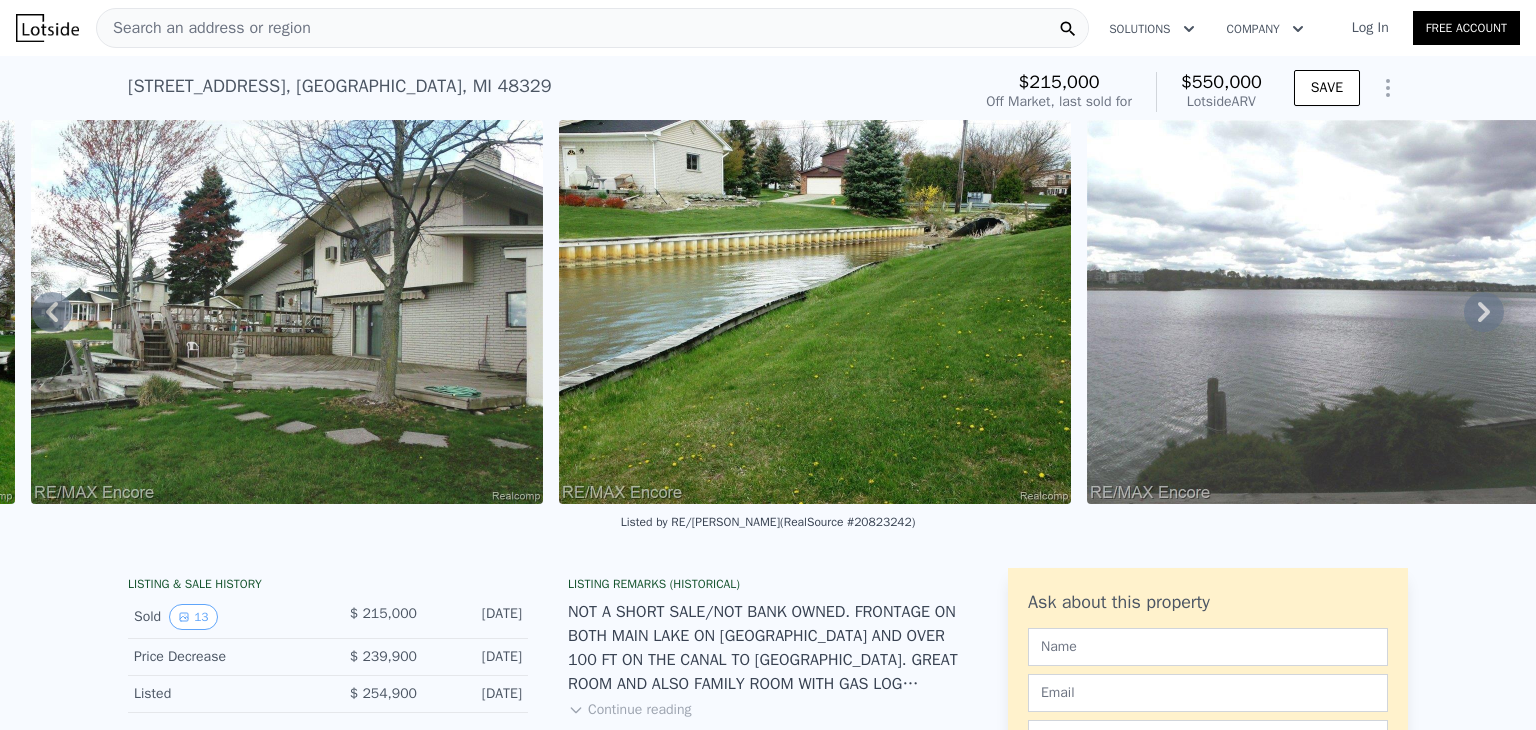 click 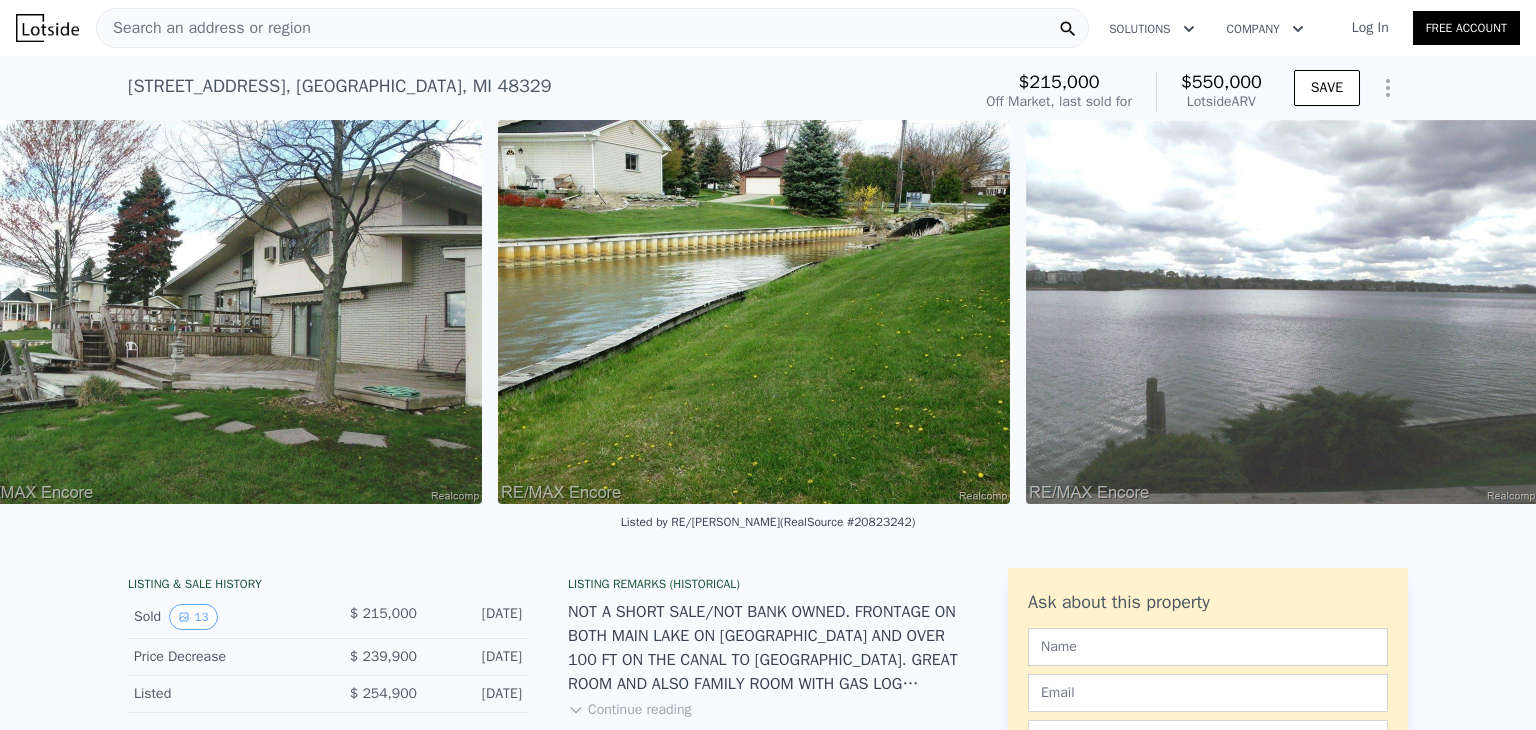 scroll, scrollTop: 0, scrollLeft: 6172, axis: horizontal 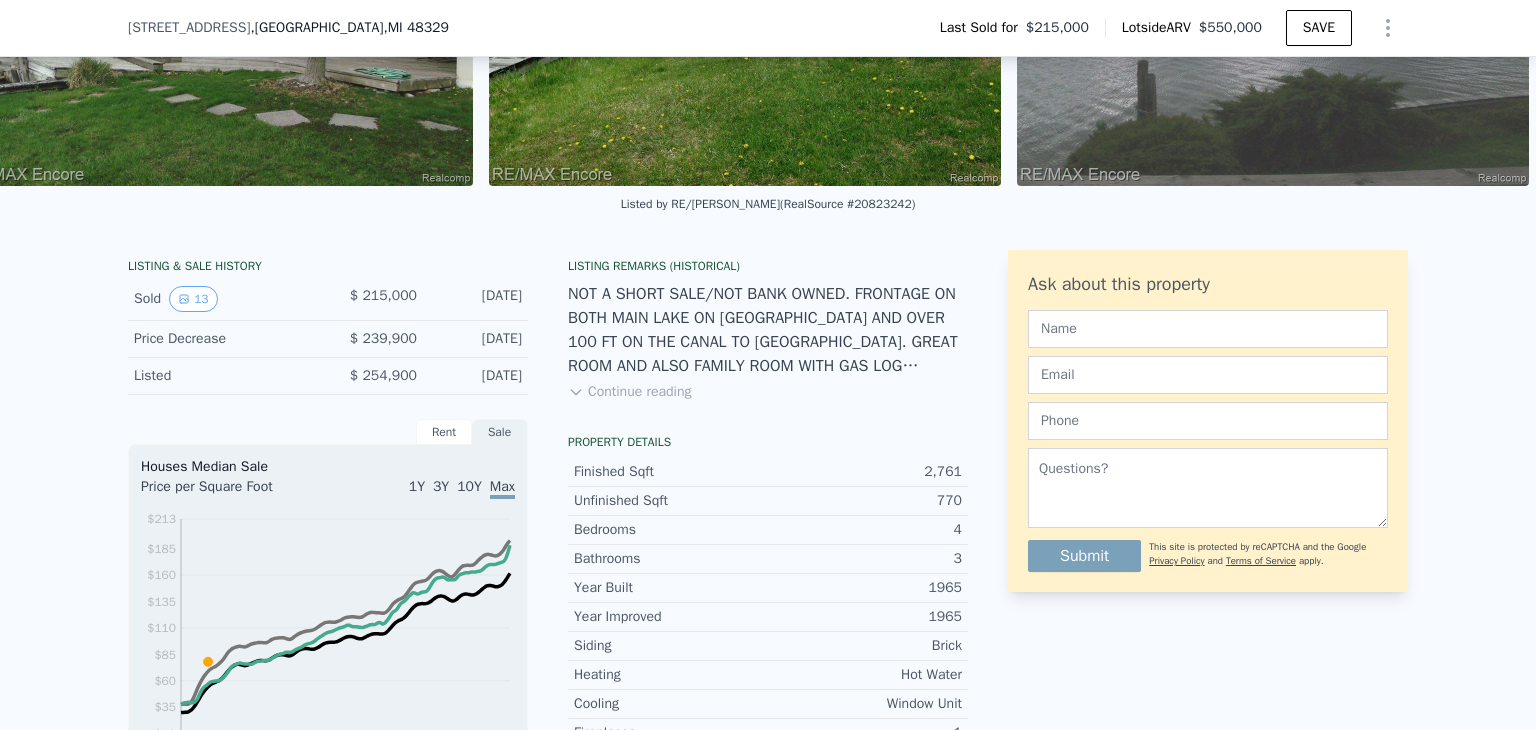 click 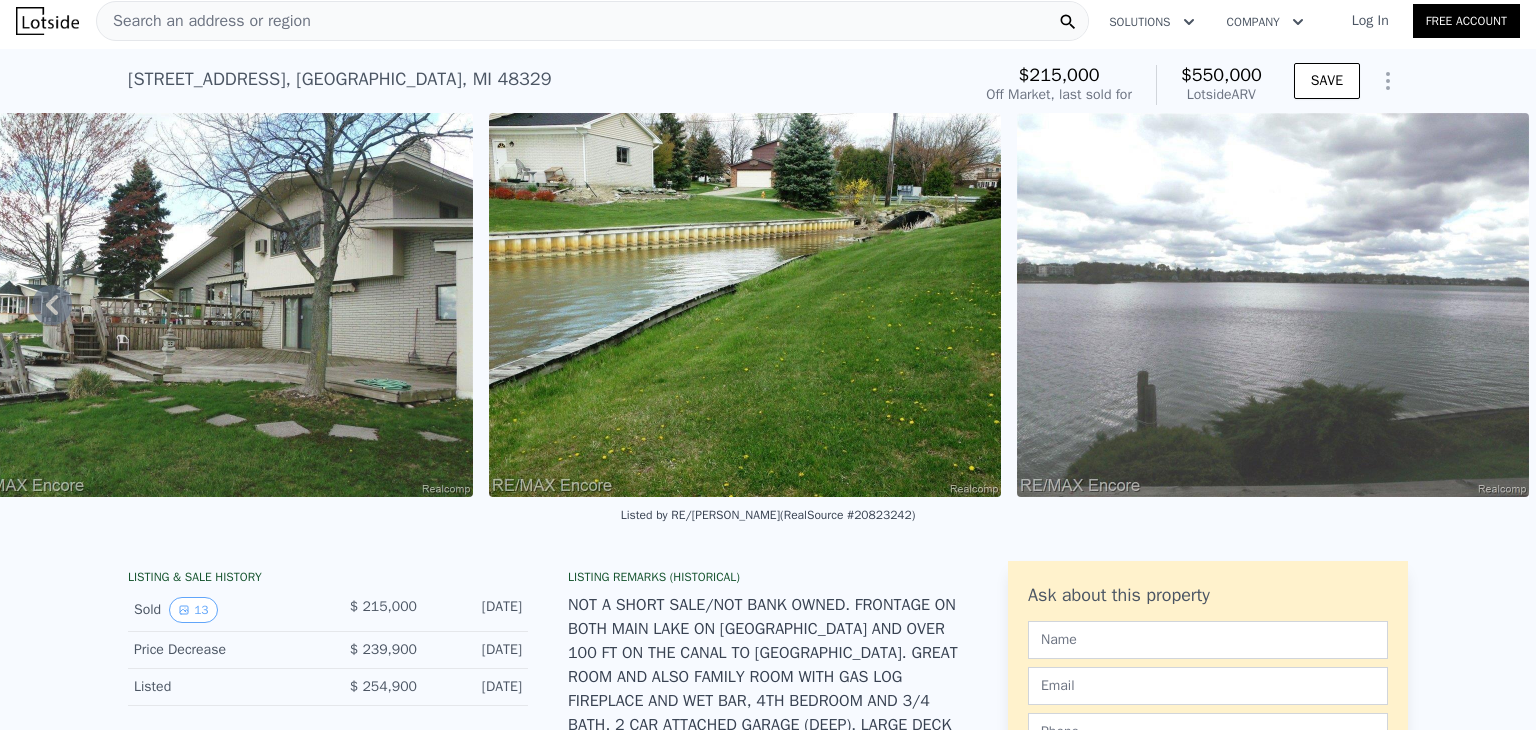 scroll, scrollTop: 0, scrollLeft: 0, axis: both 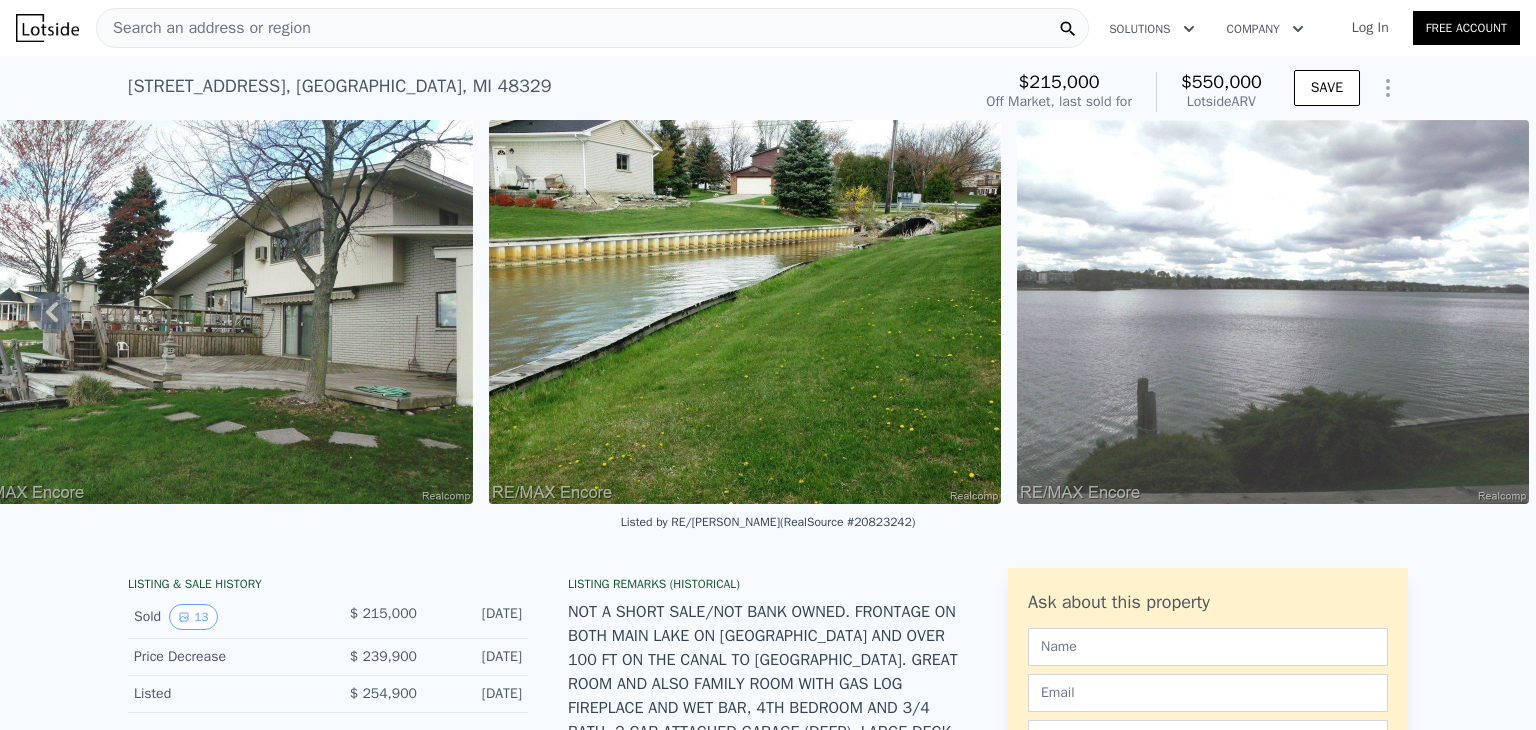 click on "Search an address or region" at bounding box center [204, 28] 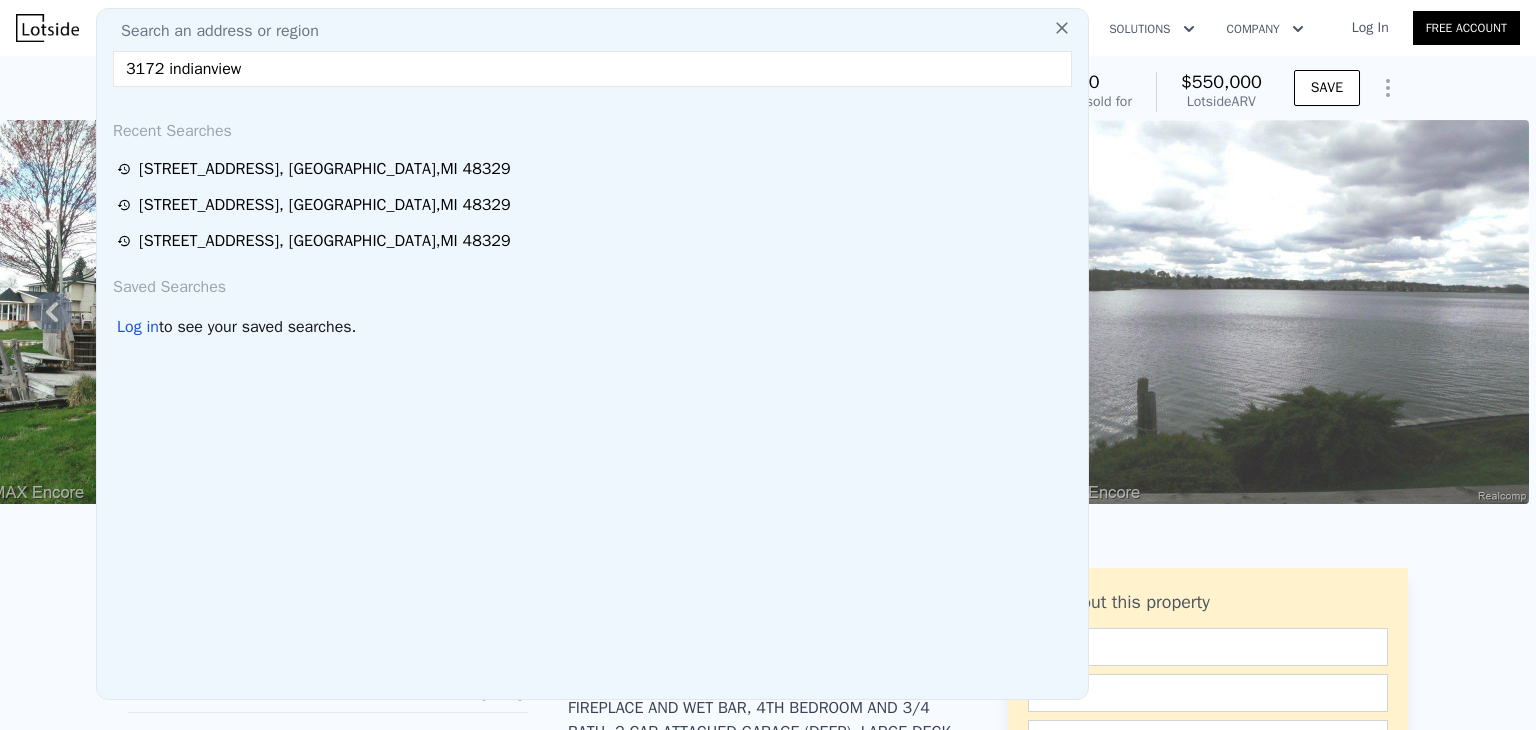click on "3172 indianview" at bounding box center (592, 69) 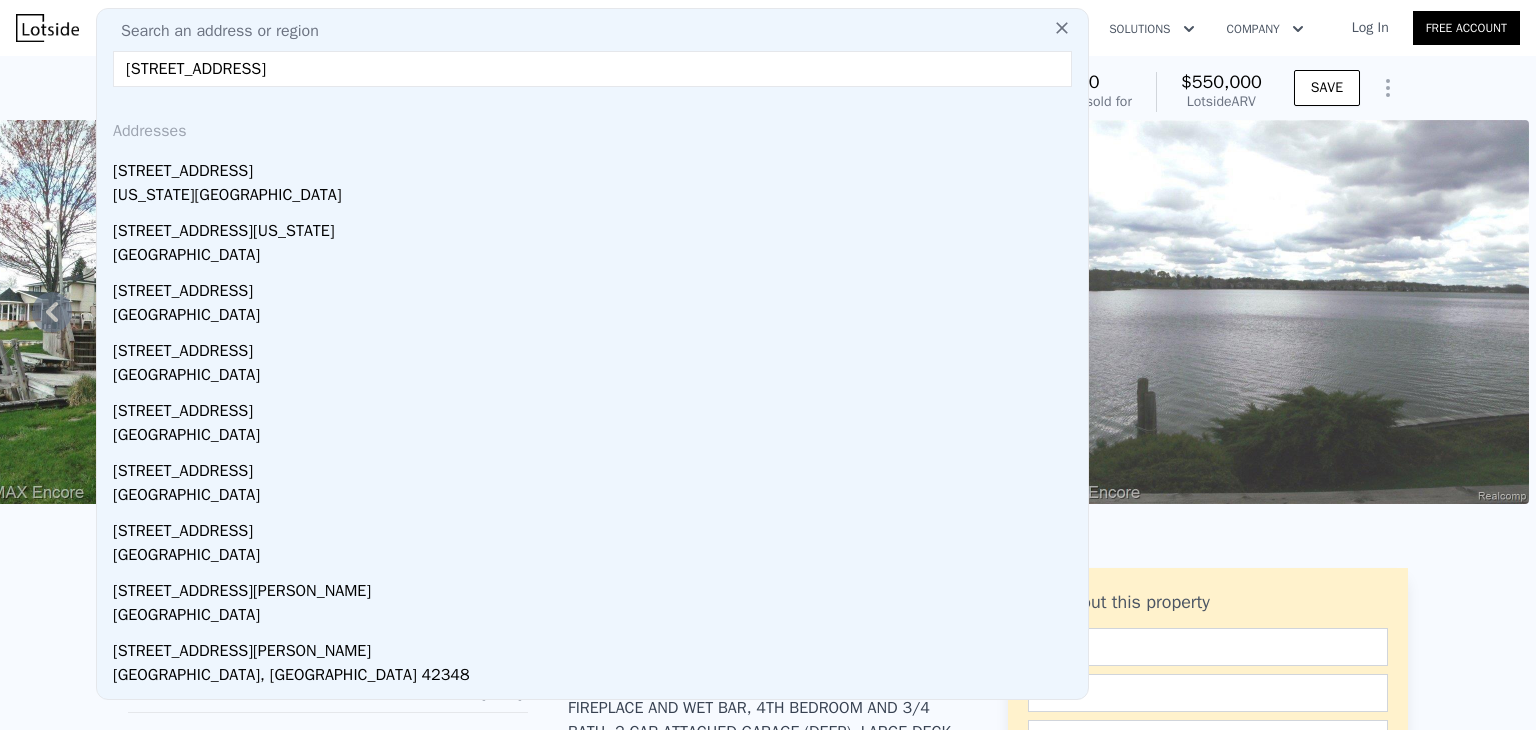 click on "[STREET_ADDRESS]" at bounding box center [592, 69] 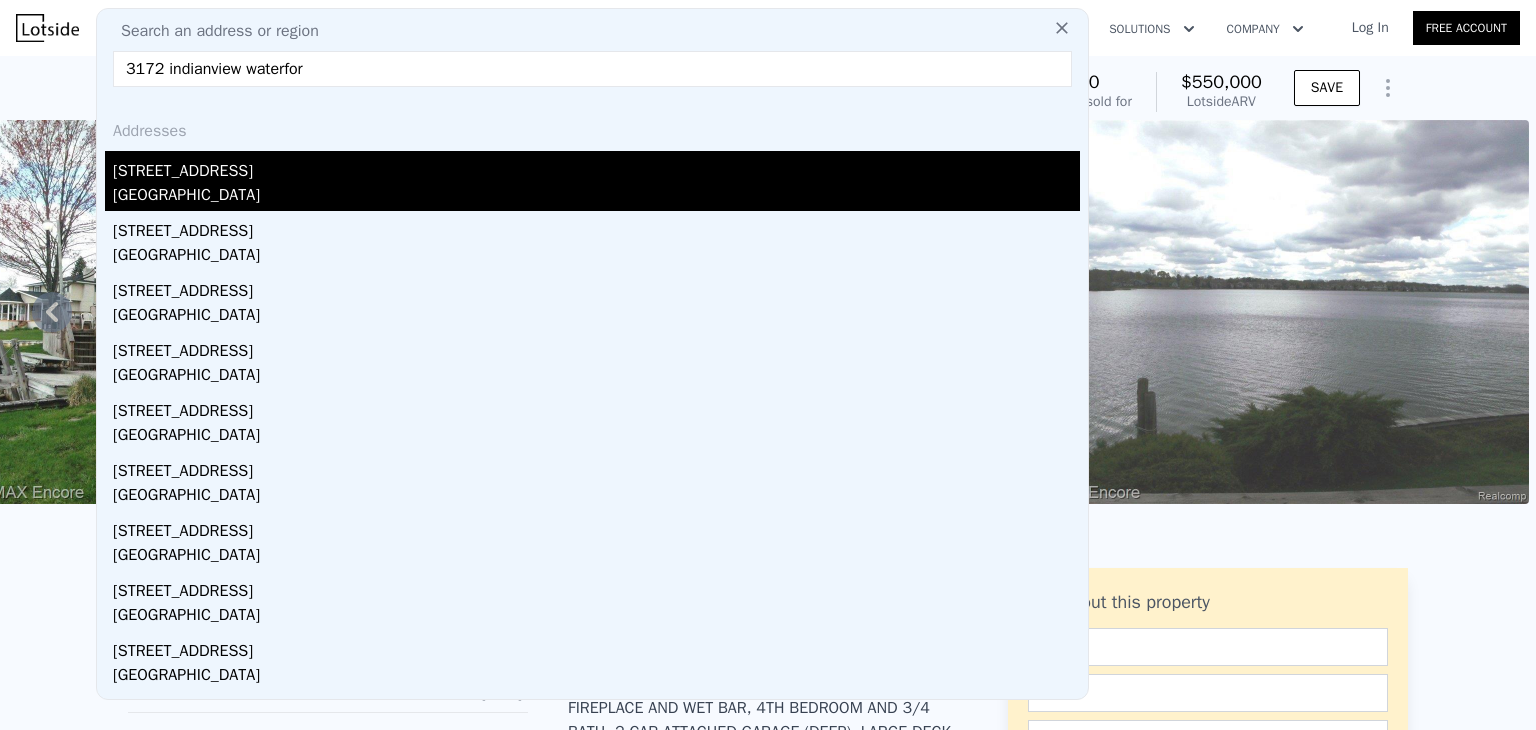 type on "3172 indianview waterfor" 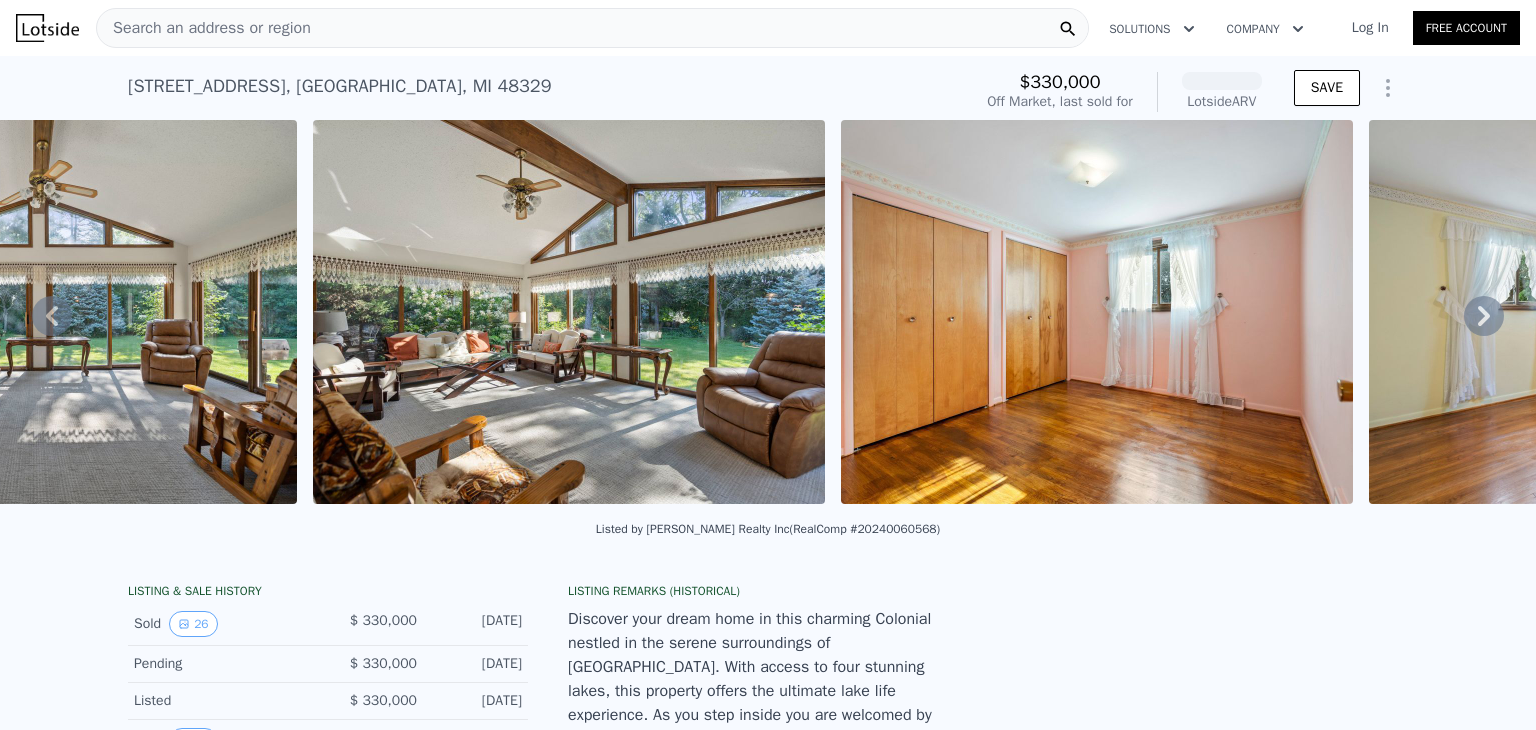 scroll, scrollTop: 0, scrollLeft: 5948, axis: horizontal 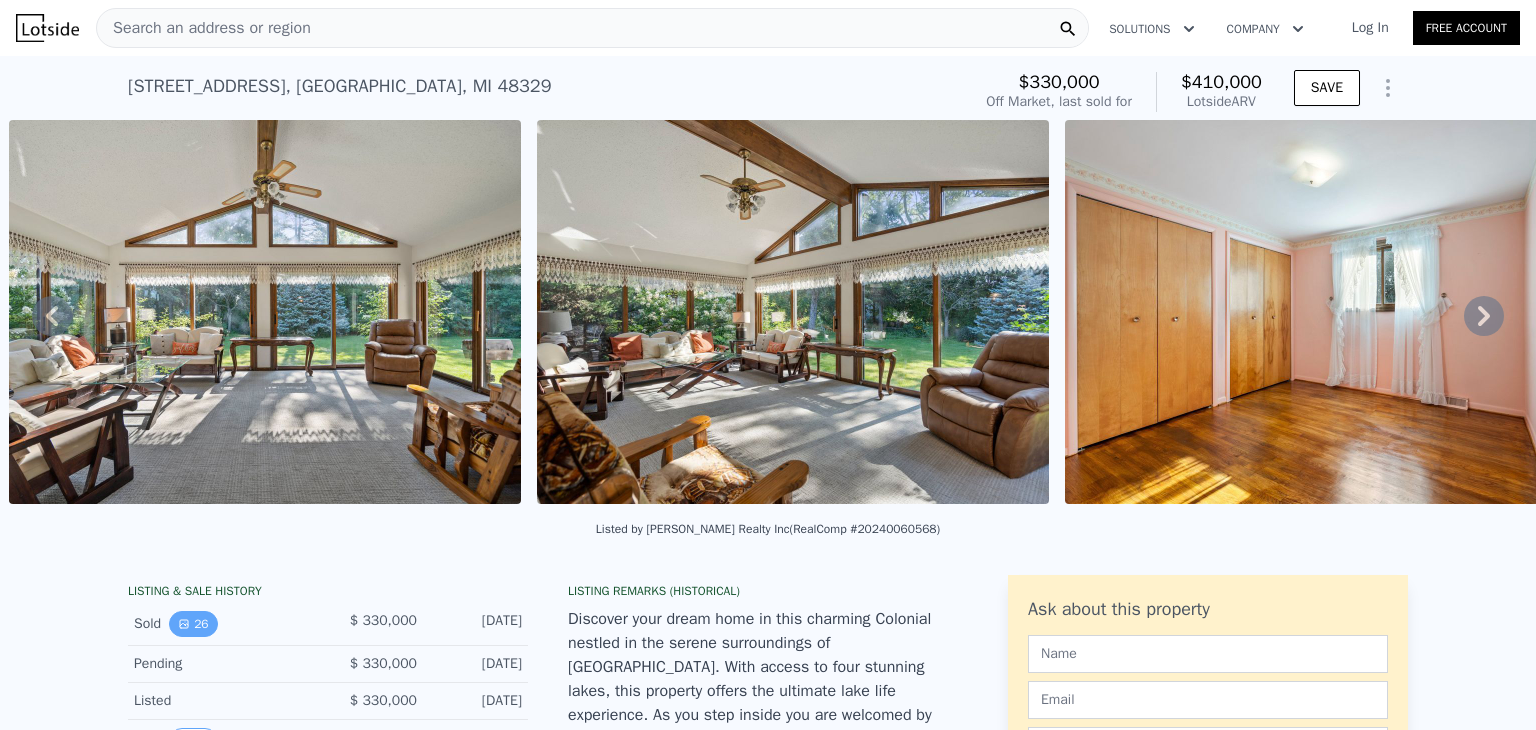 click on "26" at bounding box center [193, 624] 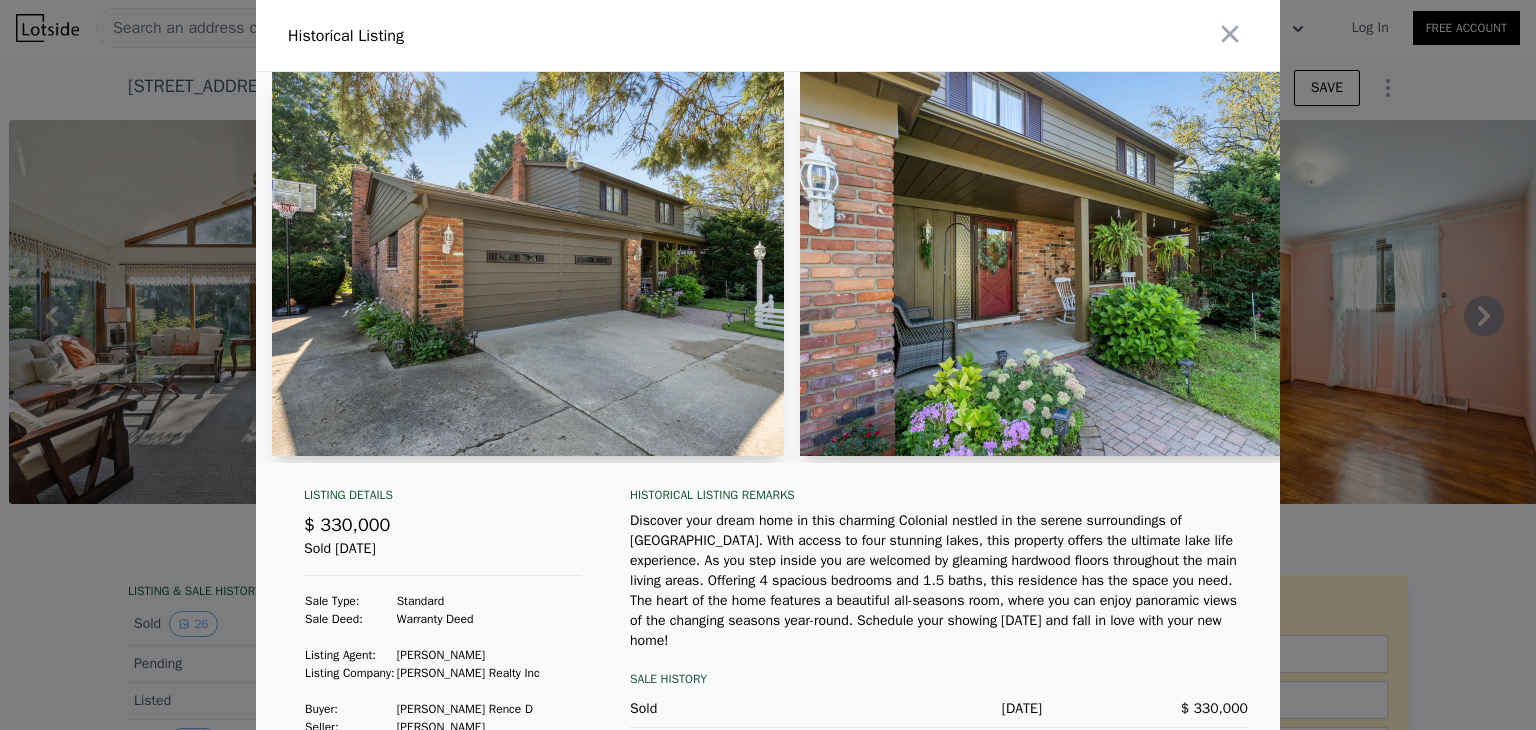 click at bounding box center (528, 264) 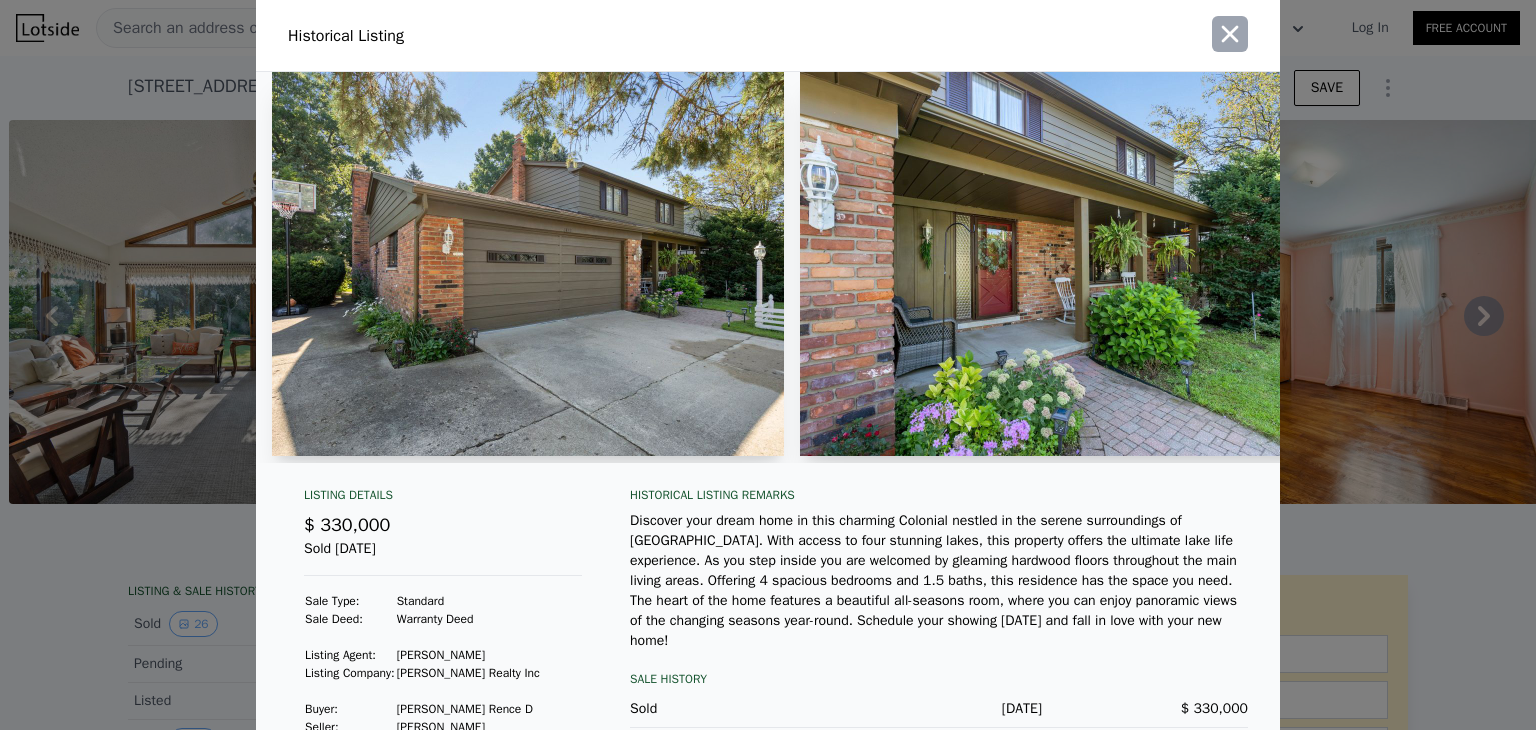 click 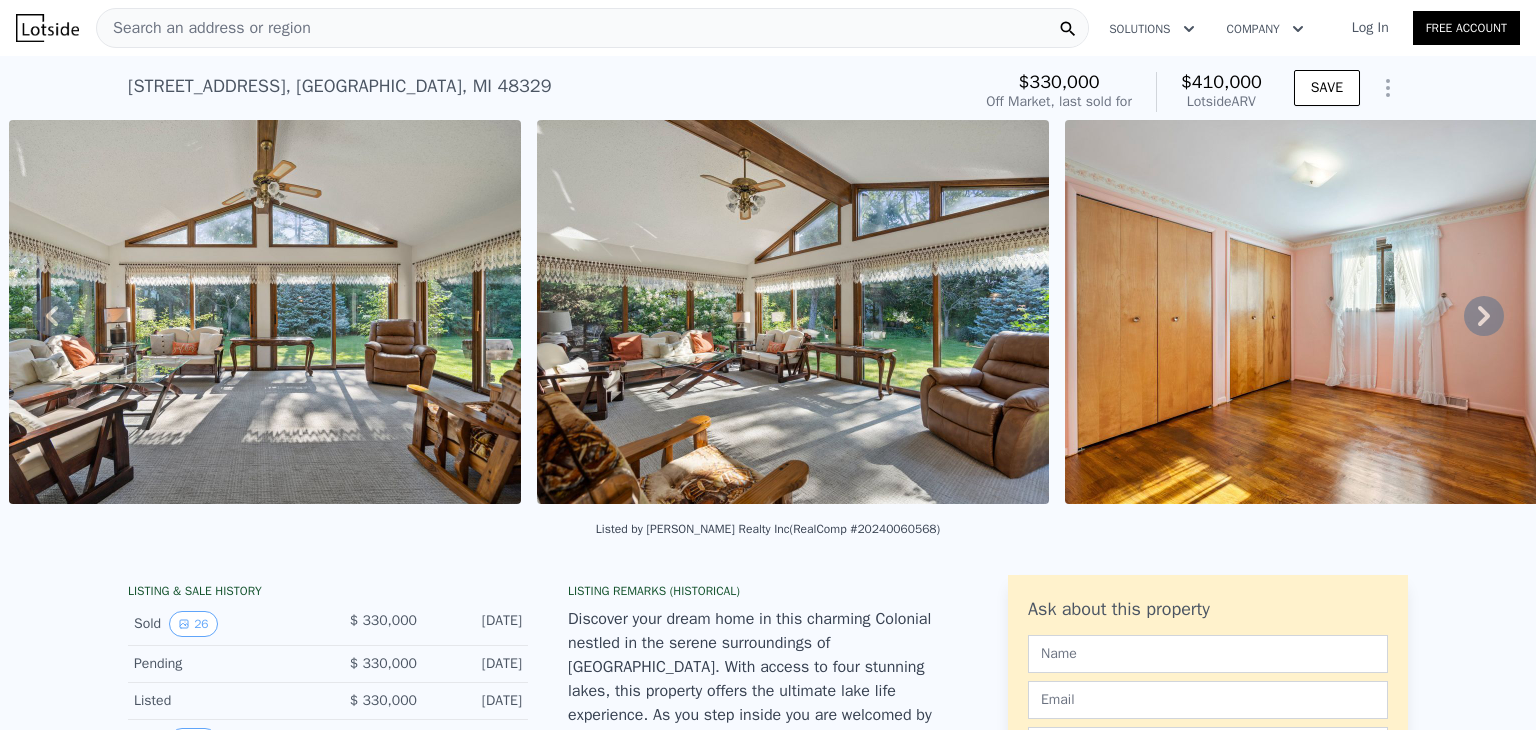 click at bounding box center [265, 312] 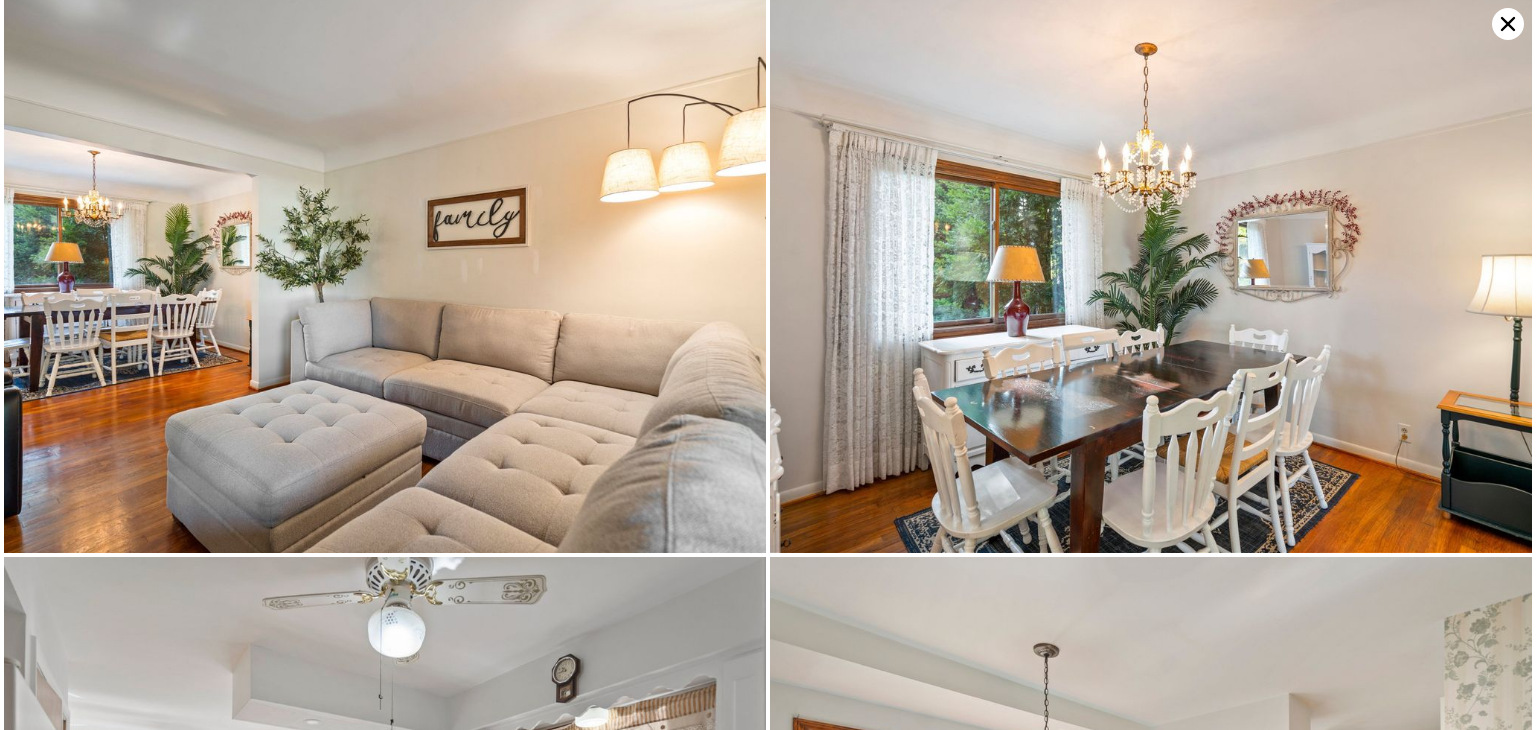 scroll, scrollTop: 1151, scrollLeft: 0, axis: vertical 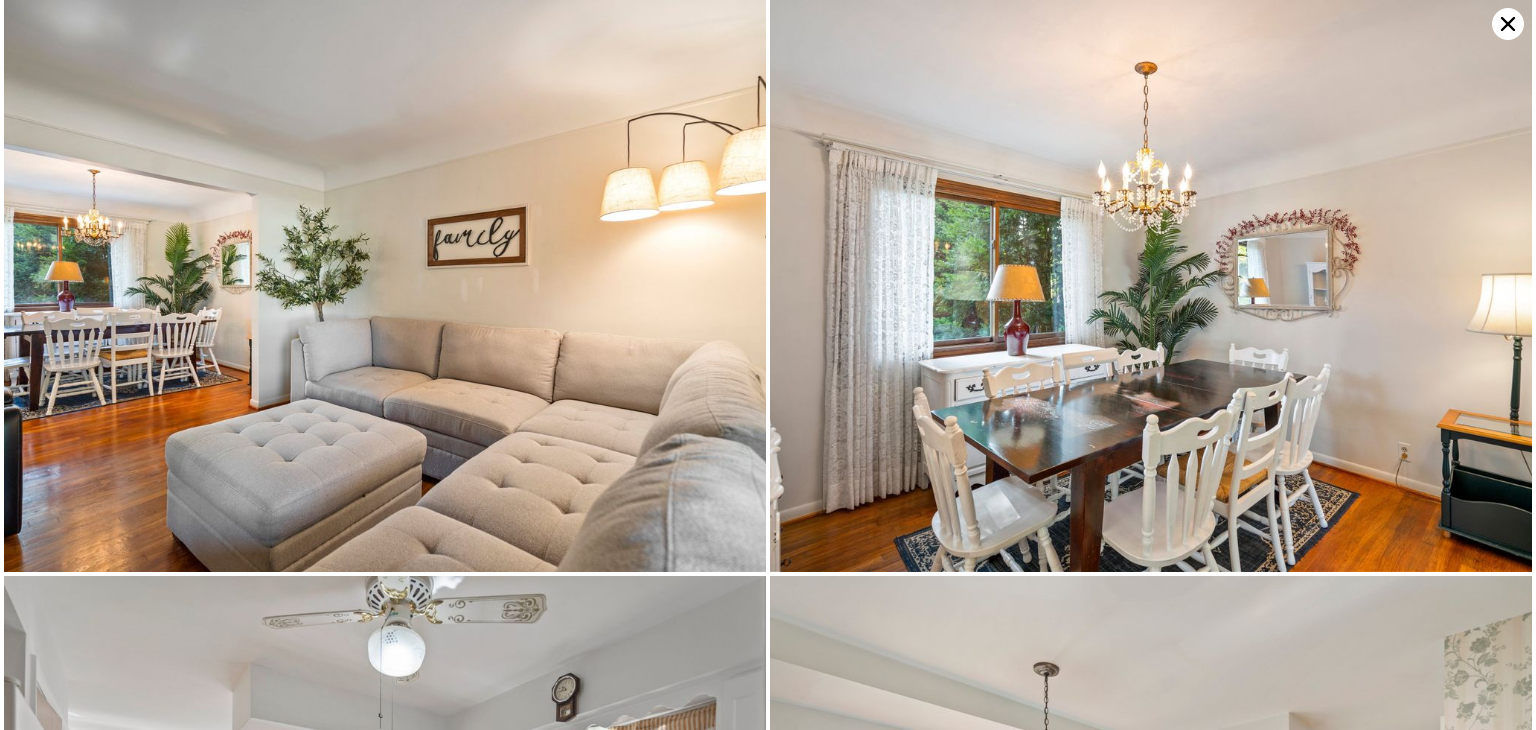 type on "2" 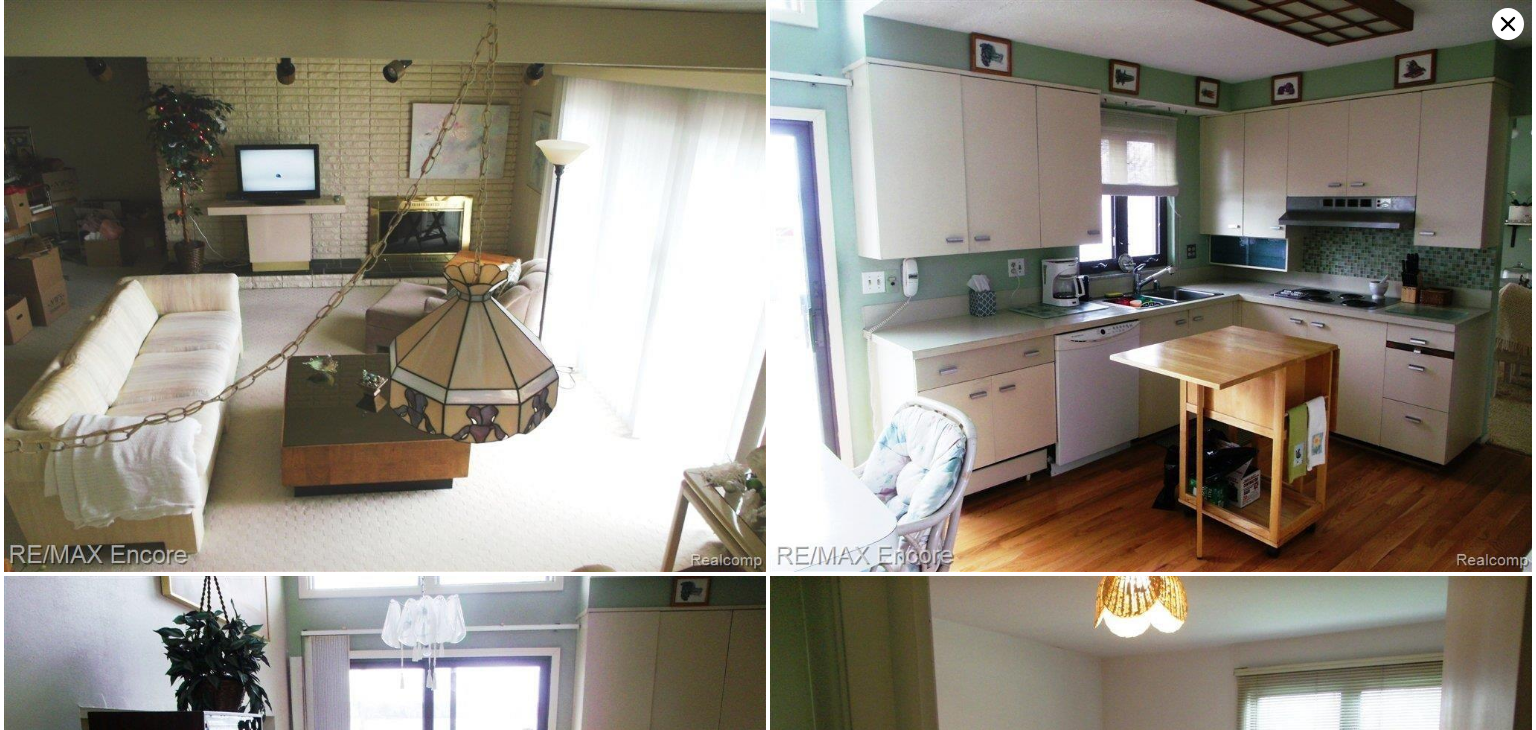 scroll, scrollTop: 0, scrollLeft: 5561, axis: horizontal 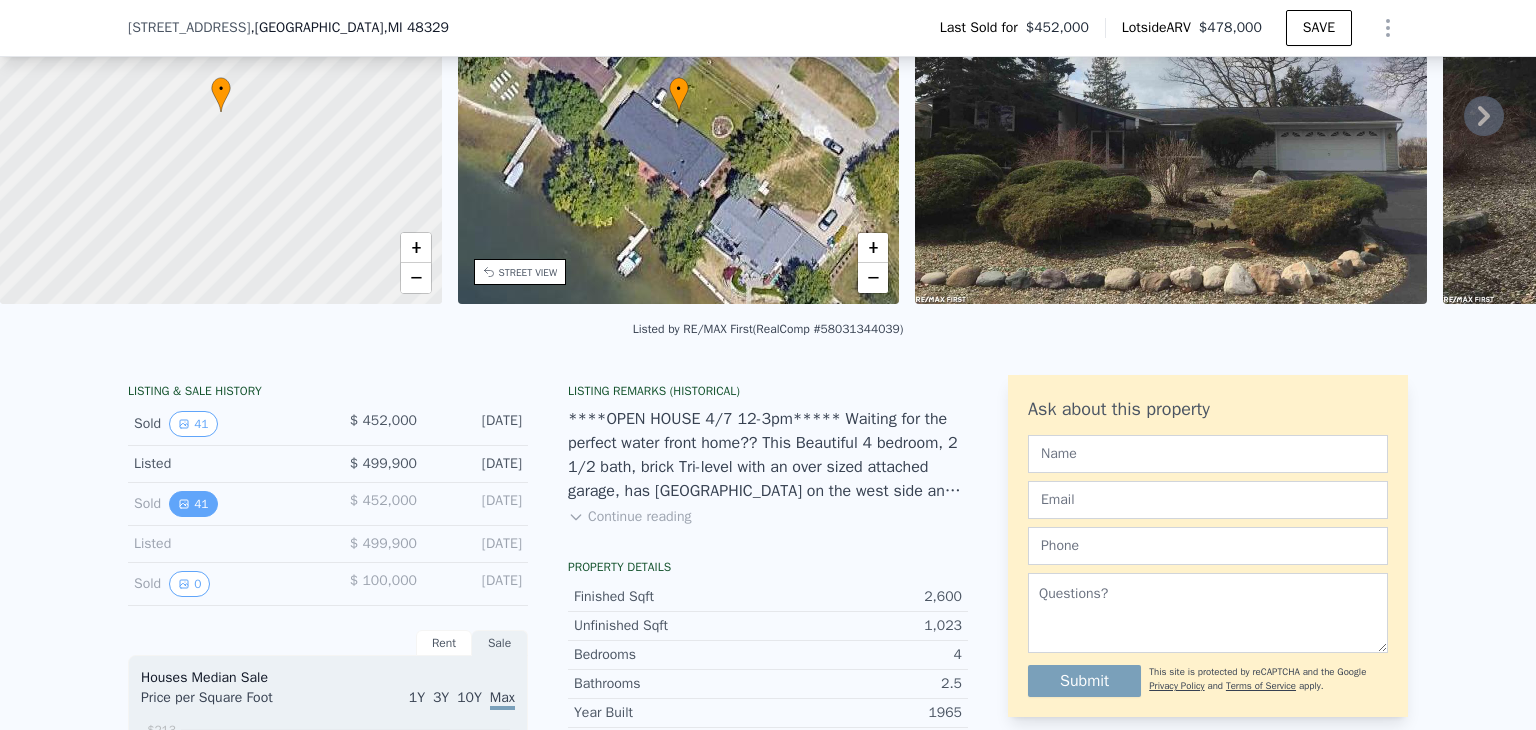 click on "41" at bounding box center (193, 504) 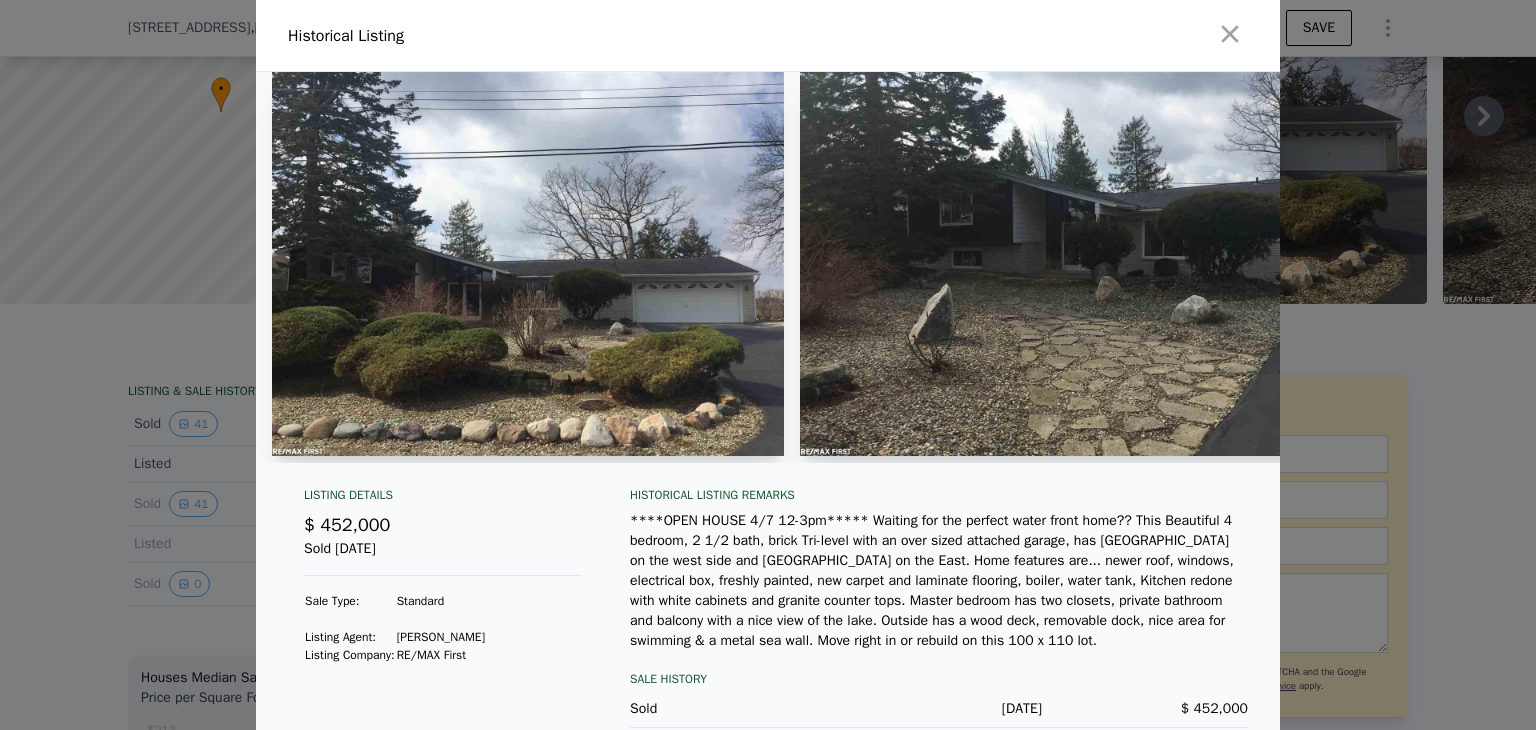 click at bounding box center (528, 264) 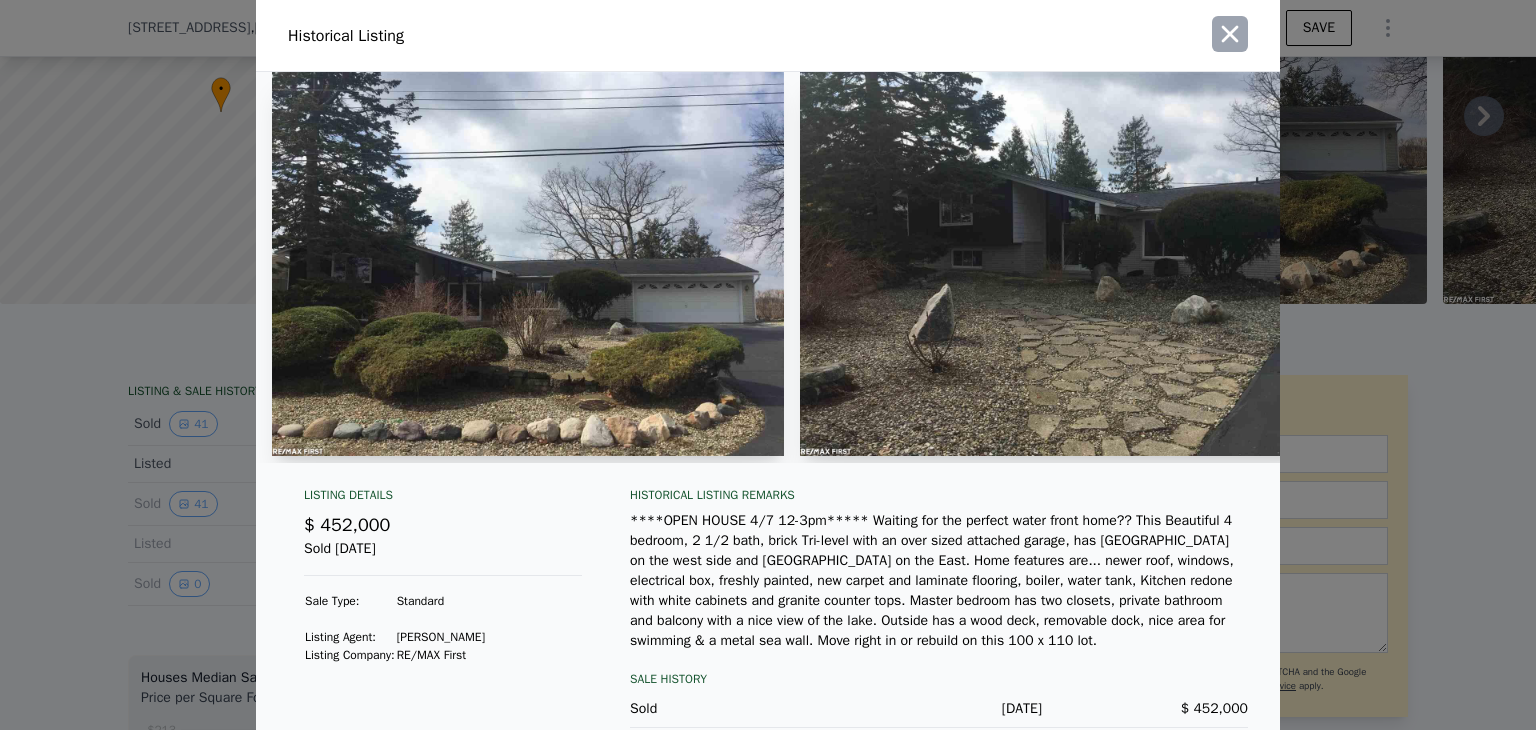 click 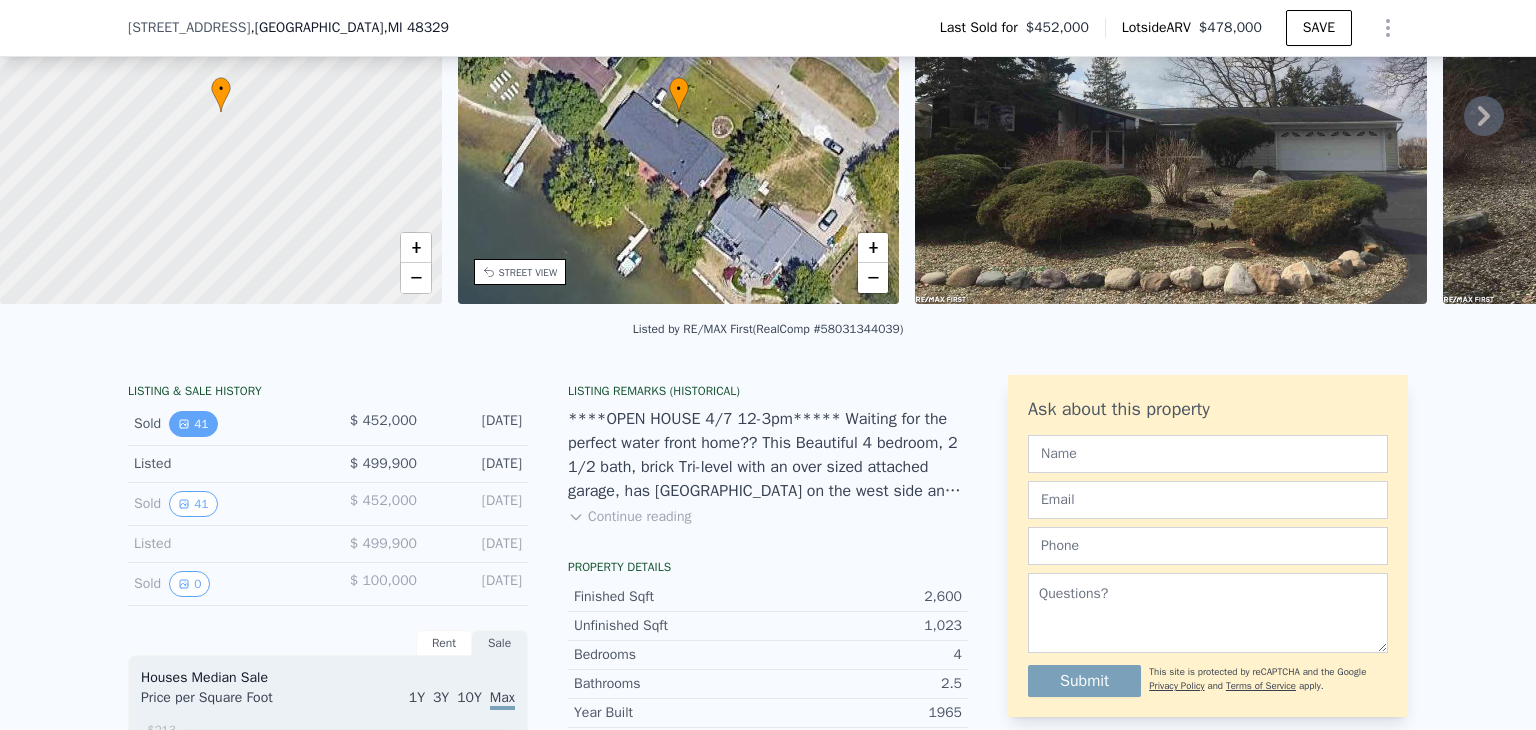 click on "41" at bounding box center [193, 424] 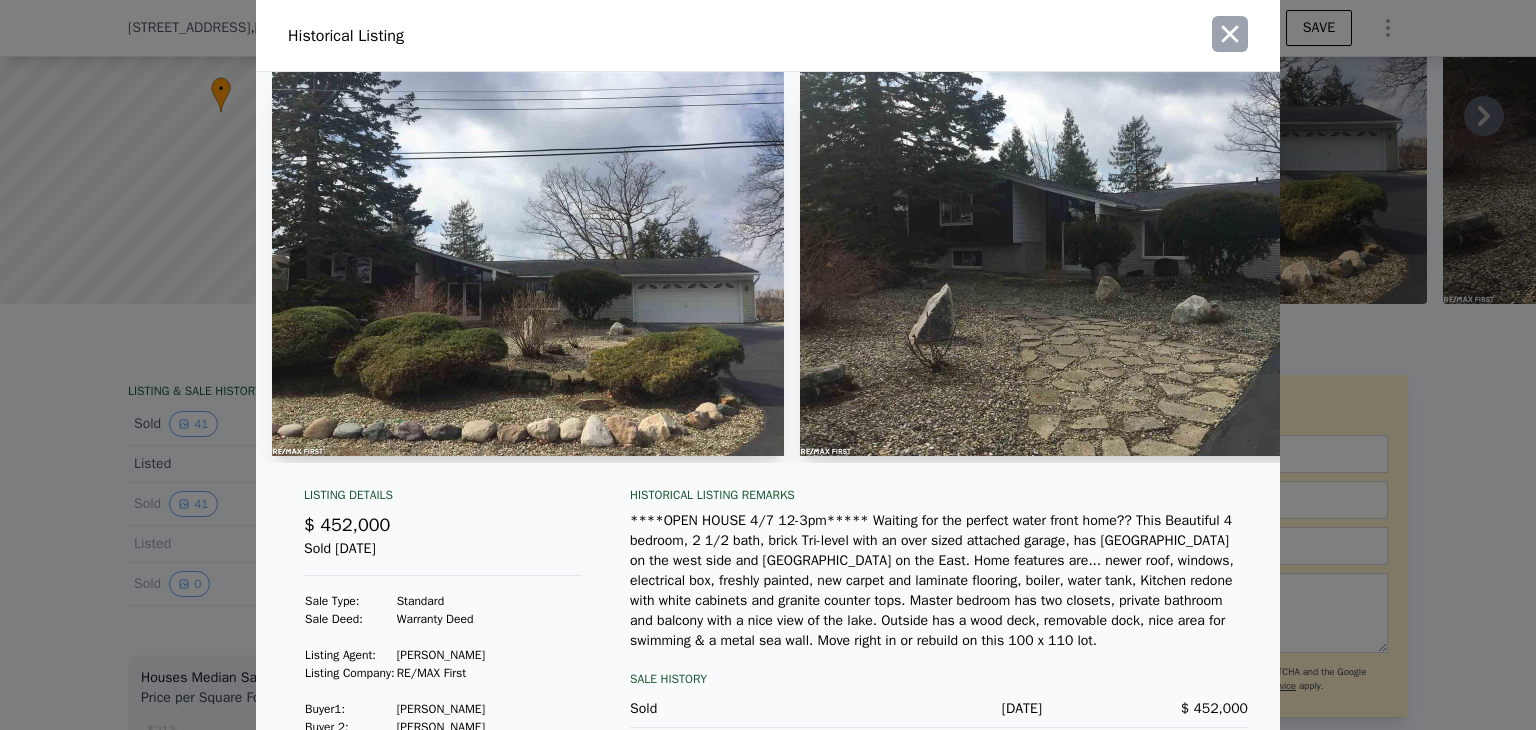 click 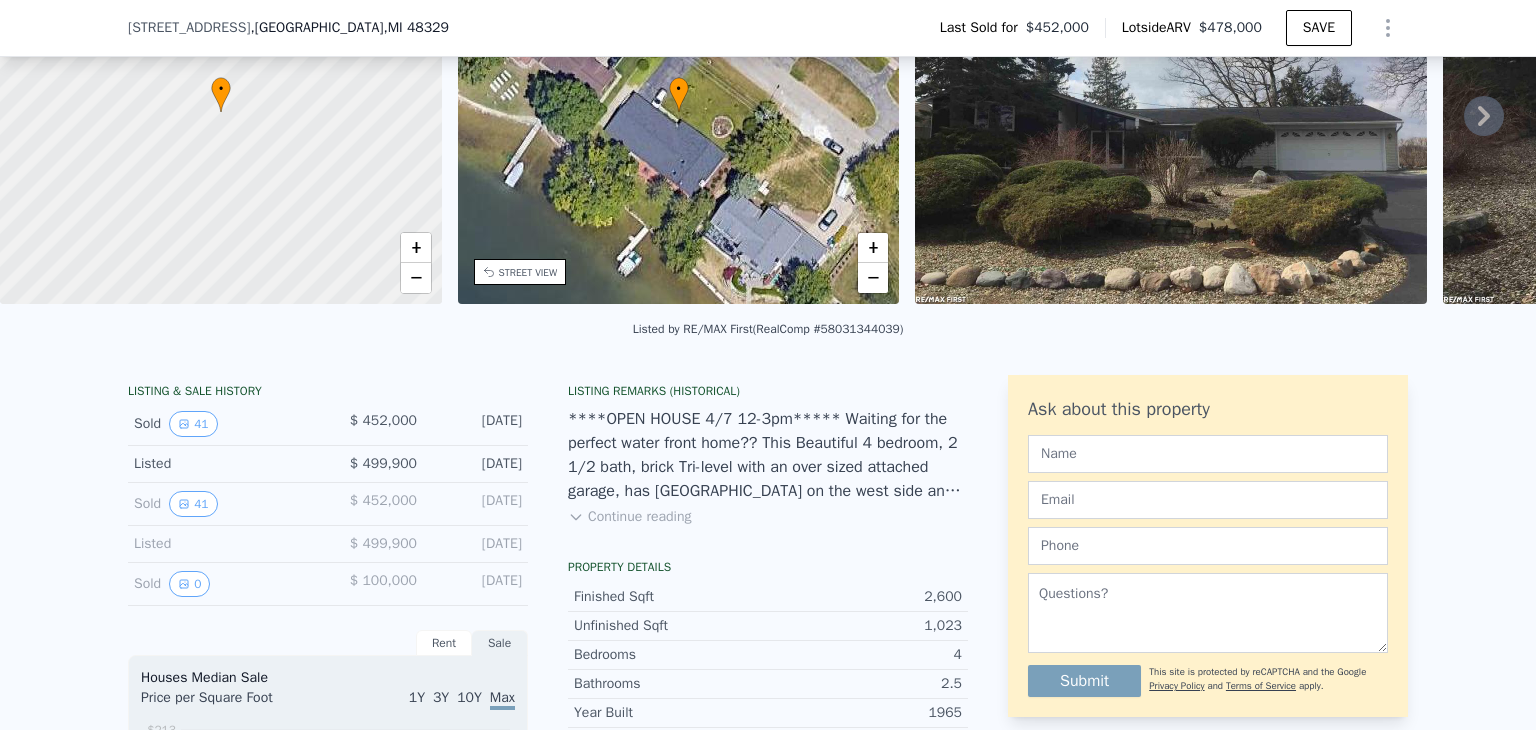 click 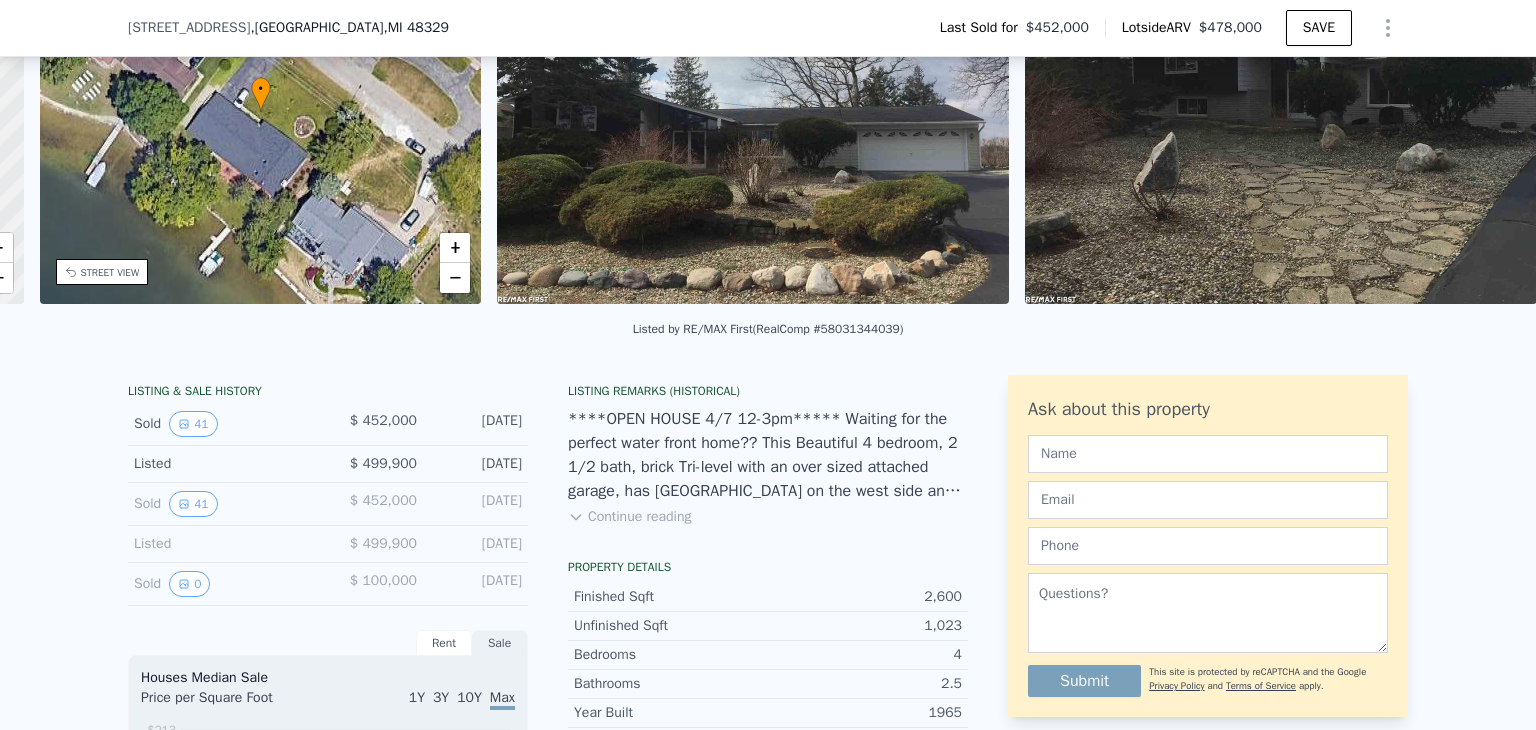 scroll, scrollTop: 0, scrollLeft: 465, axis: horizontal 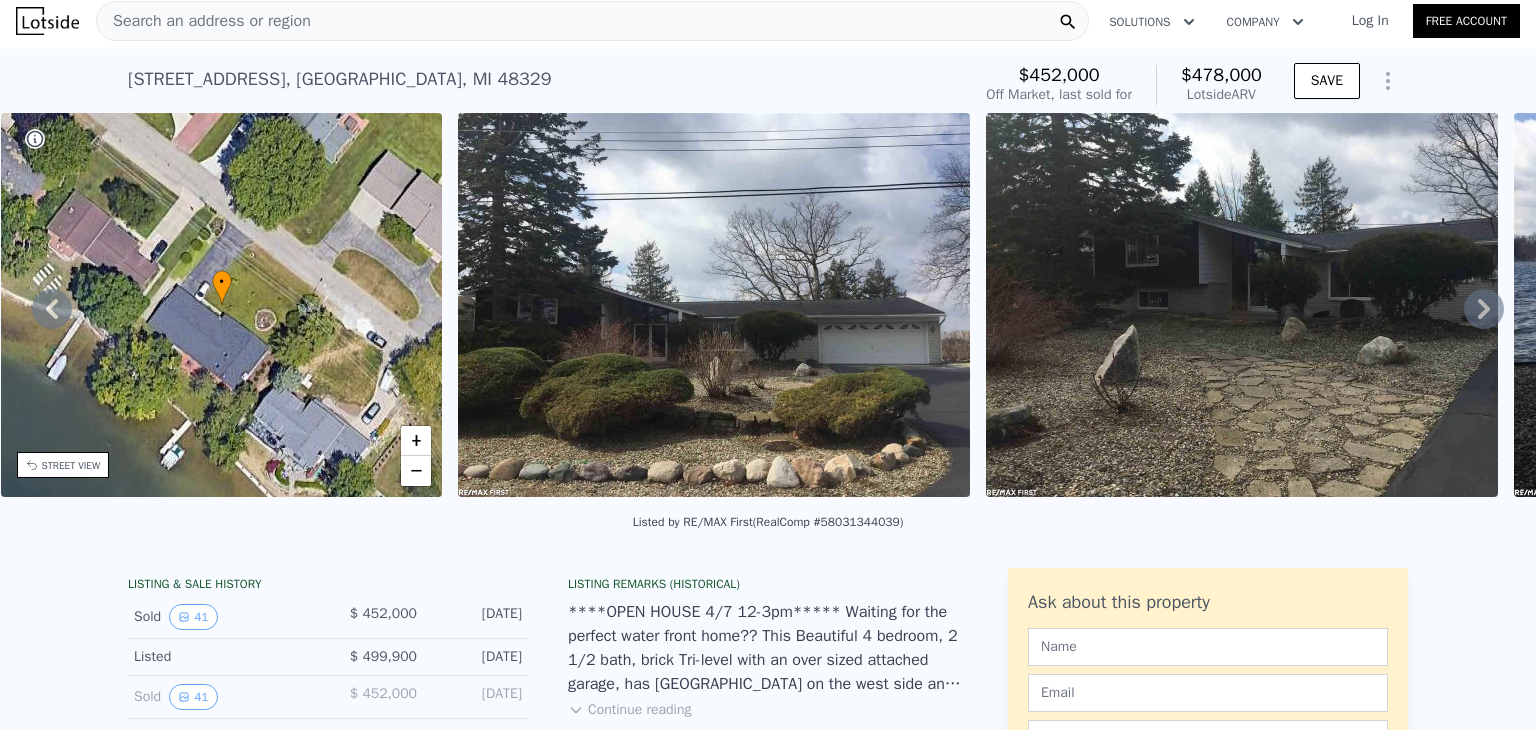 click 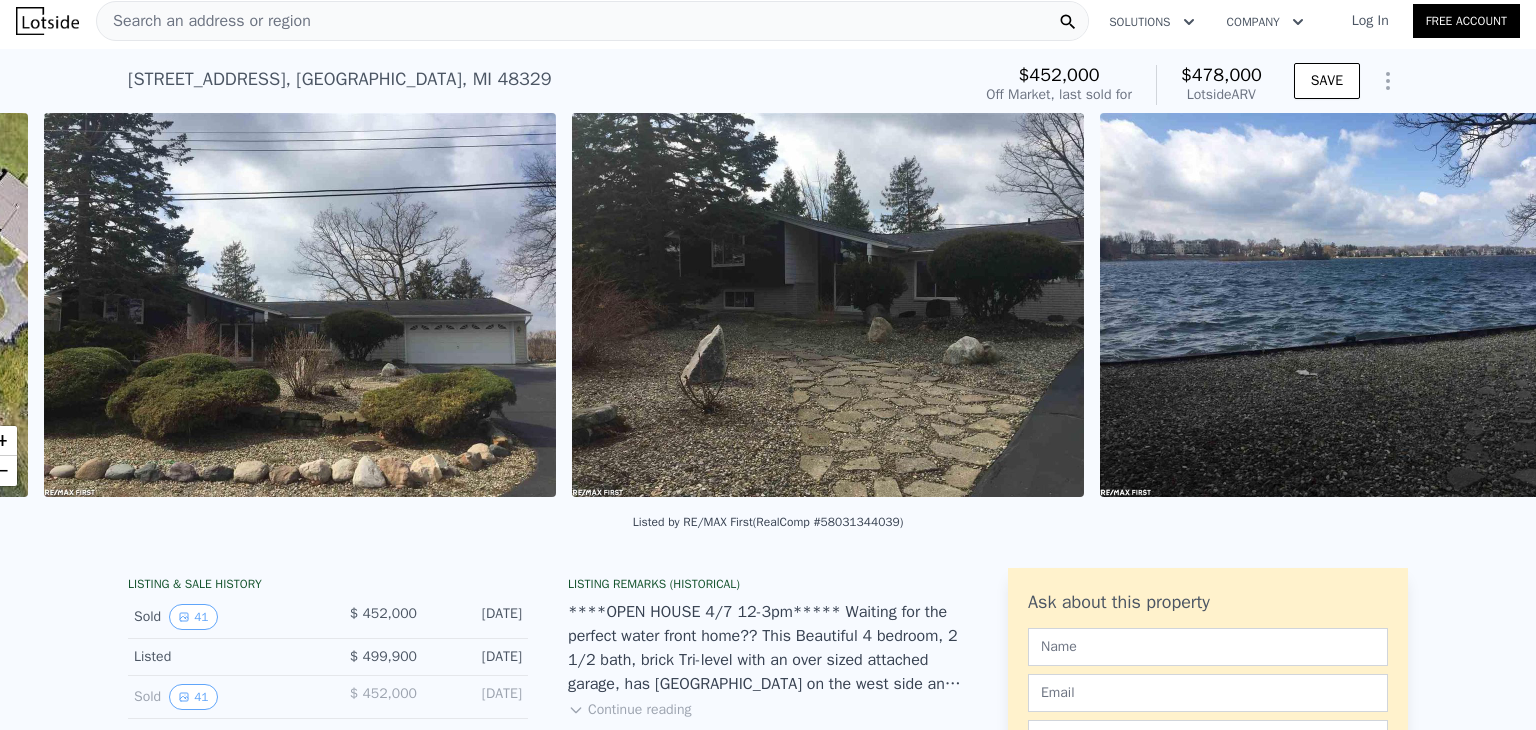 scroll, scrollTop: 0, scrollLeft: 915, axis: horizontal 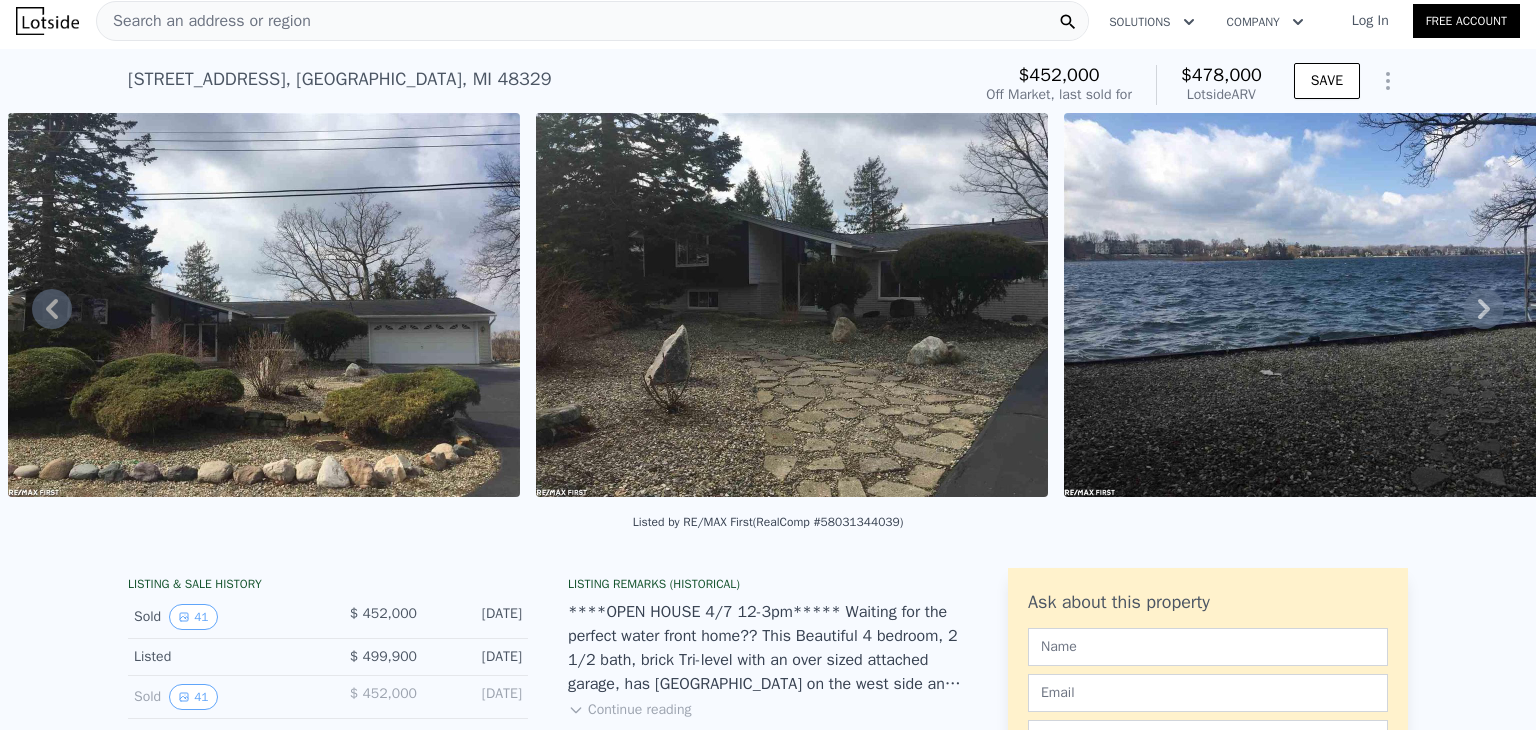 click at bounding box center [792, 305] 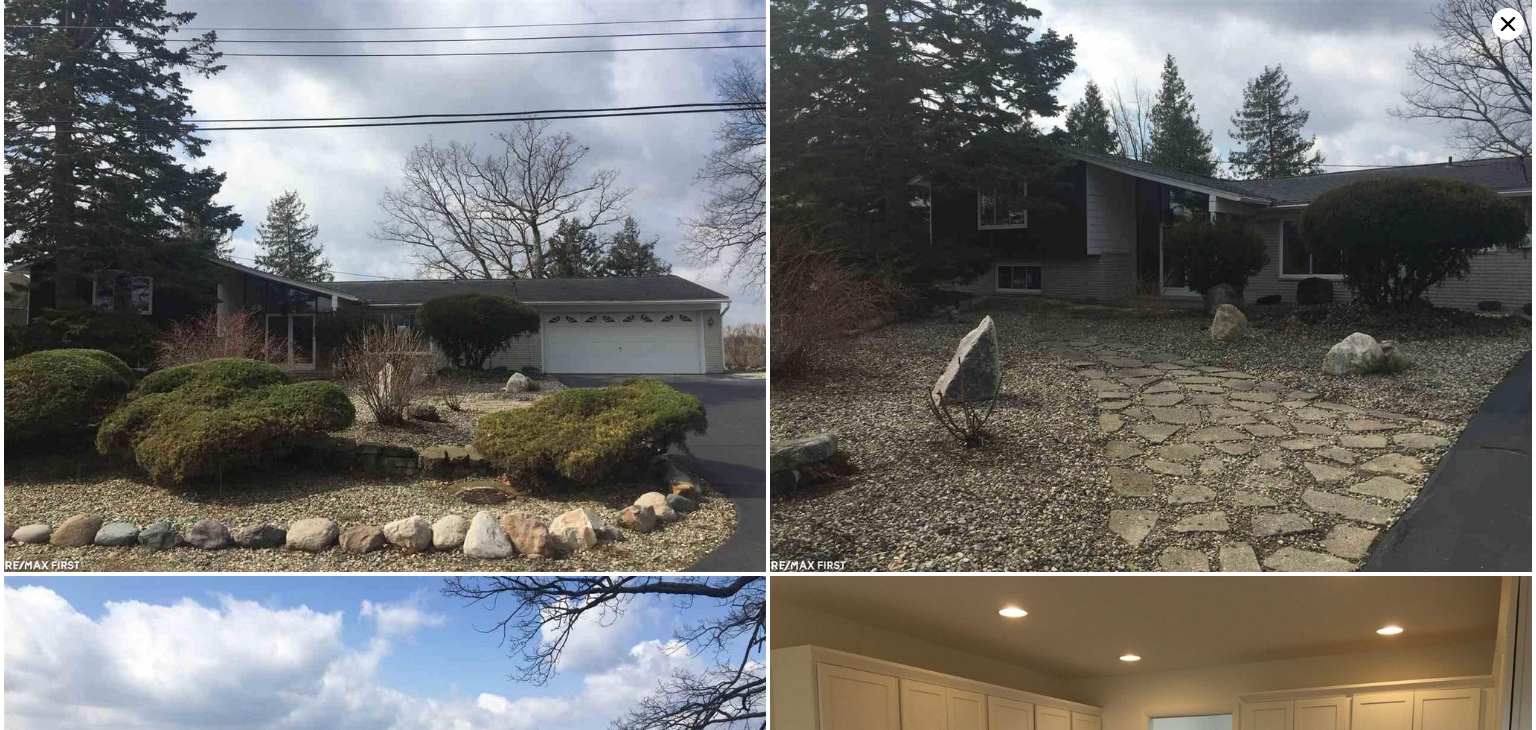 scroll, scrollTop: 0, scrollLeft: 0, axis: both 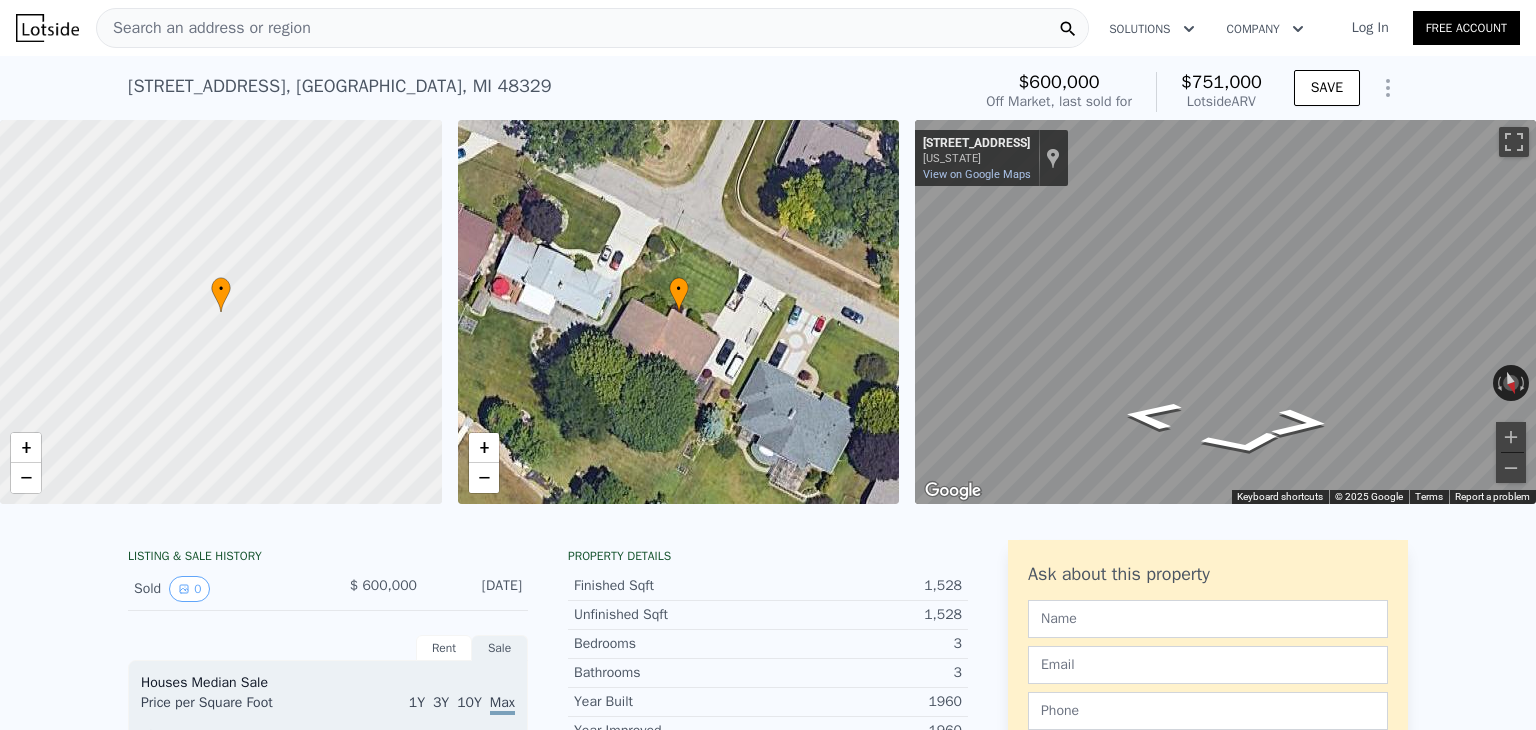 click on "Search an address or region" at bounding box center [204, 28] 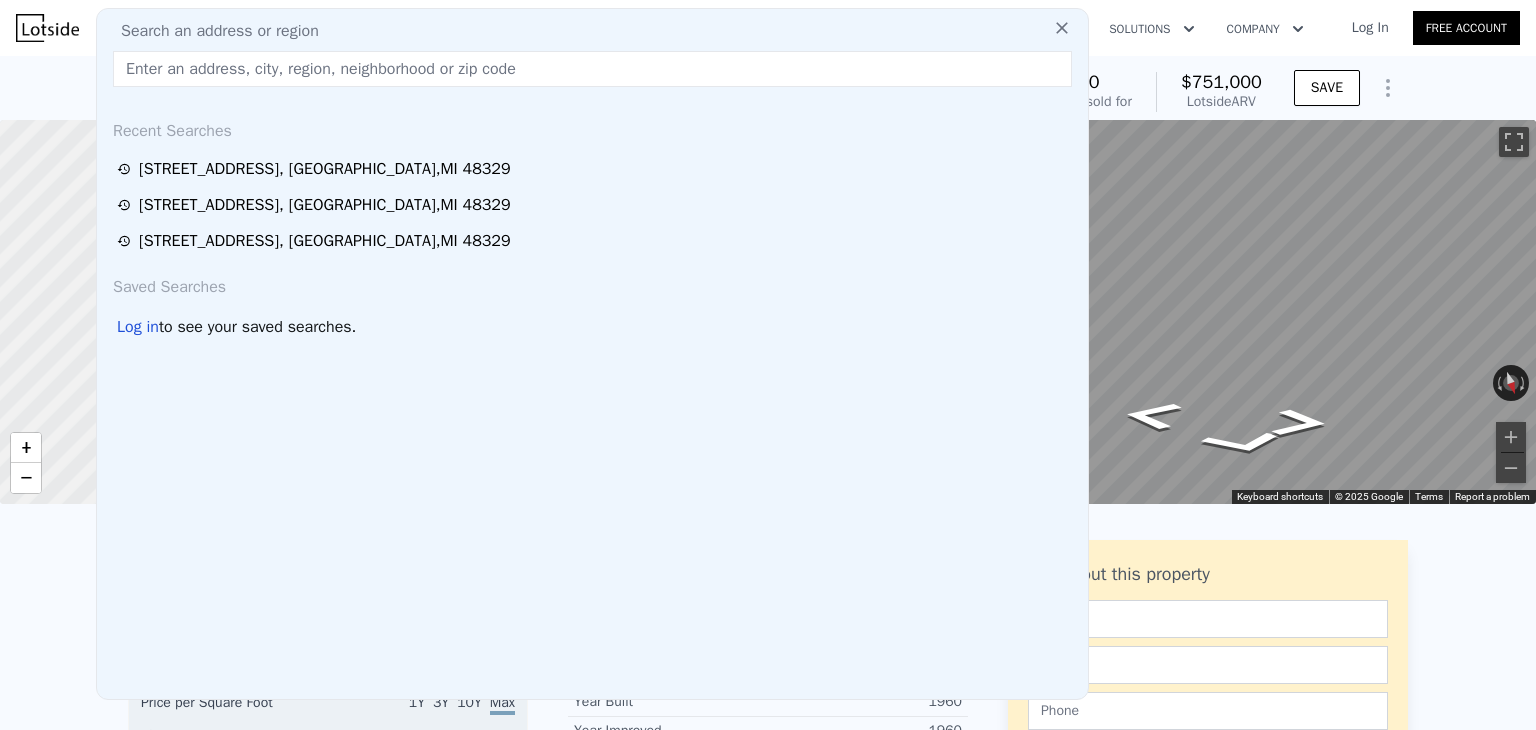 click at bounding box center (592, 69) 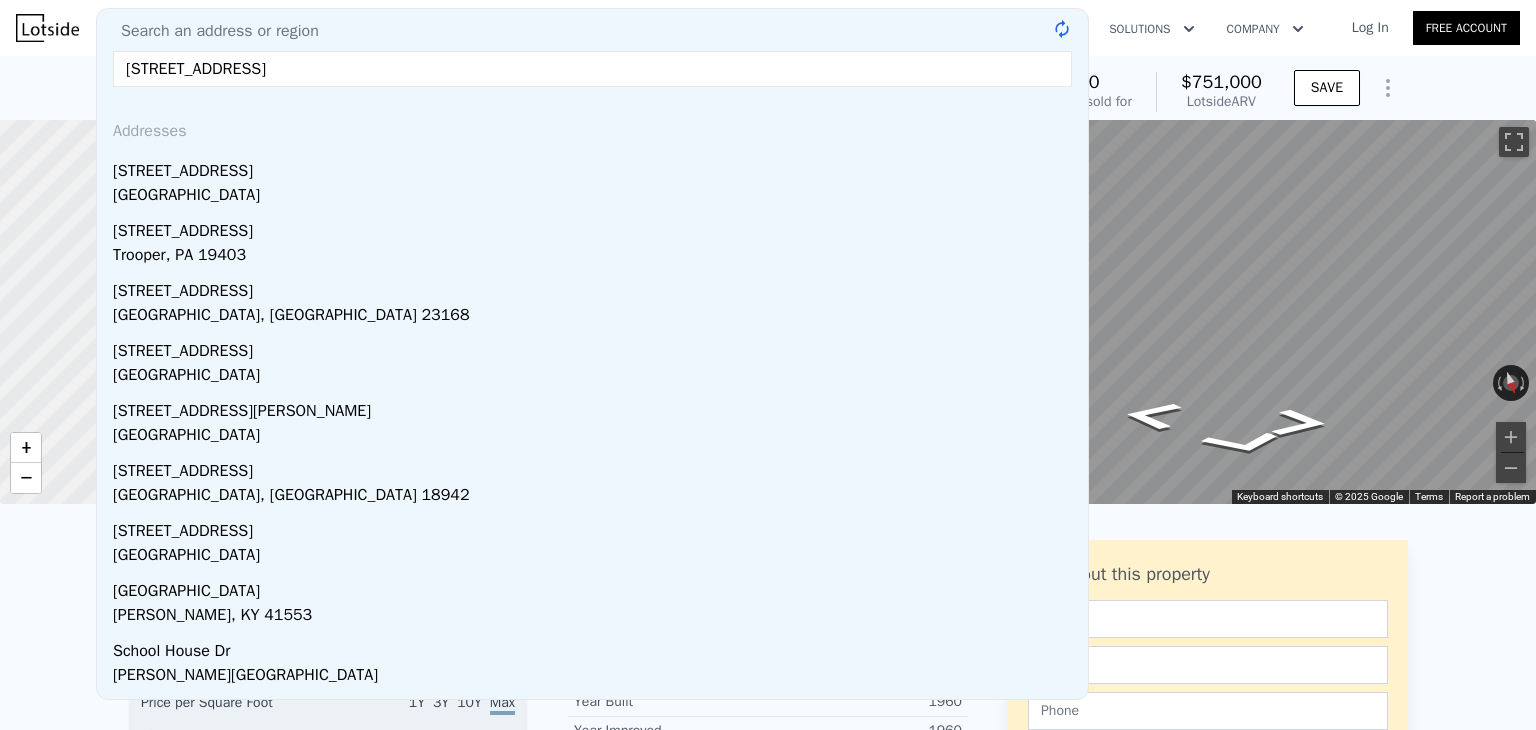 type on "3143 school house Dr" 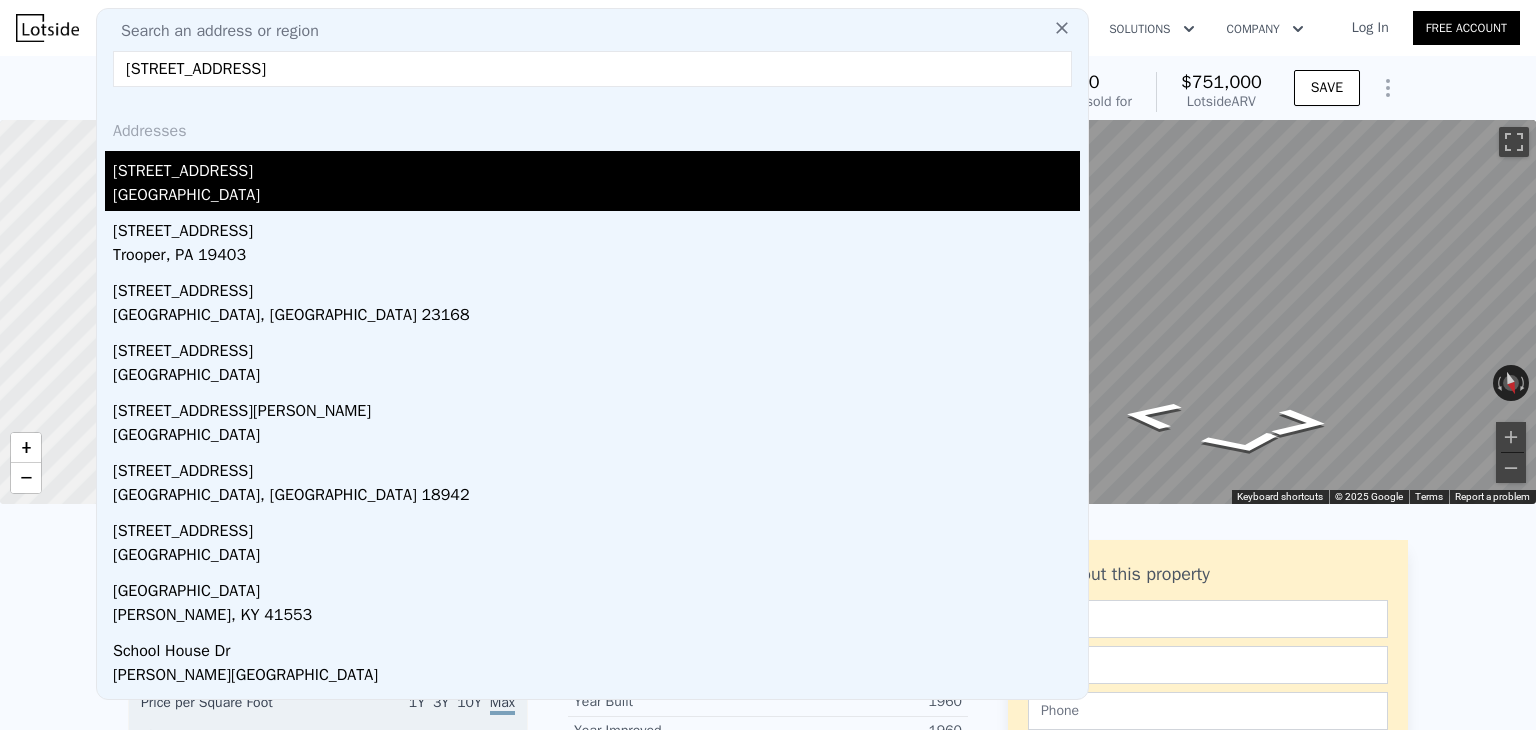 click on "[GEOGRAPHIC_DATA]" at bounding box center (596, 197) 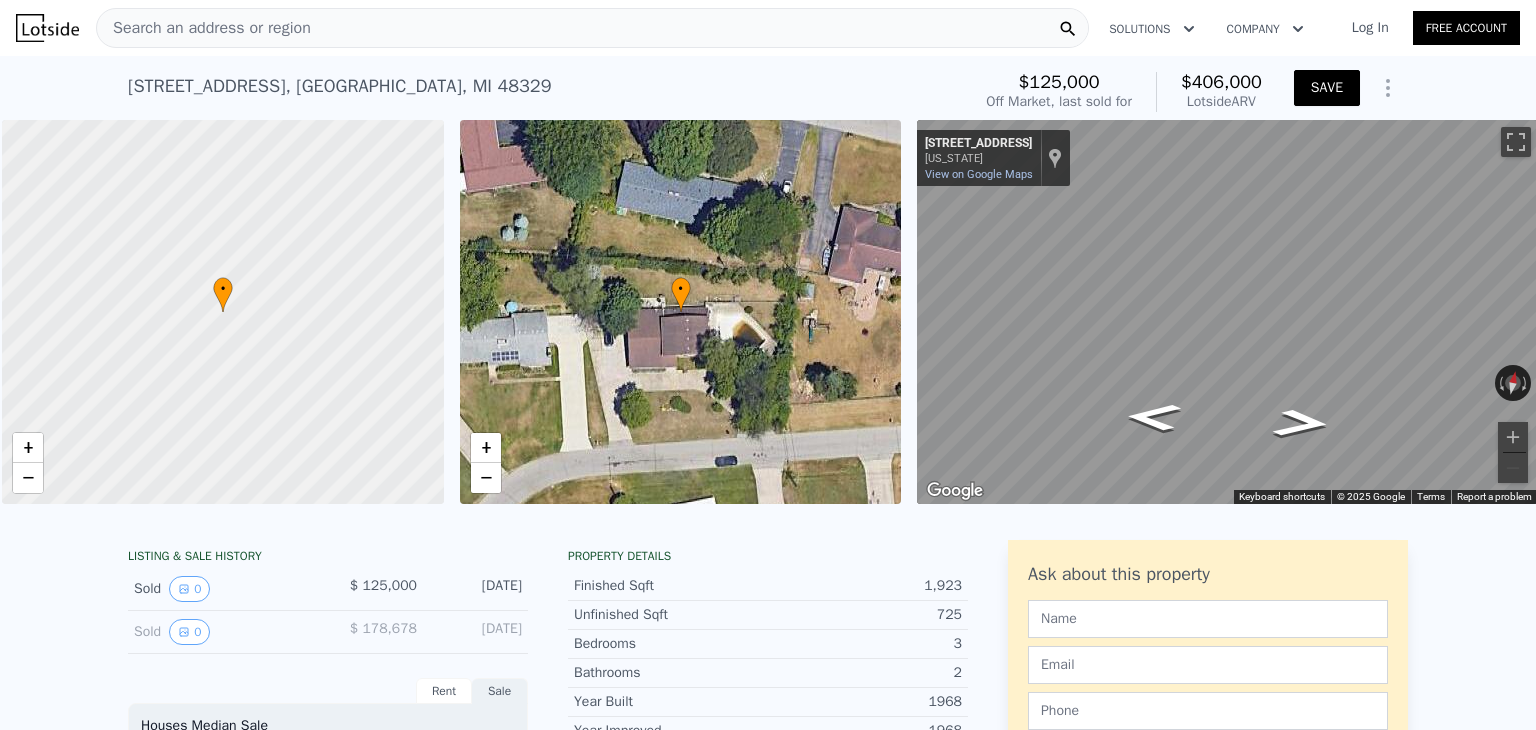 scroll, scrollTop: 0, scrollLeft: 8, axis: horizontal 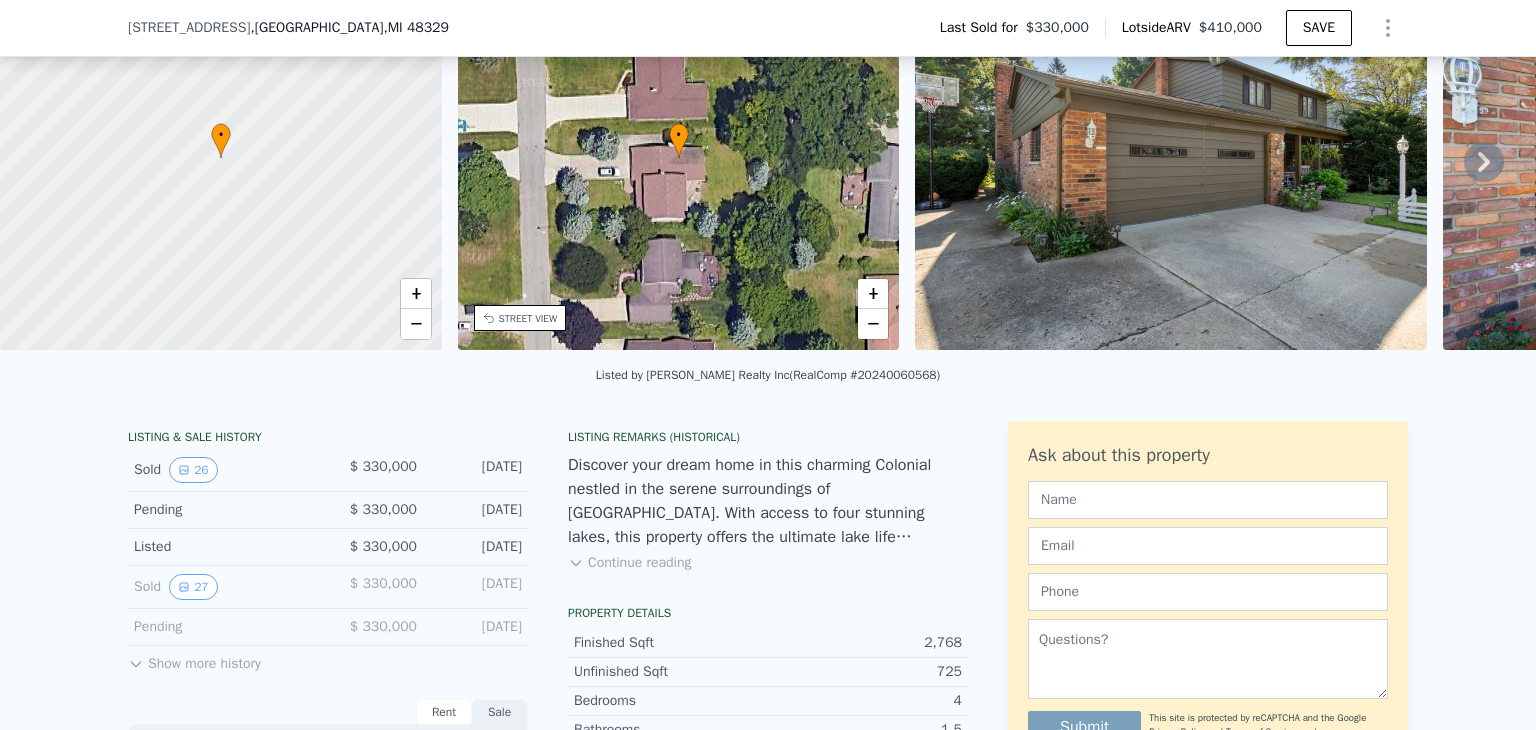 click 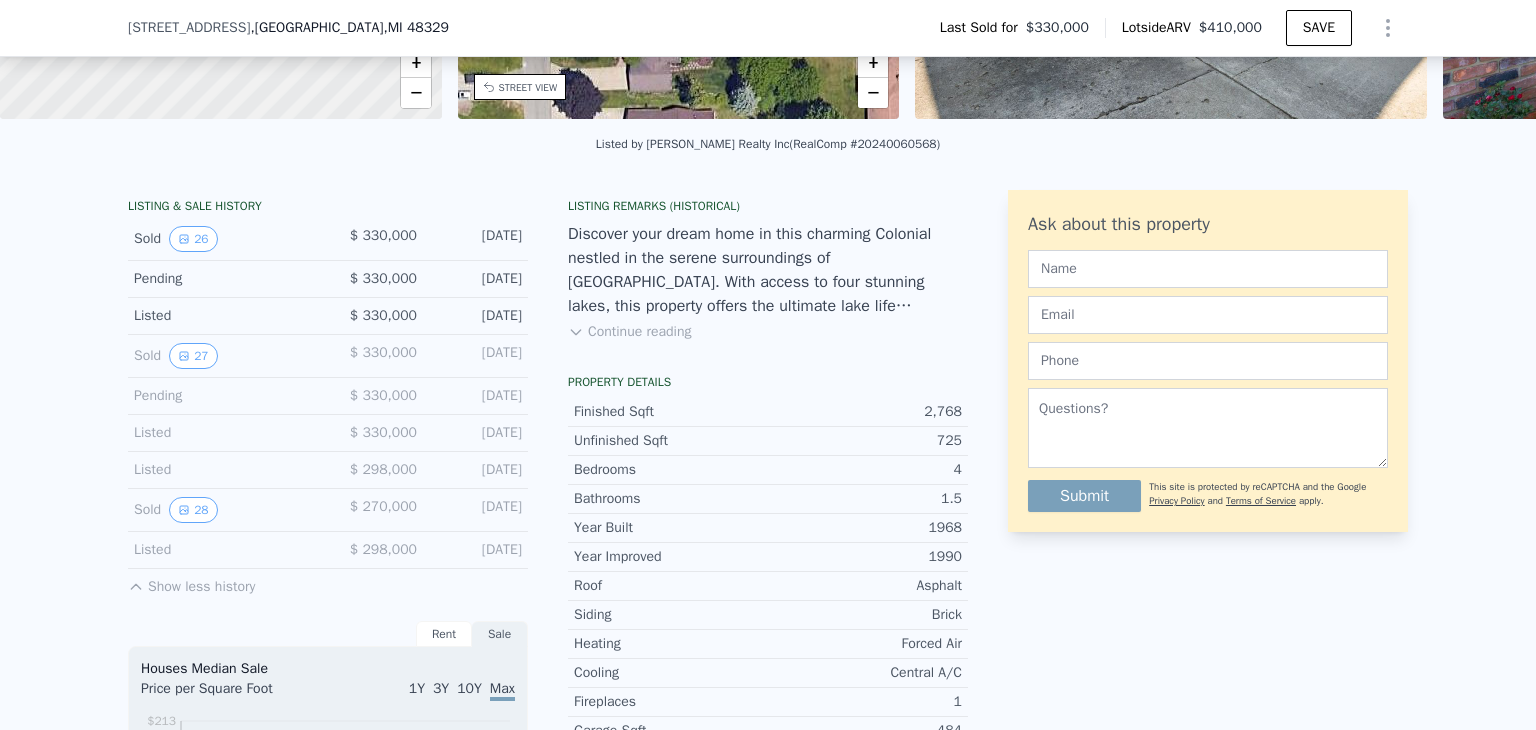 scroll, scrollTop: 386, scrollLeft: 0, axis: vertical 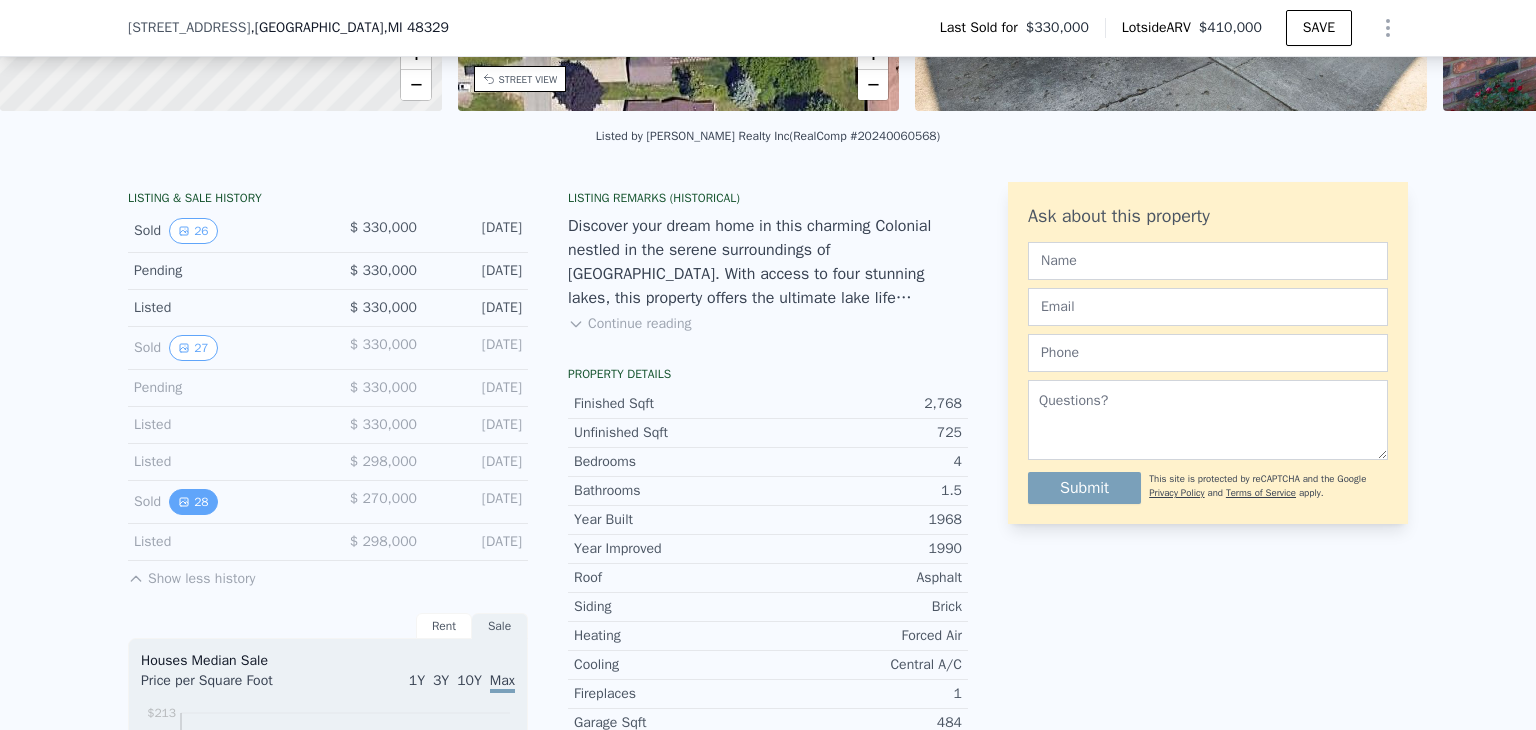 click on "28" at bounding box center (193, 502) 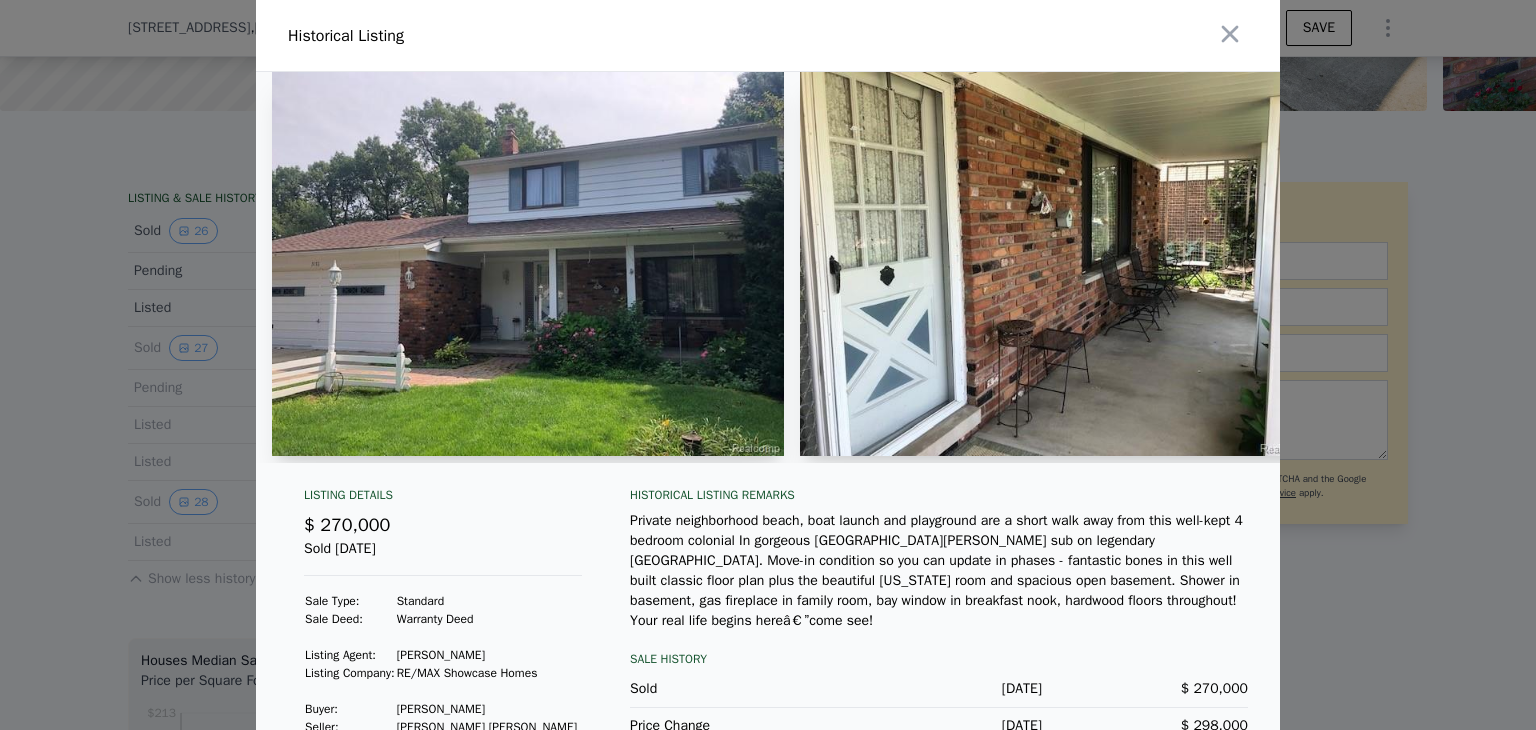 click at bounding box center (528, 264) 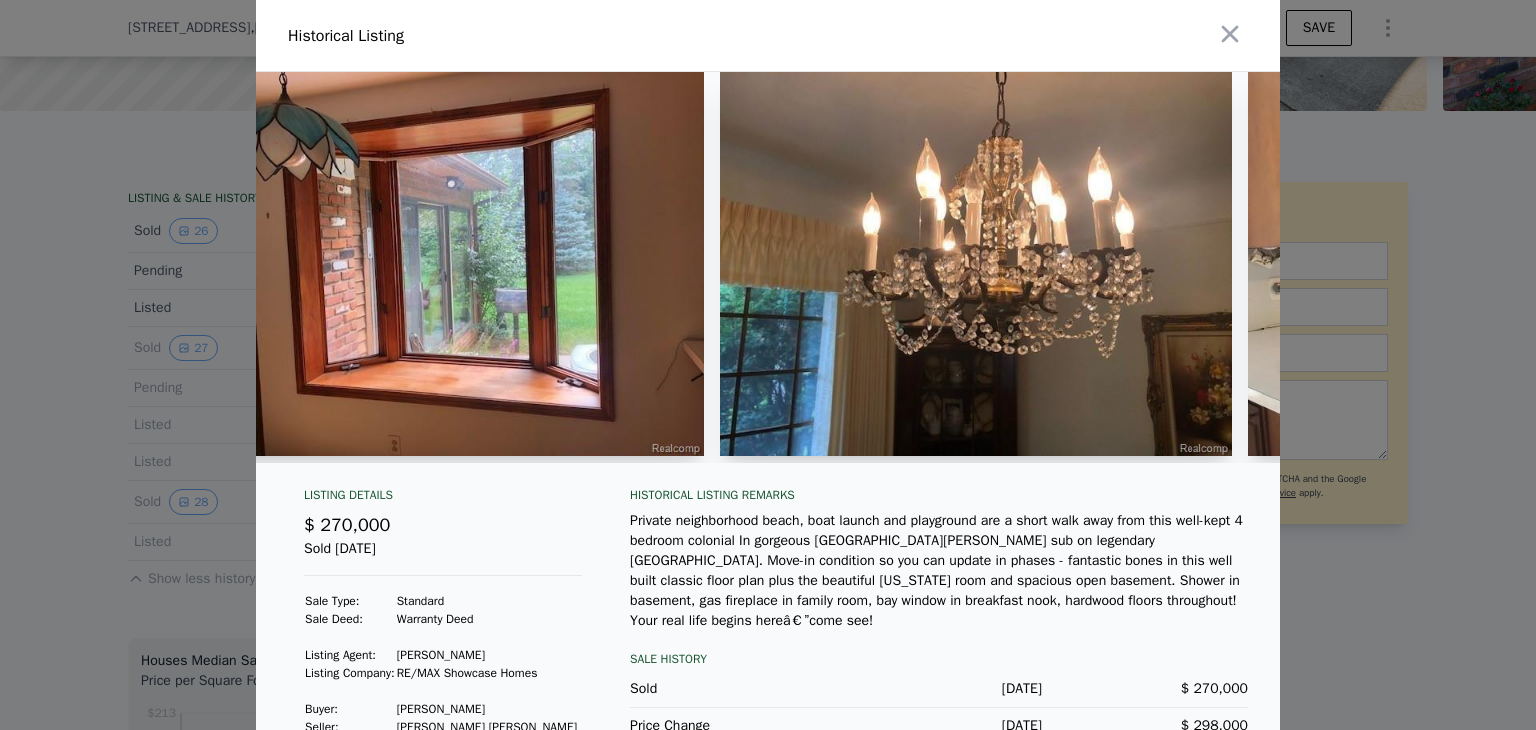 scroll, scrollTop: 0, scrollLeft: 1727, axis: horizontal 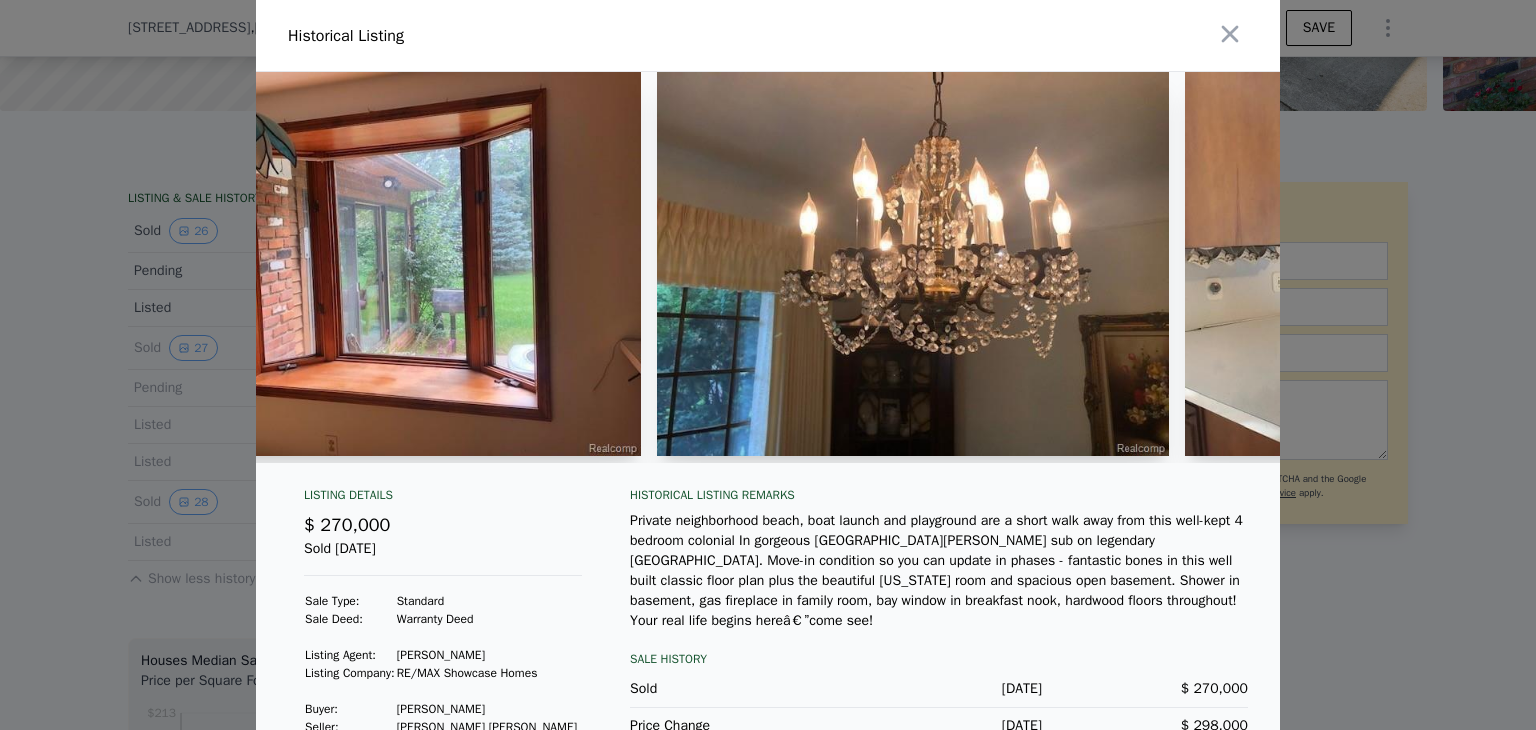 click on "Historical Listing Listing Details $ 270,000 Sold   Oct 14, 2021 Sale Type: Standard Sale Deed: Warranty Deed   Listing Agent:   Susan Dendler Listing Company:   RE/MAX Showcase Homes   Buyer : Bialczyk Joseph A Seller : Ellen Andrews Mary Historical Listing remarks Private neighborhood beach, boat launch and playground are a short walk away from this well-kept 4 bedroom colonial In gorgeous Indian Woods sub on legendary Loon Lake. Move-in condition so you can update in phases - fantastic bones in this well built classic floor plan plus the beautiful florida room and spacious open basement. Shower in basement, gas fireplace in family room, bay window in breakfast nook, hardwood floors throughout! Your real life begins hereâ€”come see! Sale History Sold Oct 14, 2021 $ 270,000 Price Change Aug 9, 2021 $ 298,000" at bounding box center [768, 388] 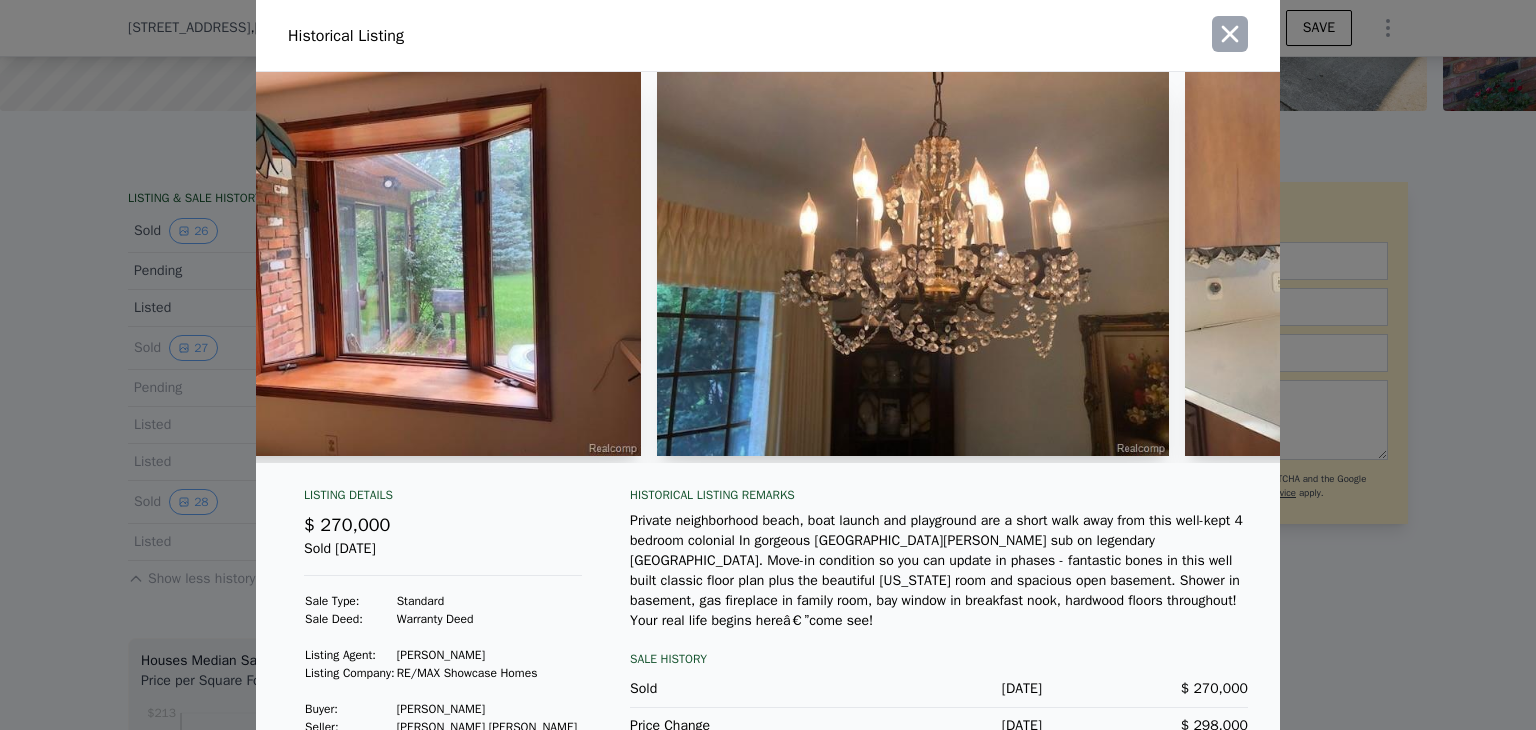click 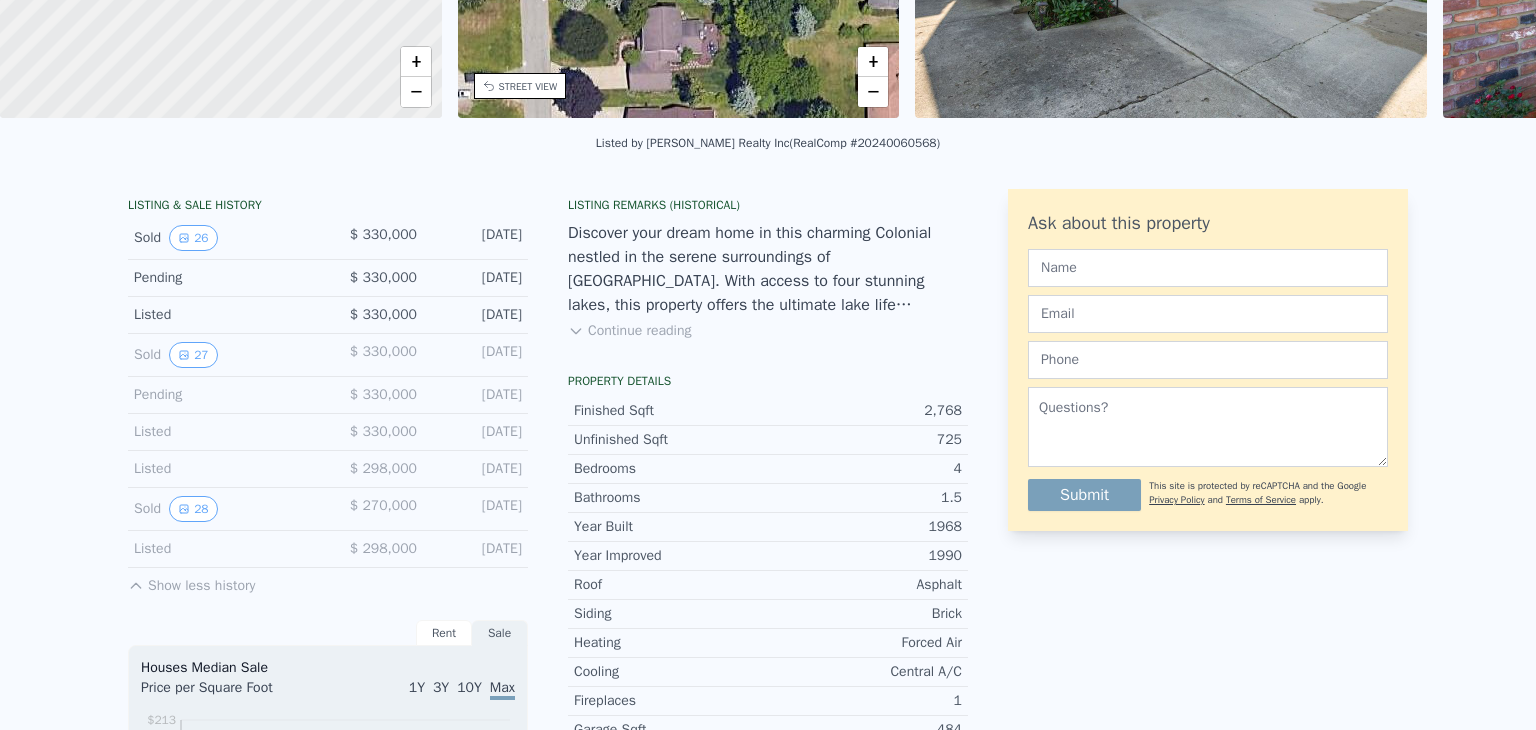 scroll, scrollTop: 0, scrollLeft: 0, axis: both 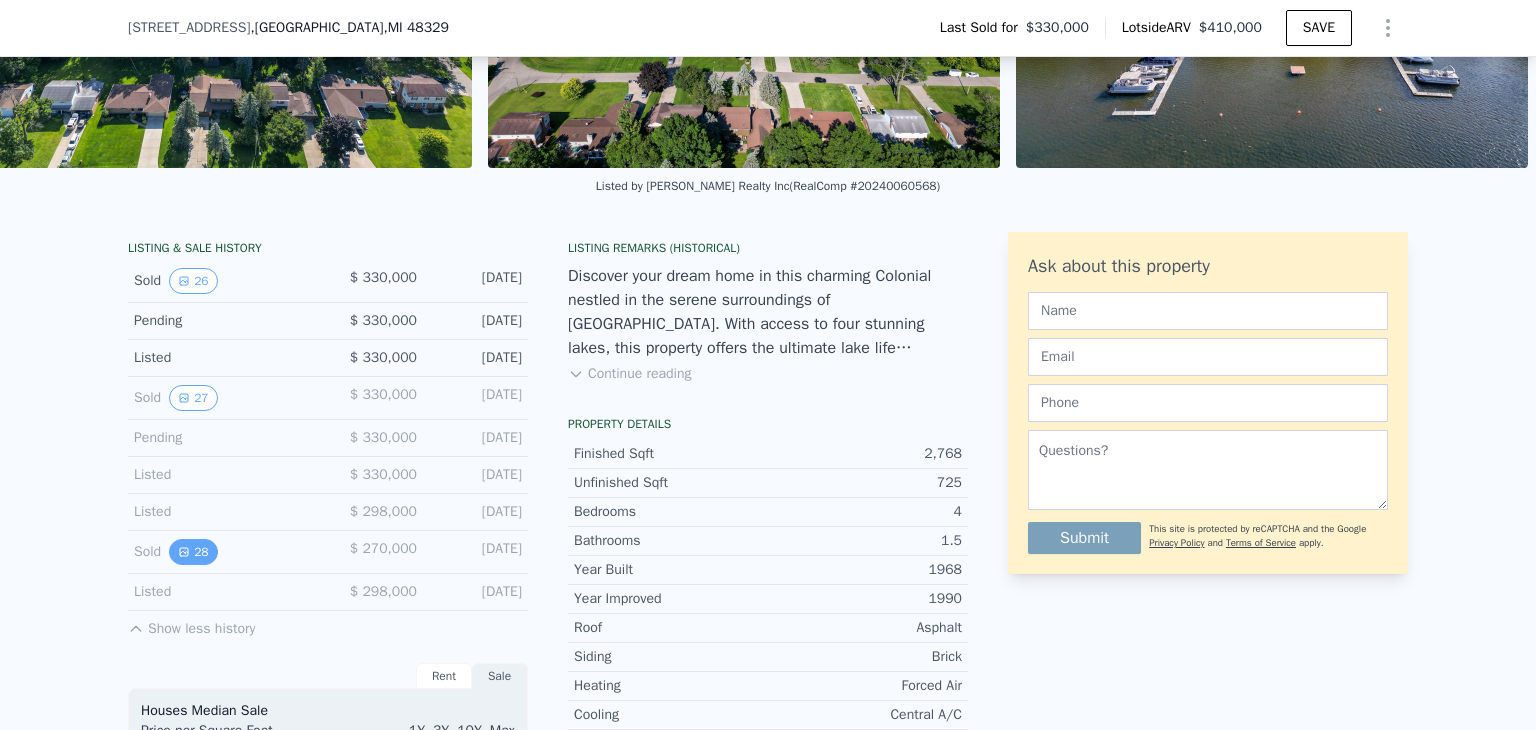 click on "28" at bounding box center (193, 552) 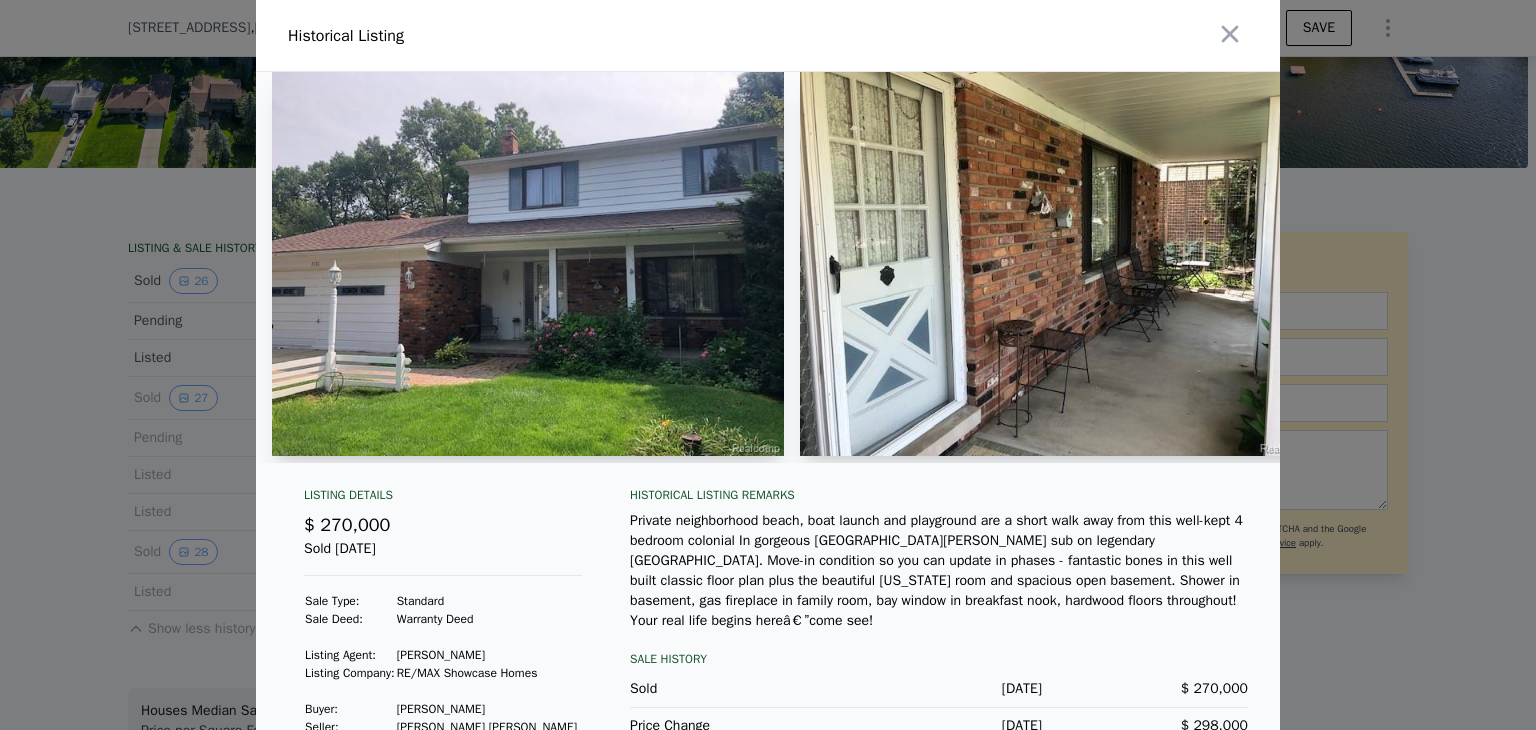 click at bounding box center [1056, 264] 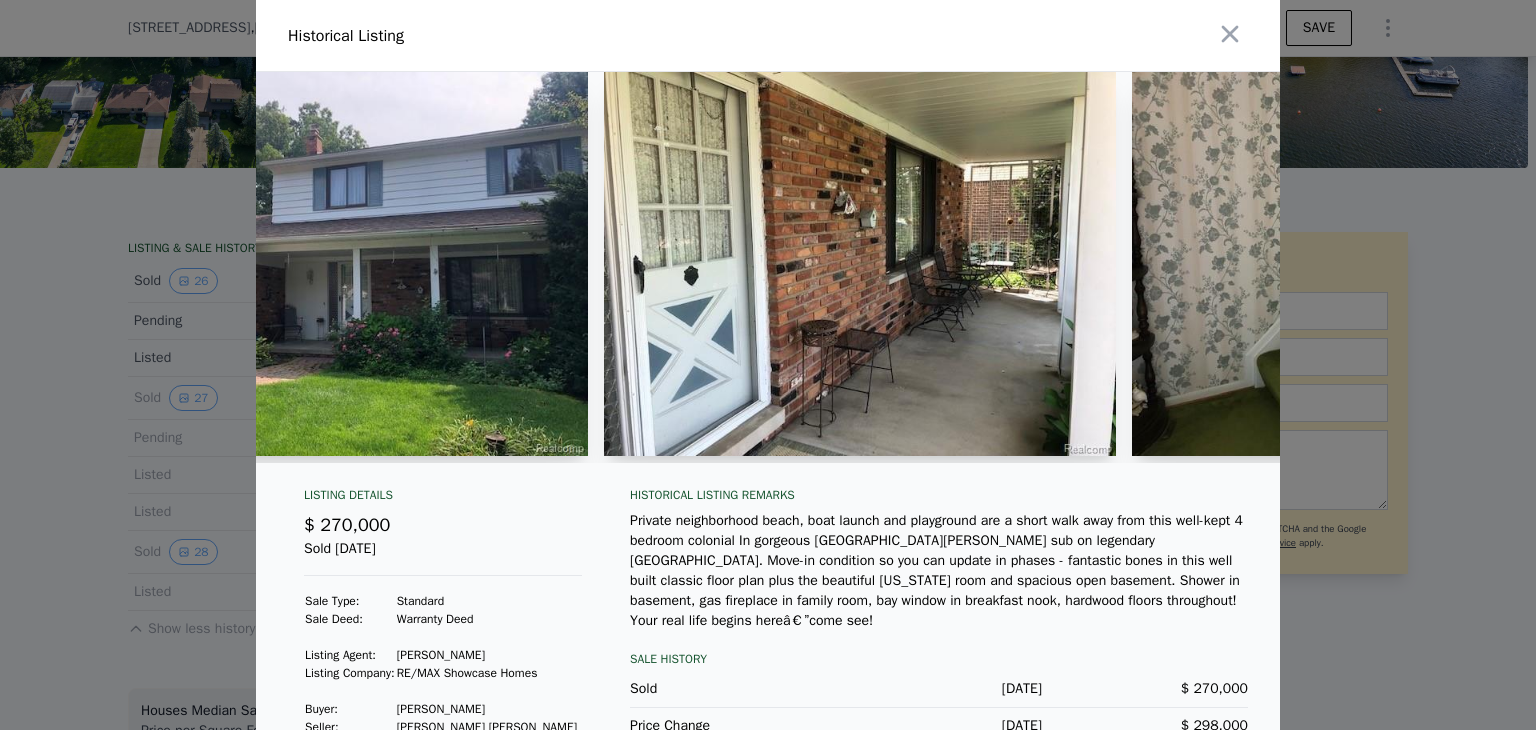 scroll, scrollTop: 0, scrollLeft: 210, axis: horizontal 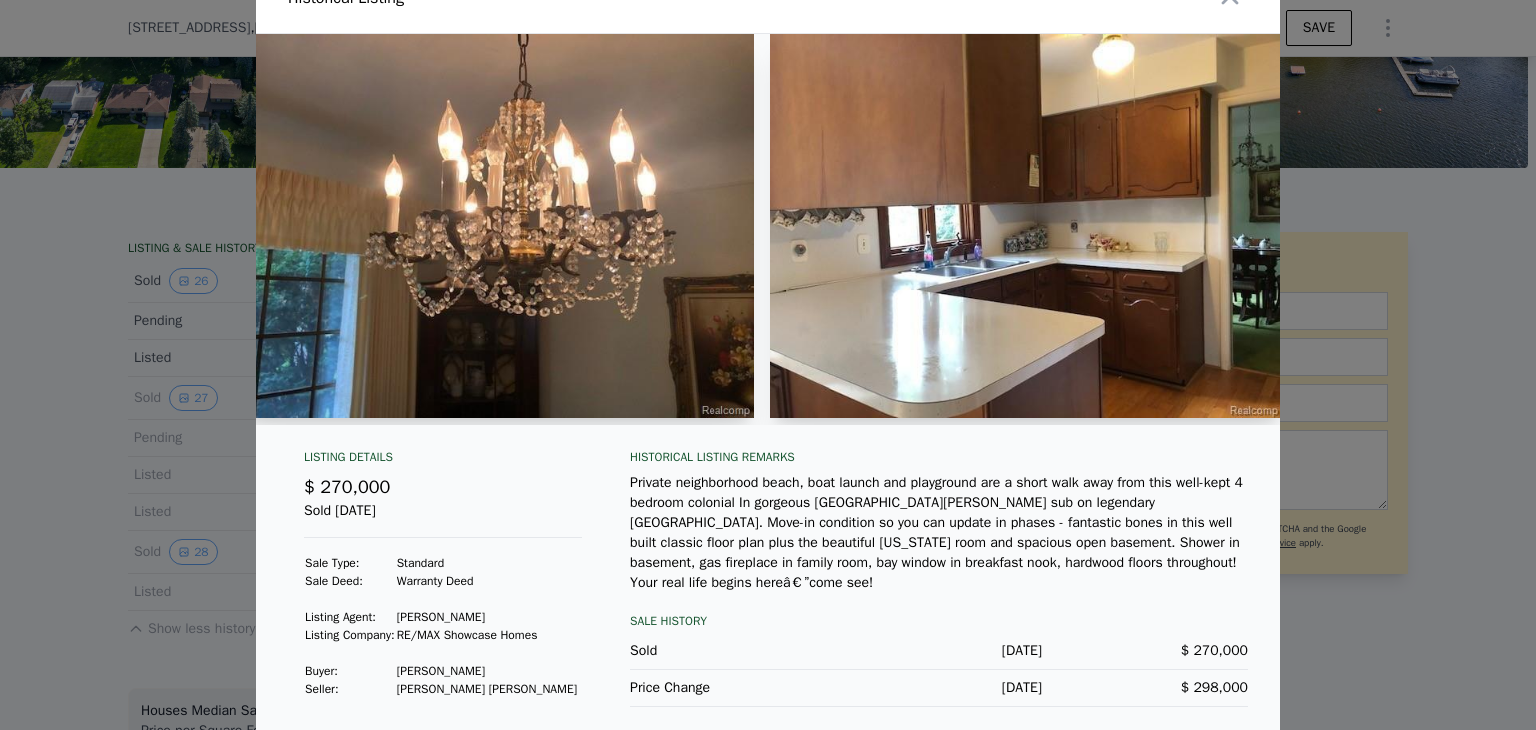 click at bounding box center [498, 226] 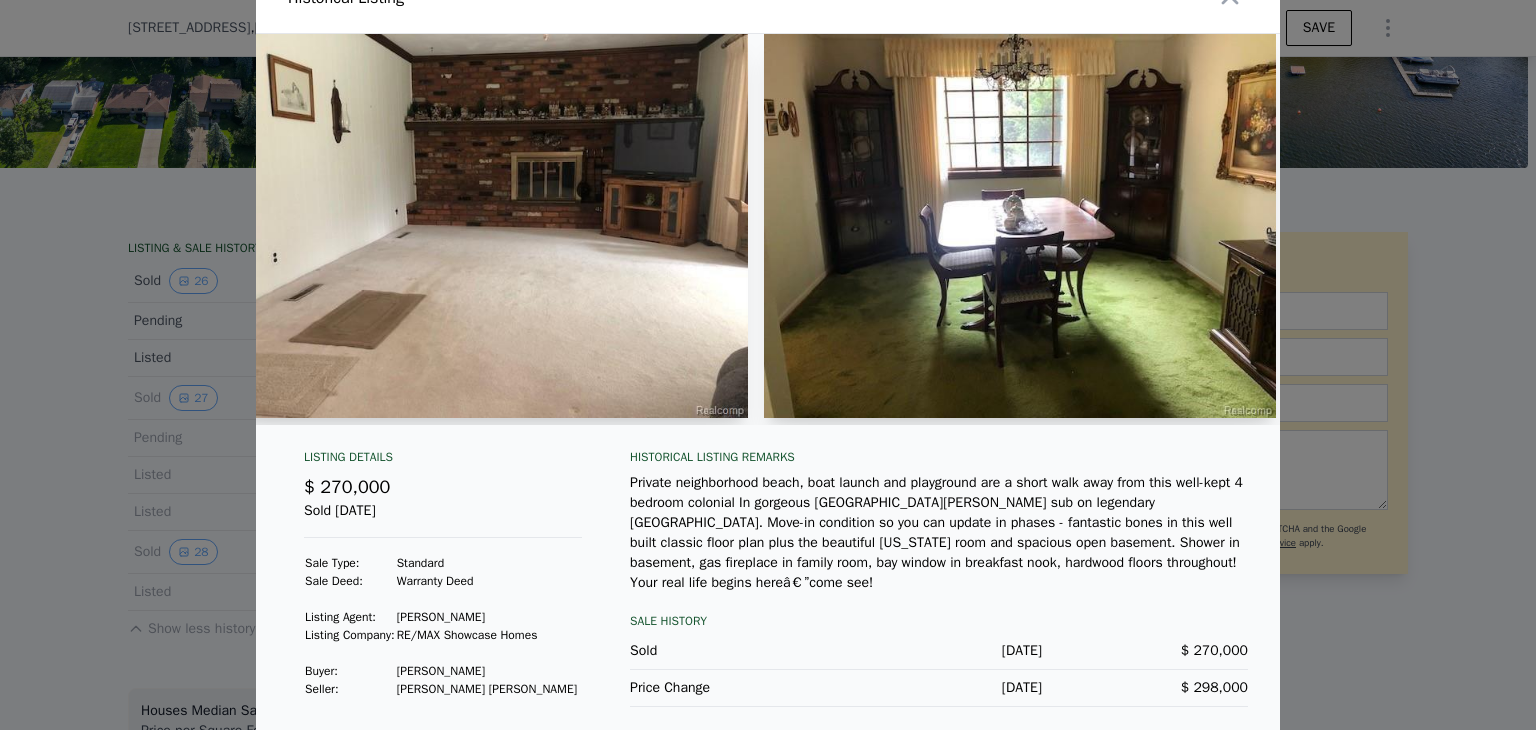 scroll, scrollTop: 0, scrollLeft: 3207, axis: horizontal 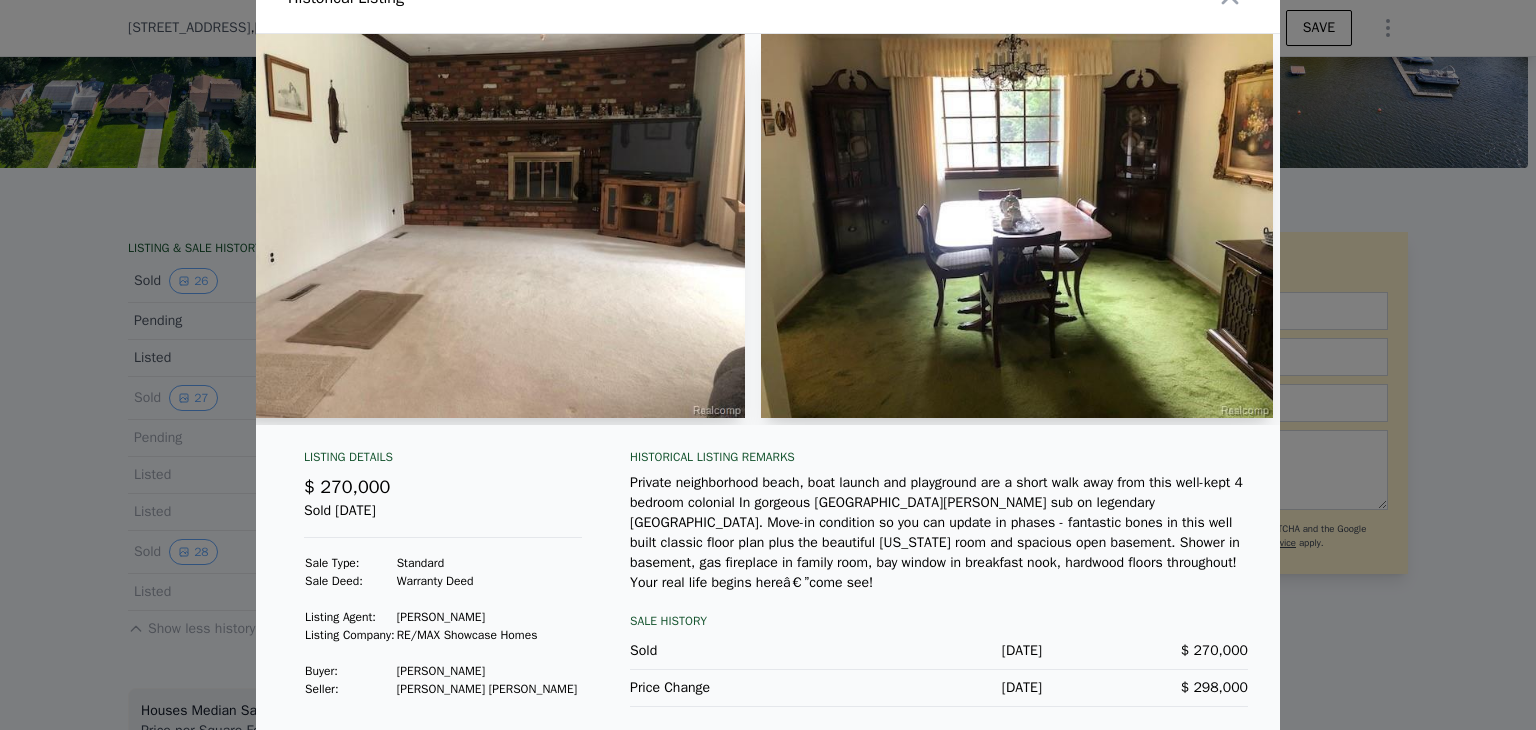 click at bounding box center [489, 226] 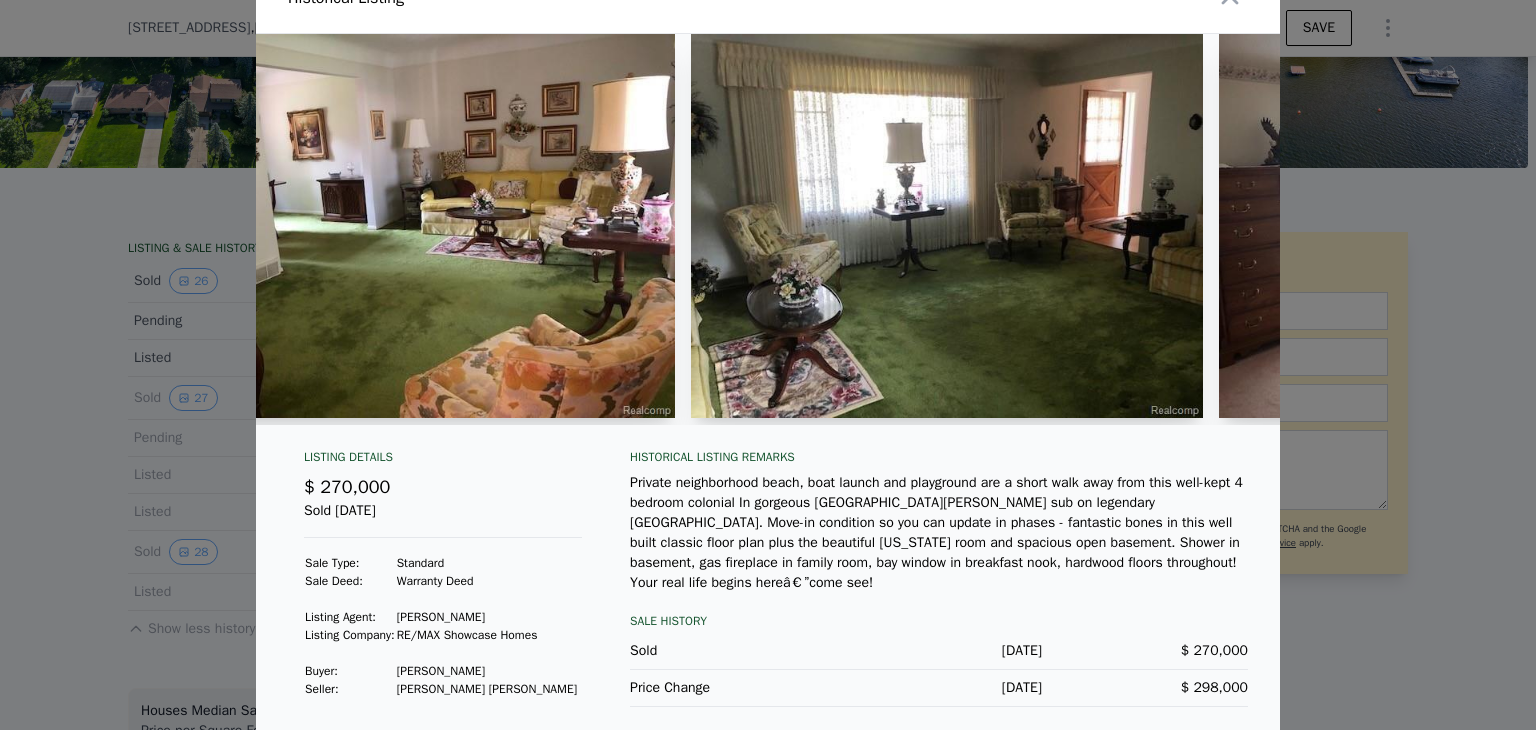 scroll, scrollTop: 0, scrollLeft: 4341, axis: horizontal 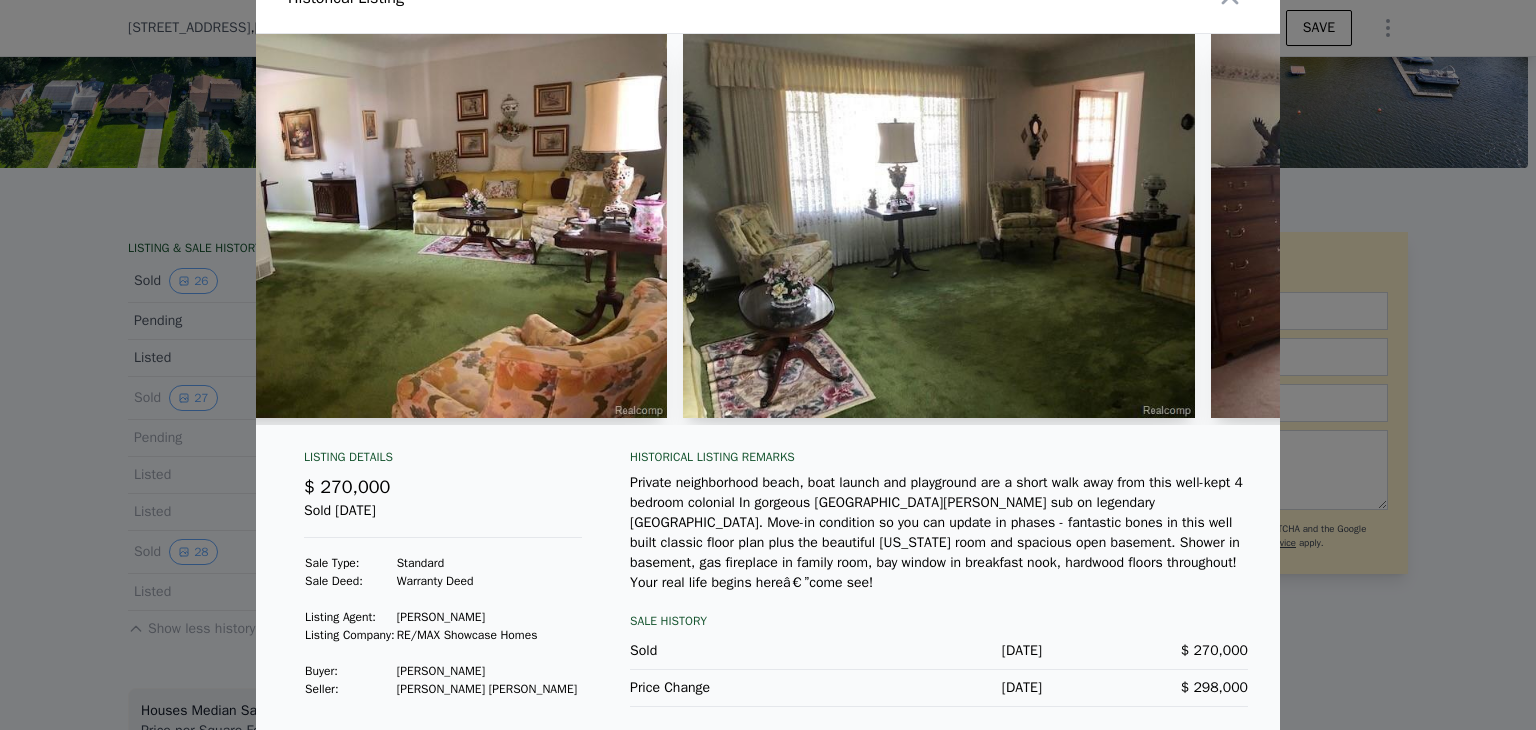 click at bounding box center [411, 226] 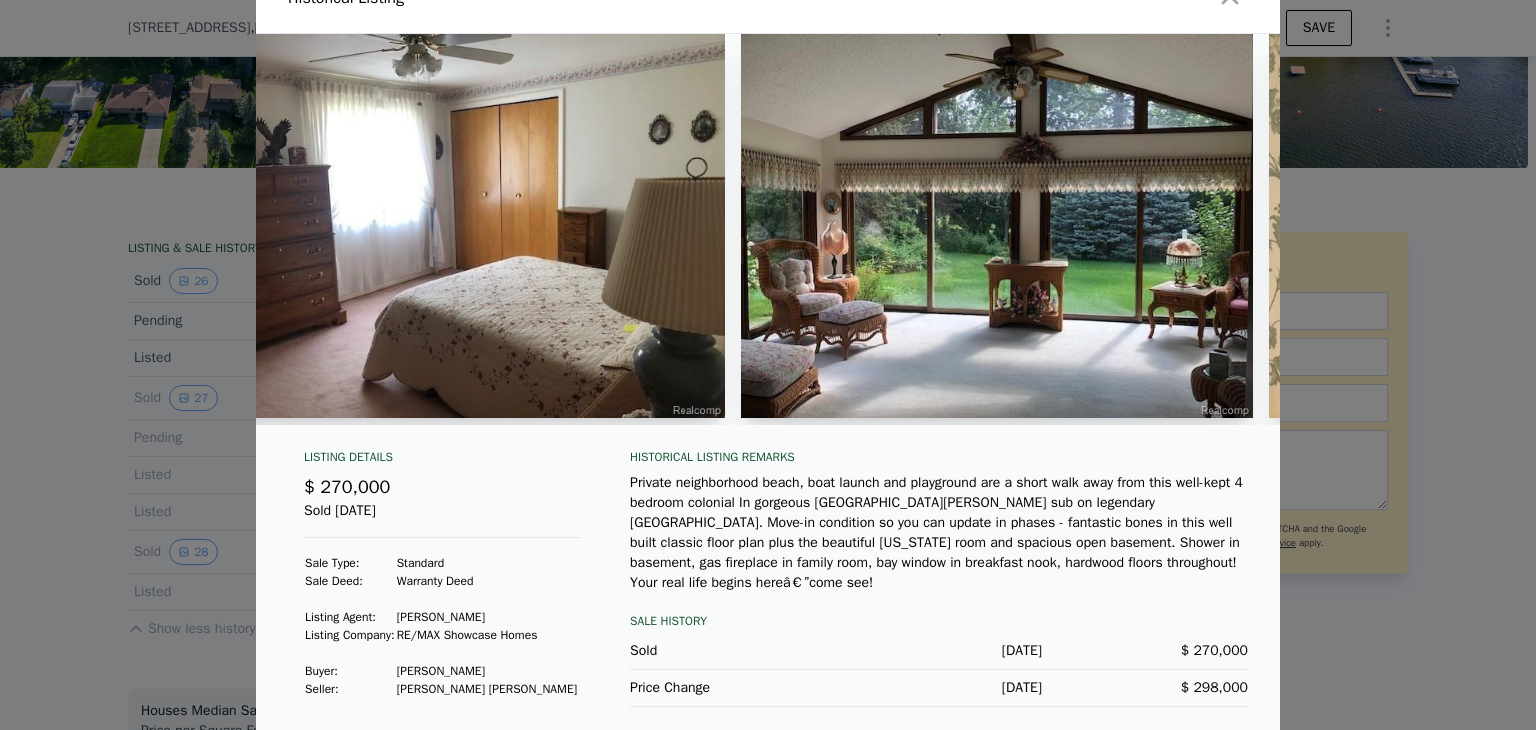 scroll, scrollTop: 0, scrollLeft: 5340, axis: horizontal 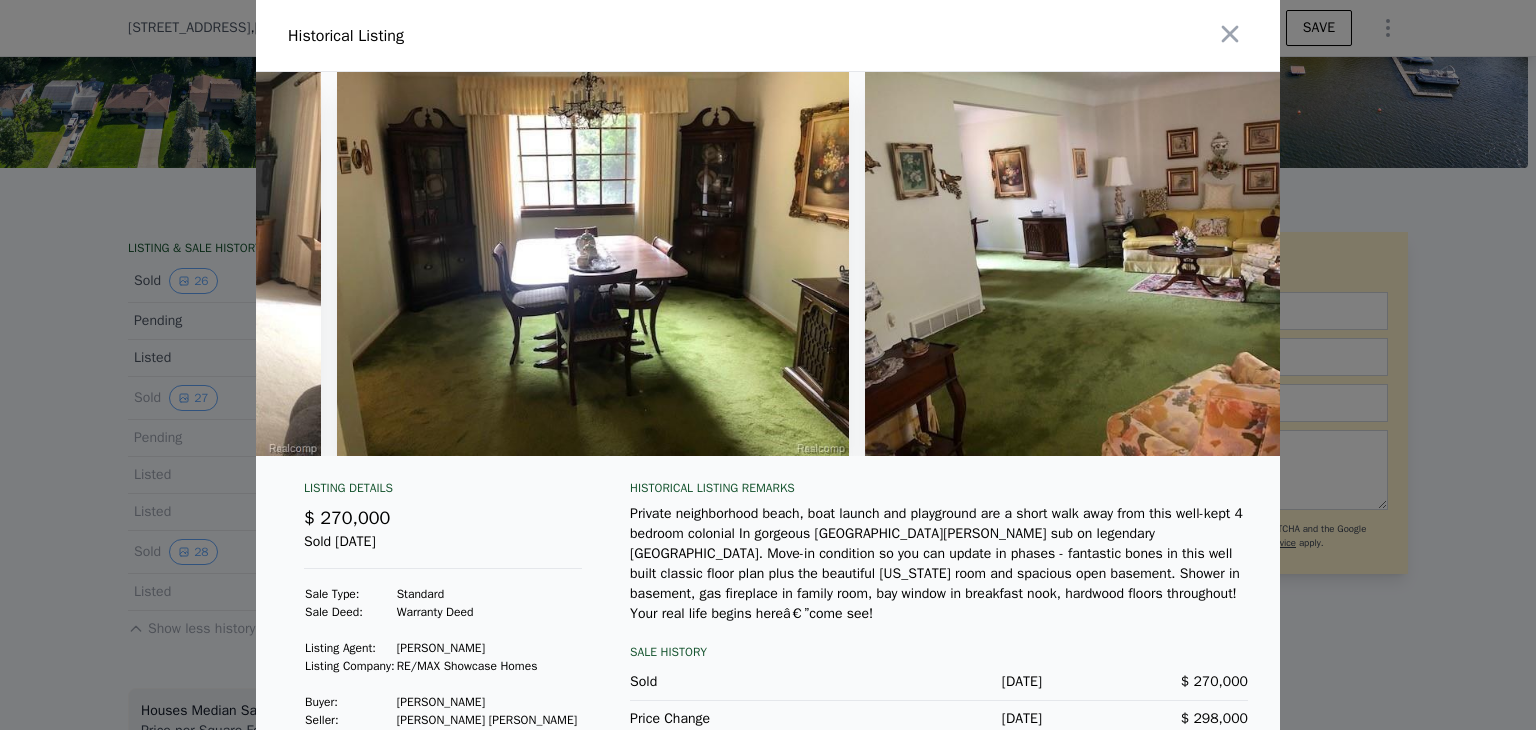 click at bounding box center [593, 264] 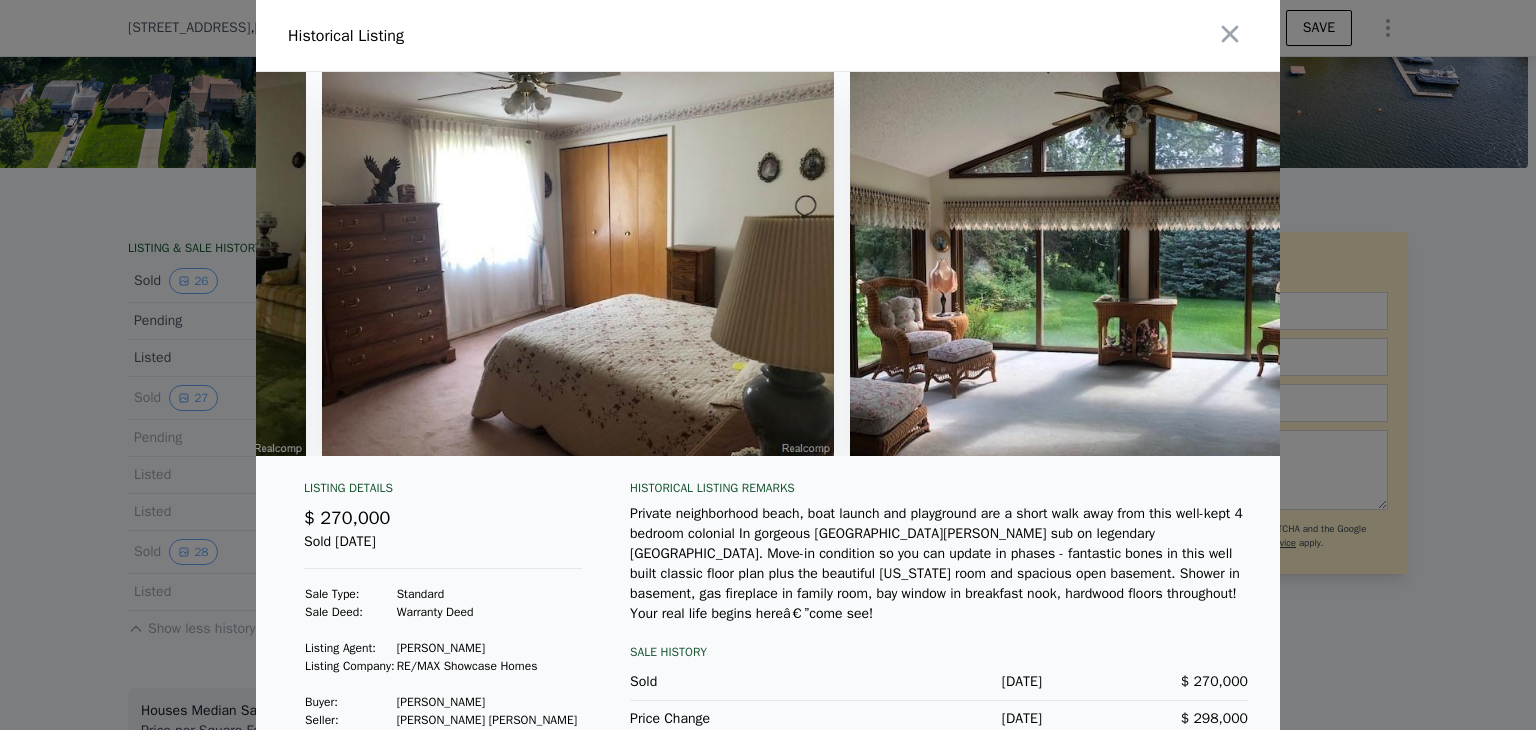 scroll, scrollTop: 0, scrollLeft: 5247, axis: horizontal 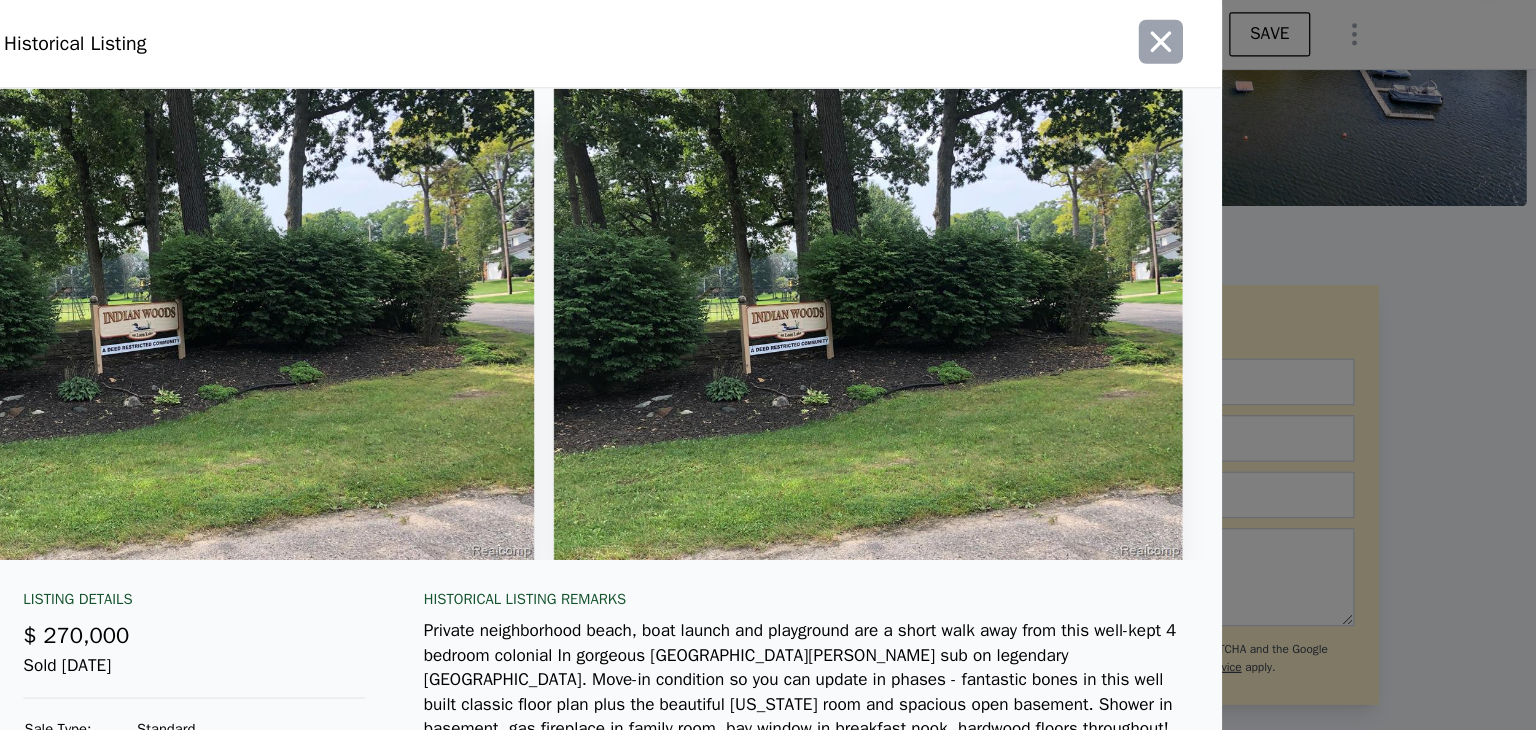 click 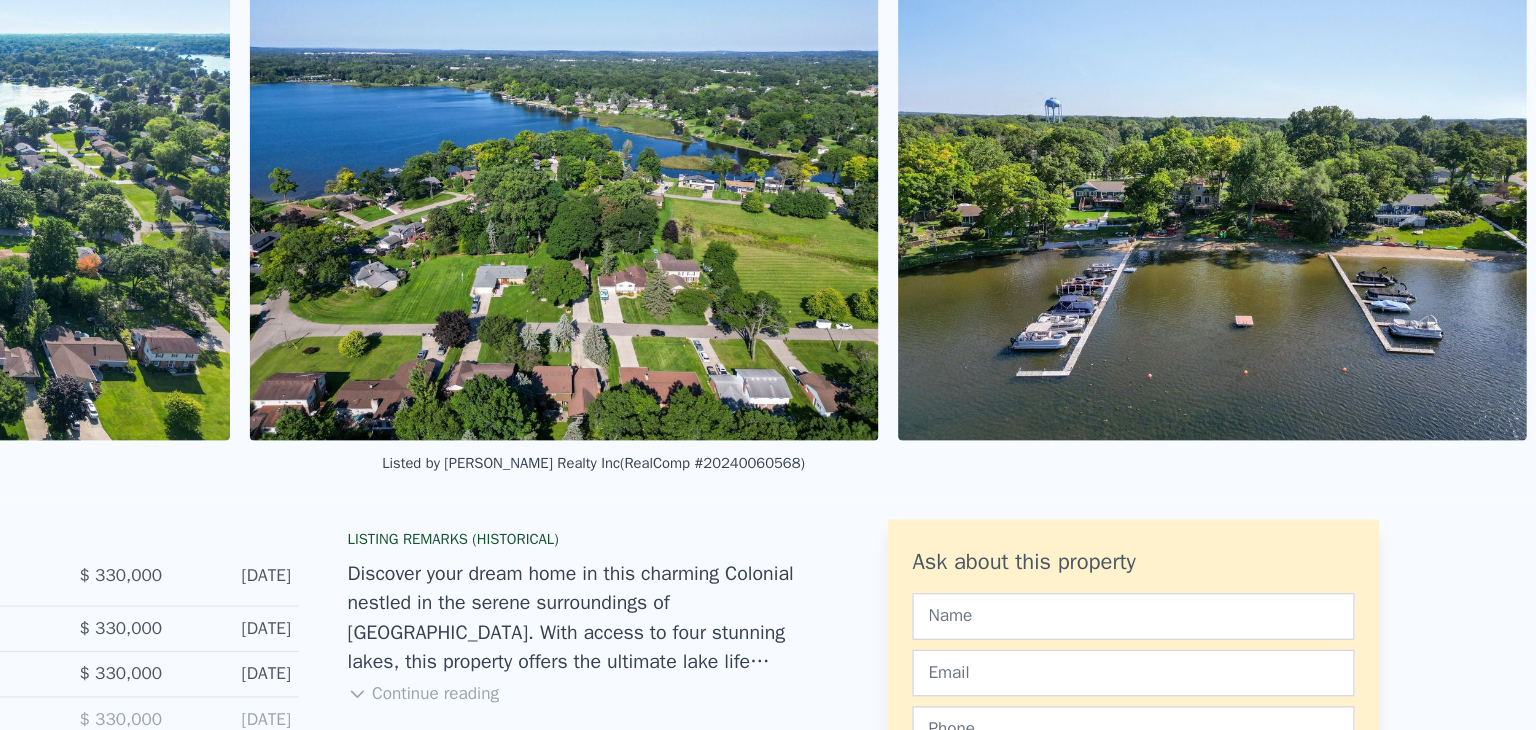 scroll, scrollTop: 7, scrollLeft: 0, axis: vertical 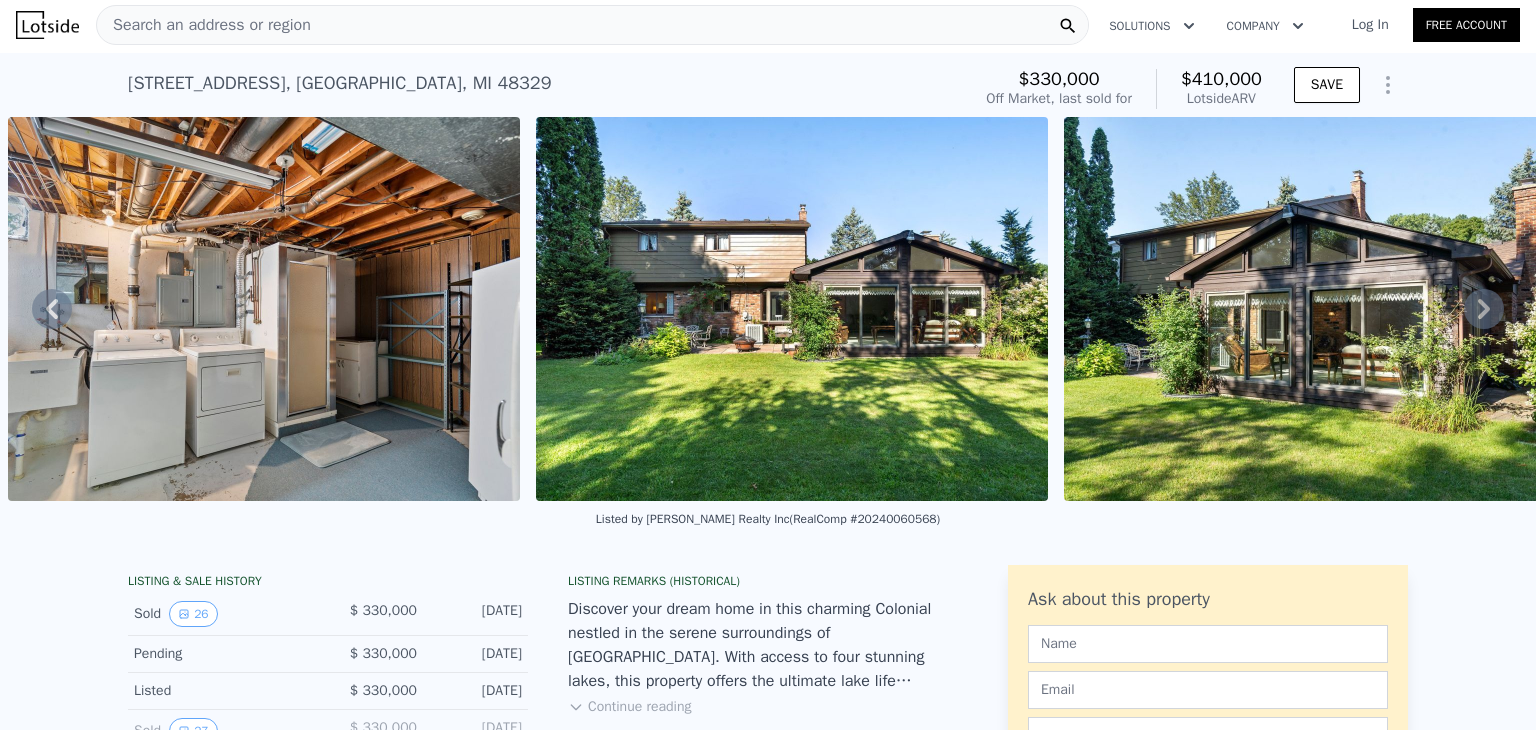 click on "Search an address or region" at bounding box center [204, 25] 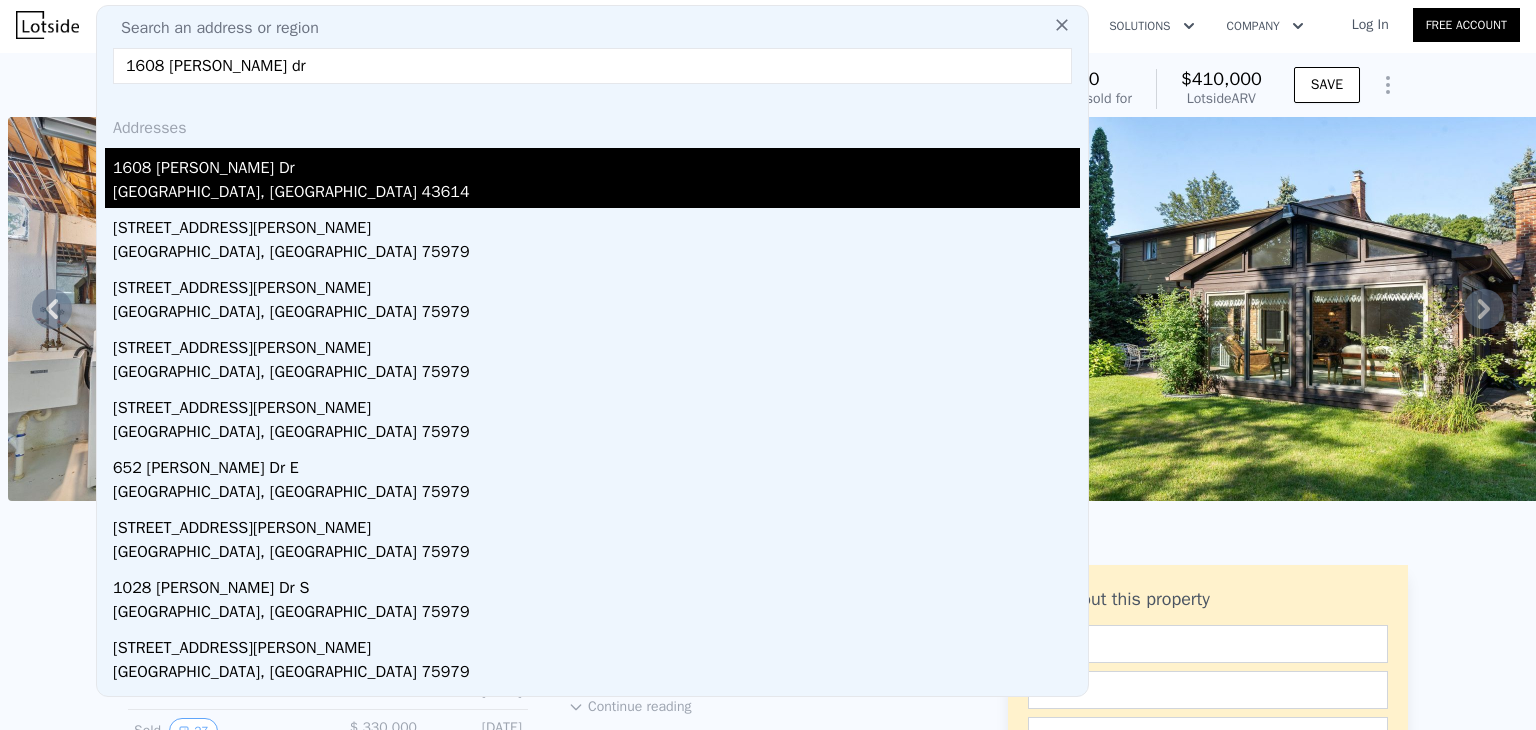 type on "1608 charmaine dr" 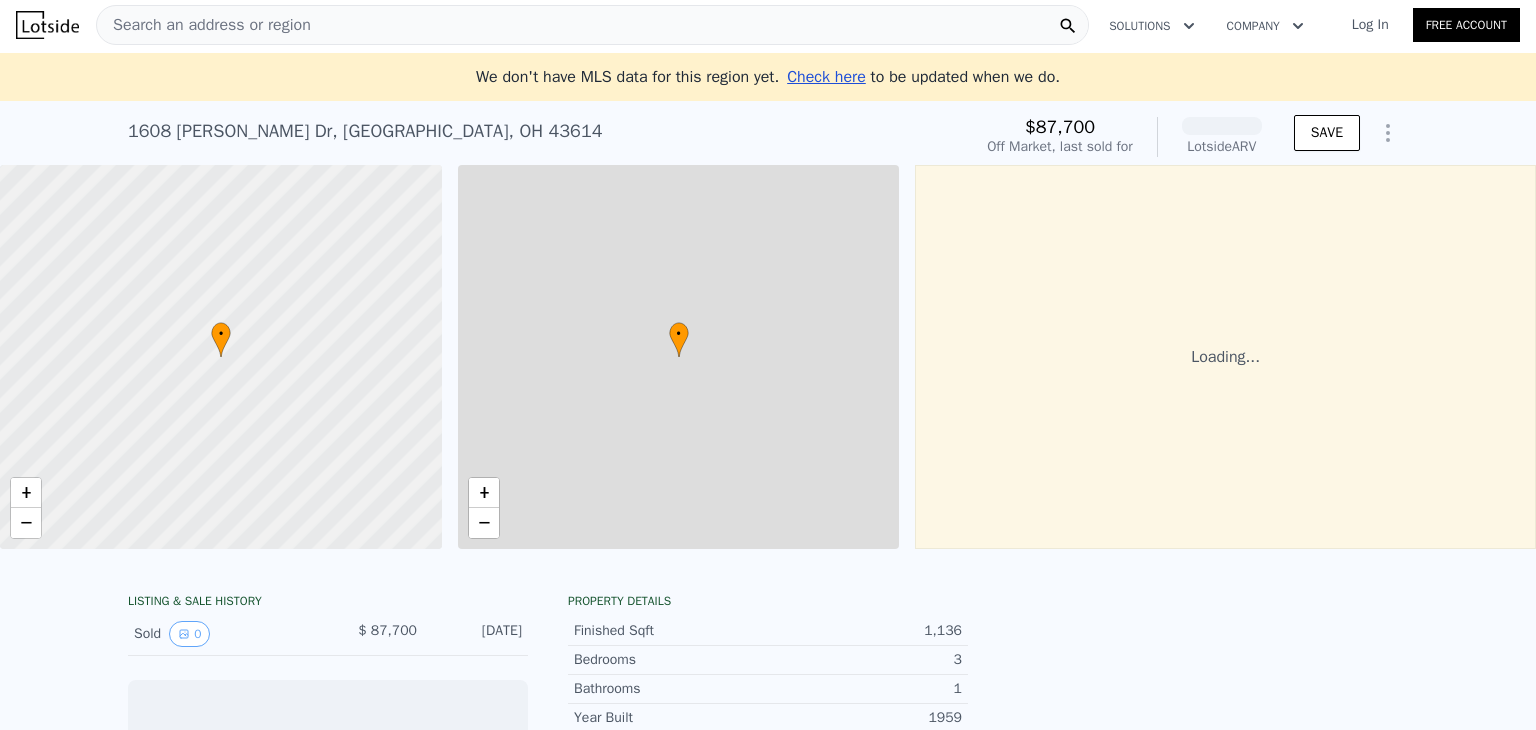 scroll, scrollTop: 0, scrollLeft: 8, axis: horizontal 